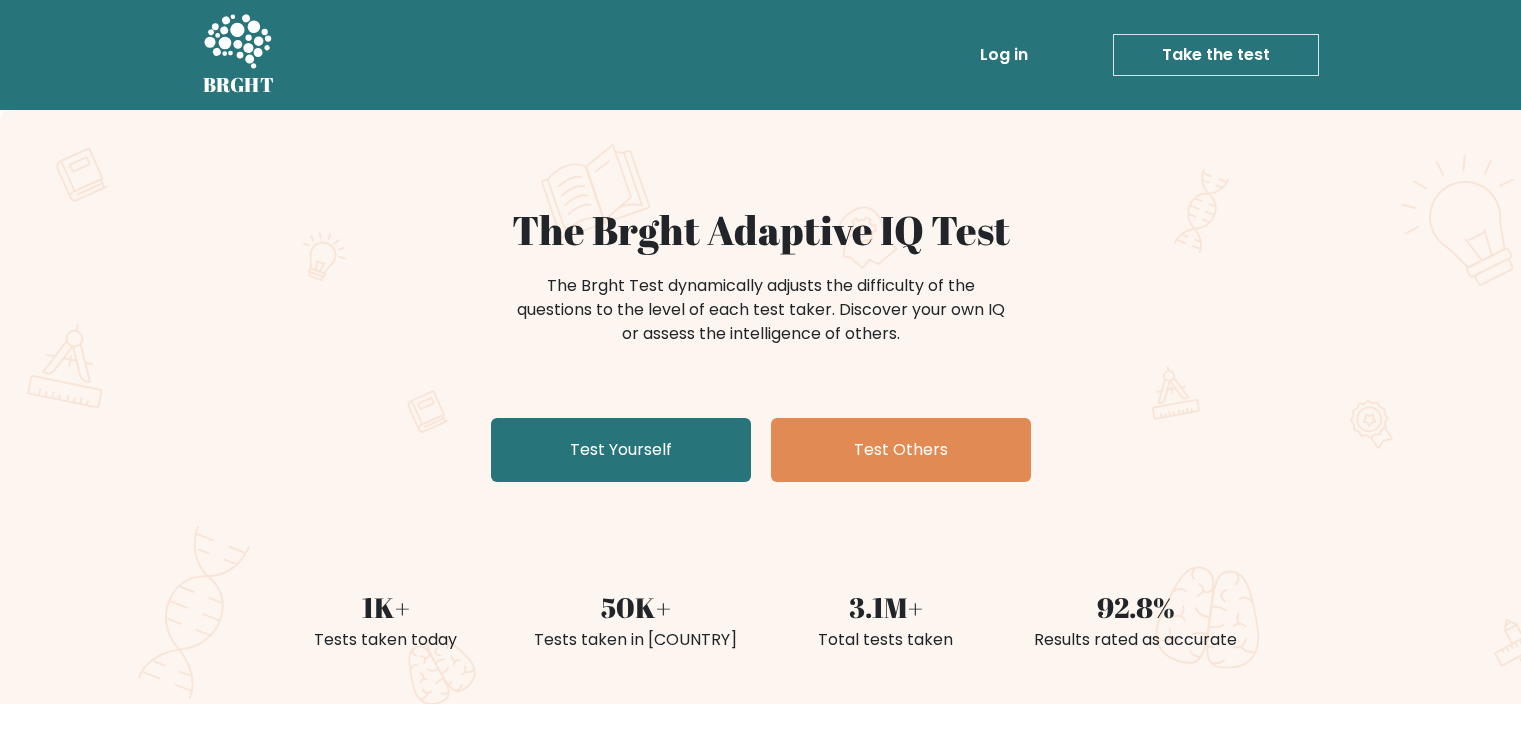 scroll, scrollTop: 0, scrollLeft: 0, axis: both 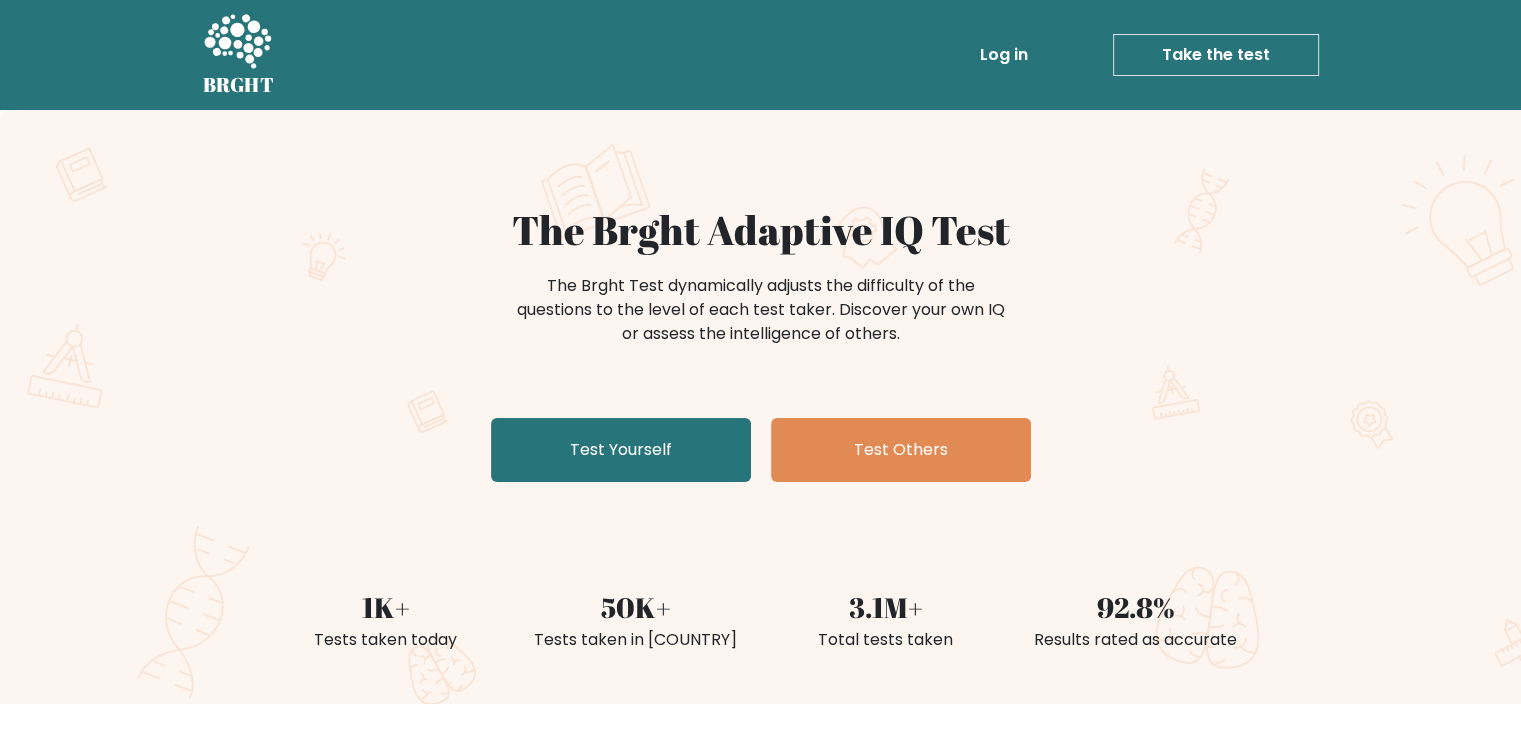 click on "Test Yourself" at bounding box center [621, 450] 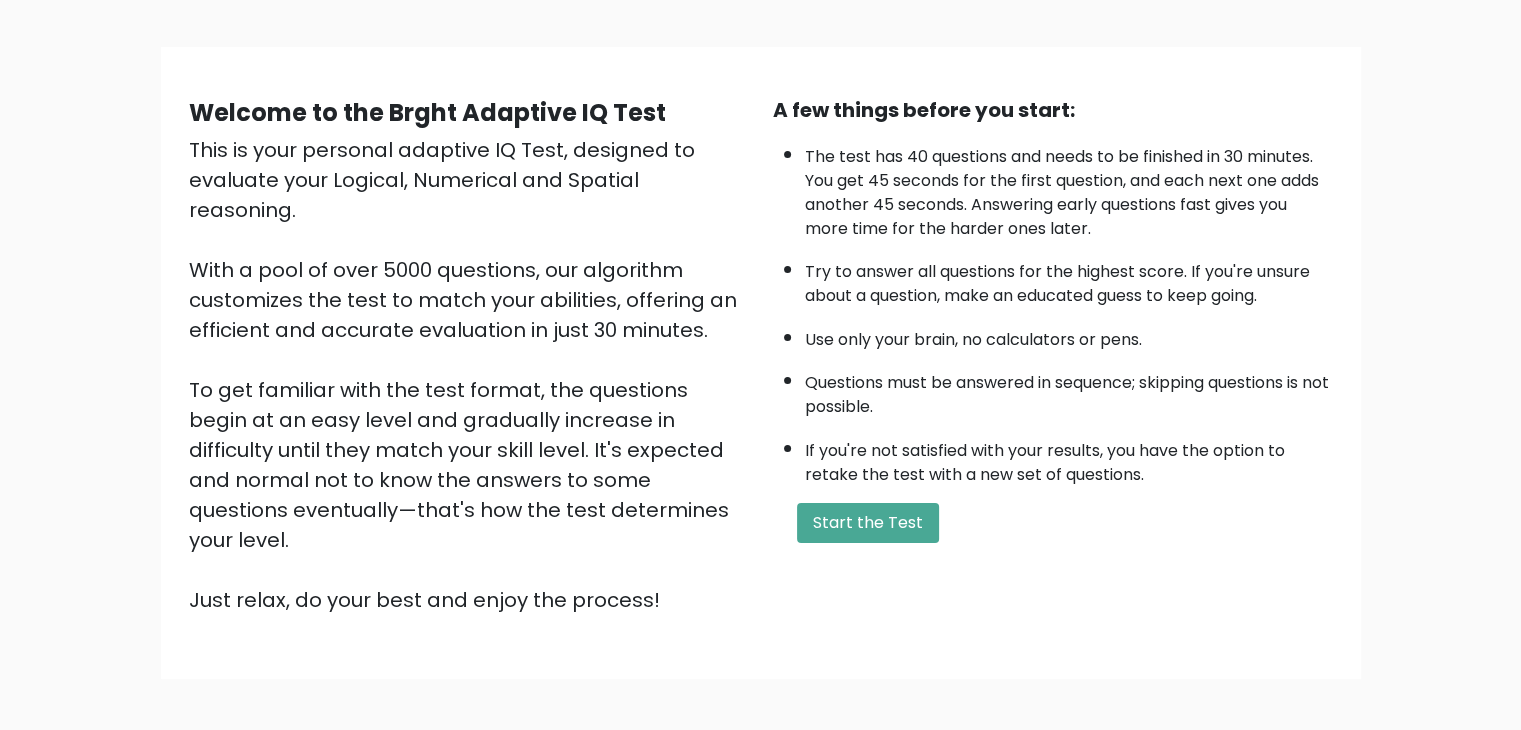 scroll, scrollTop: 112, scrollLeft: 0, axis: vertical 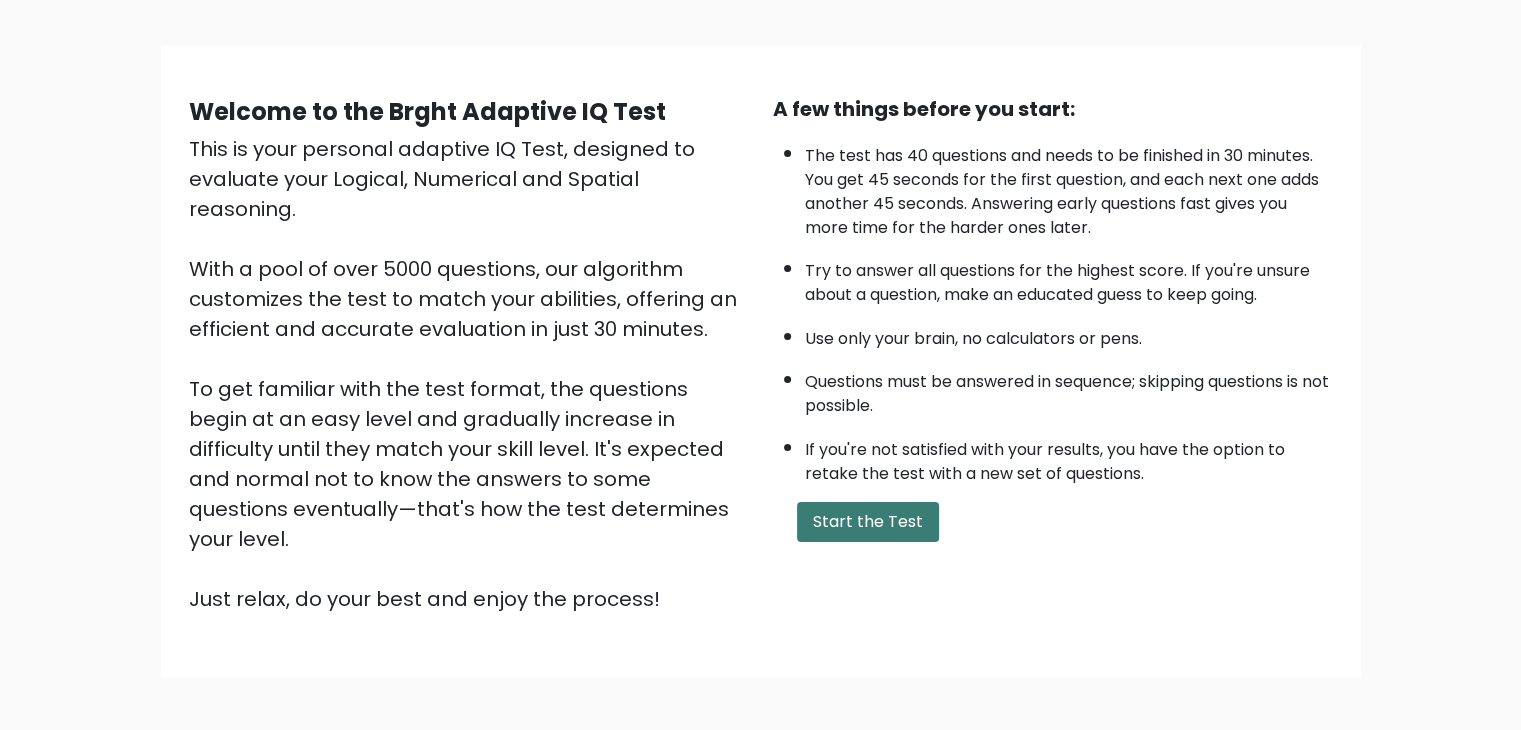 click on "Start the Test" at bounding box center [868, 522] 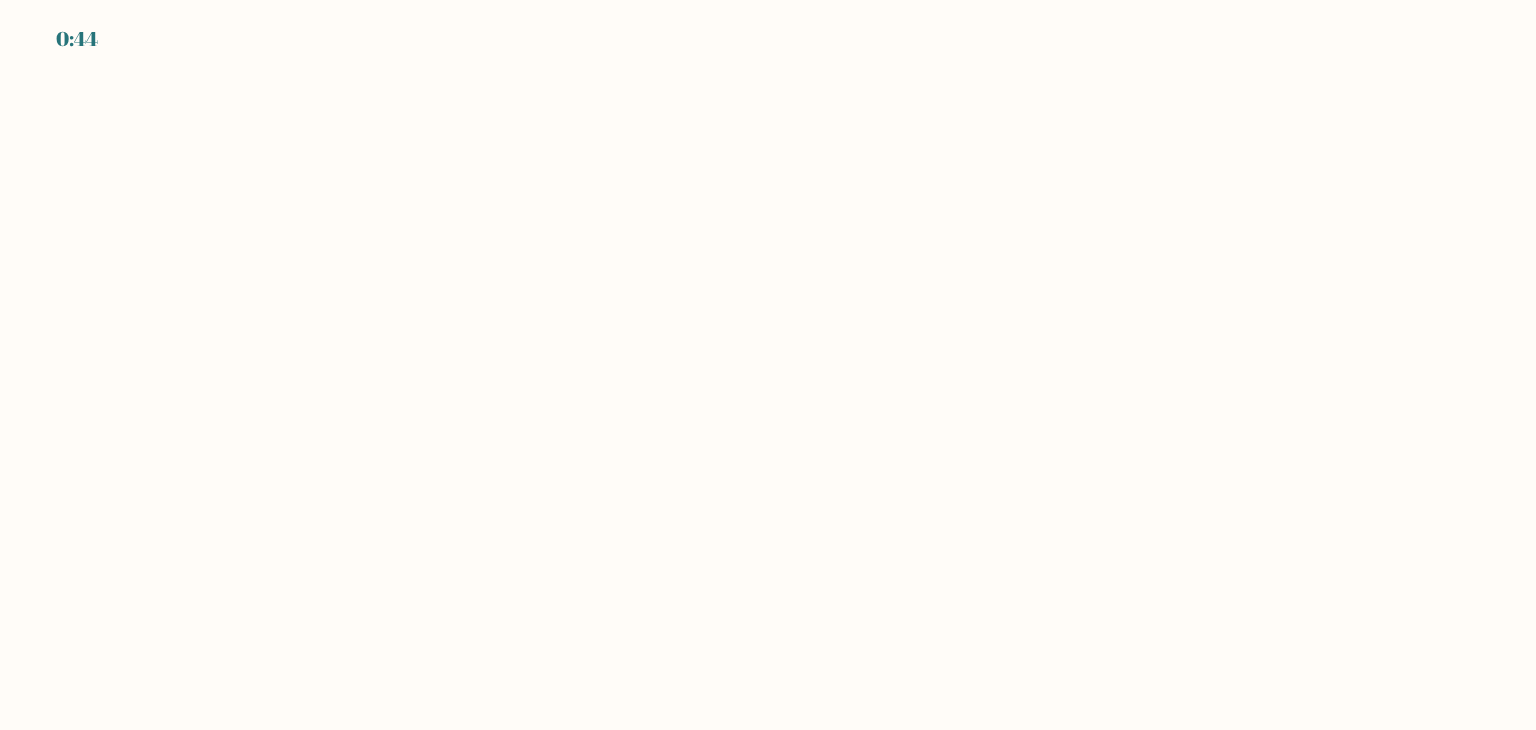 scroll, scrollTop: 0, scrollLeft: 0, axis: both 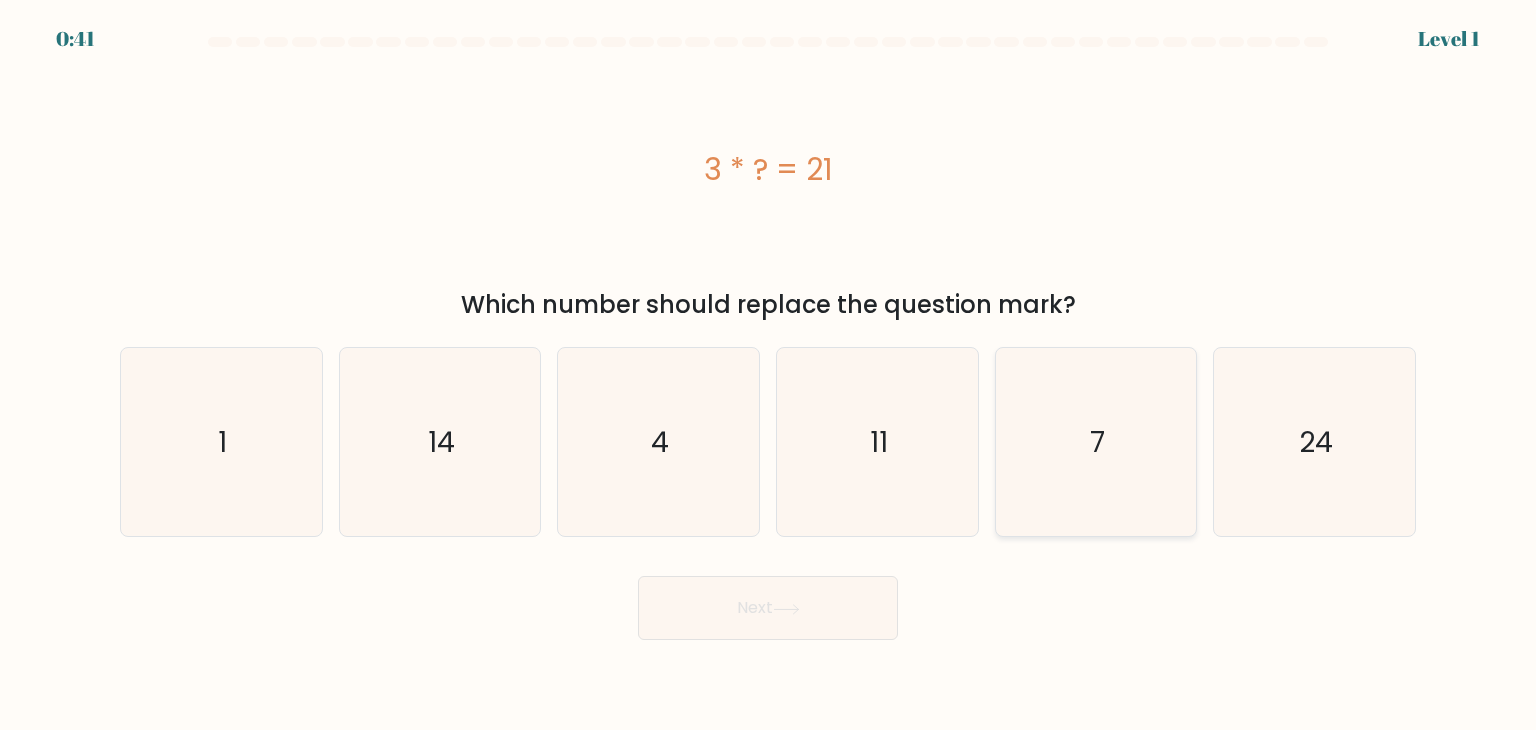 click on "7" 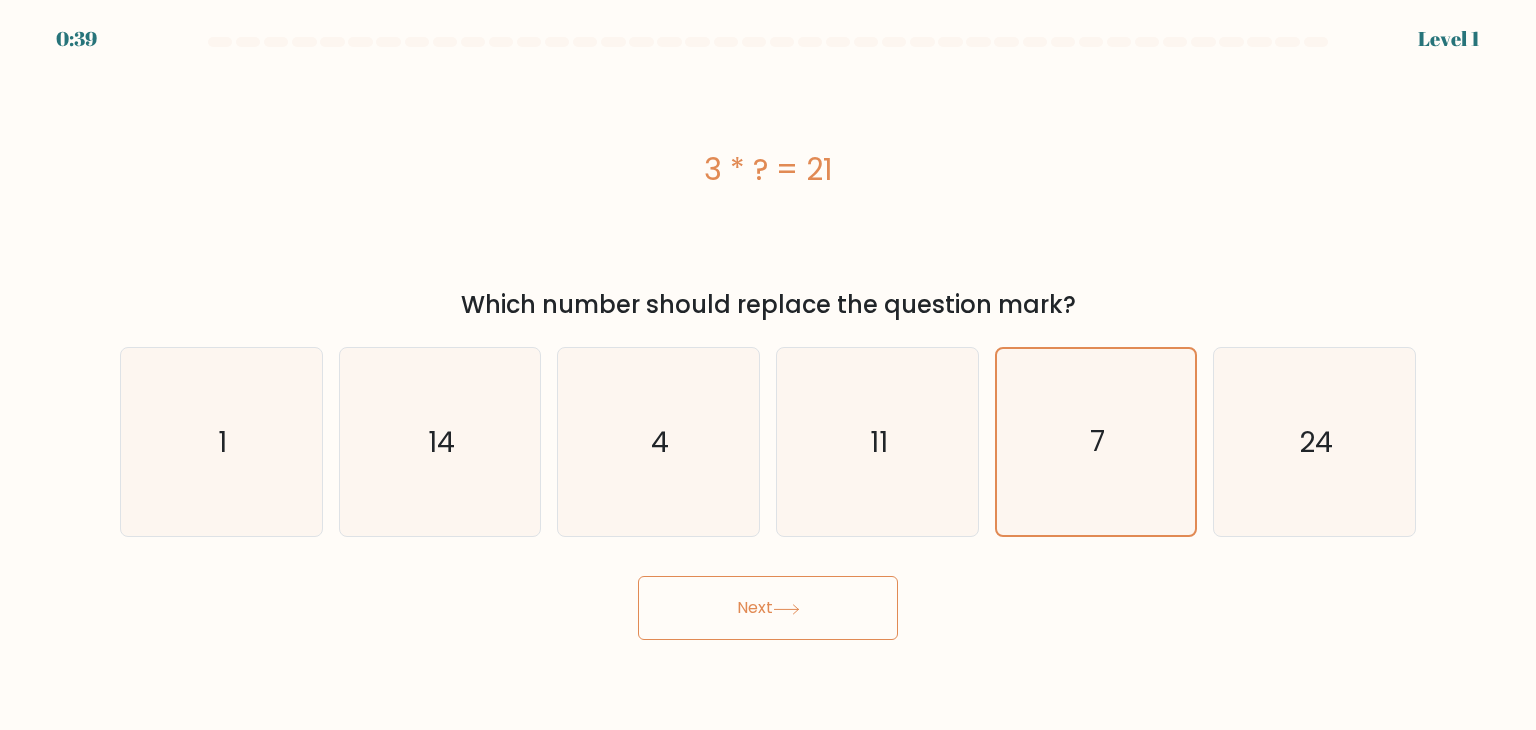 click on "Next" at bounding box center (768, 608) 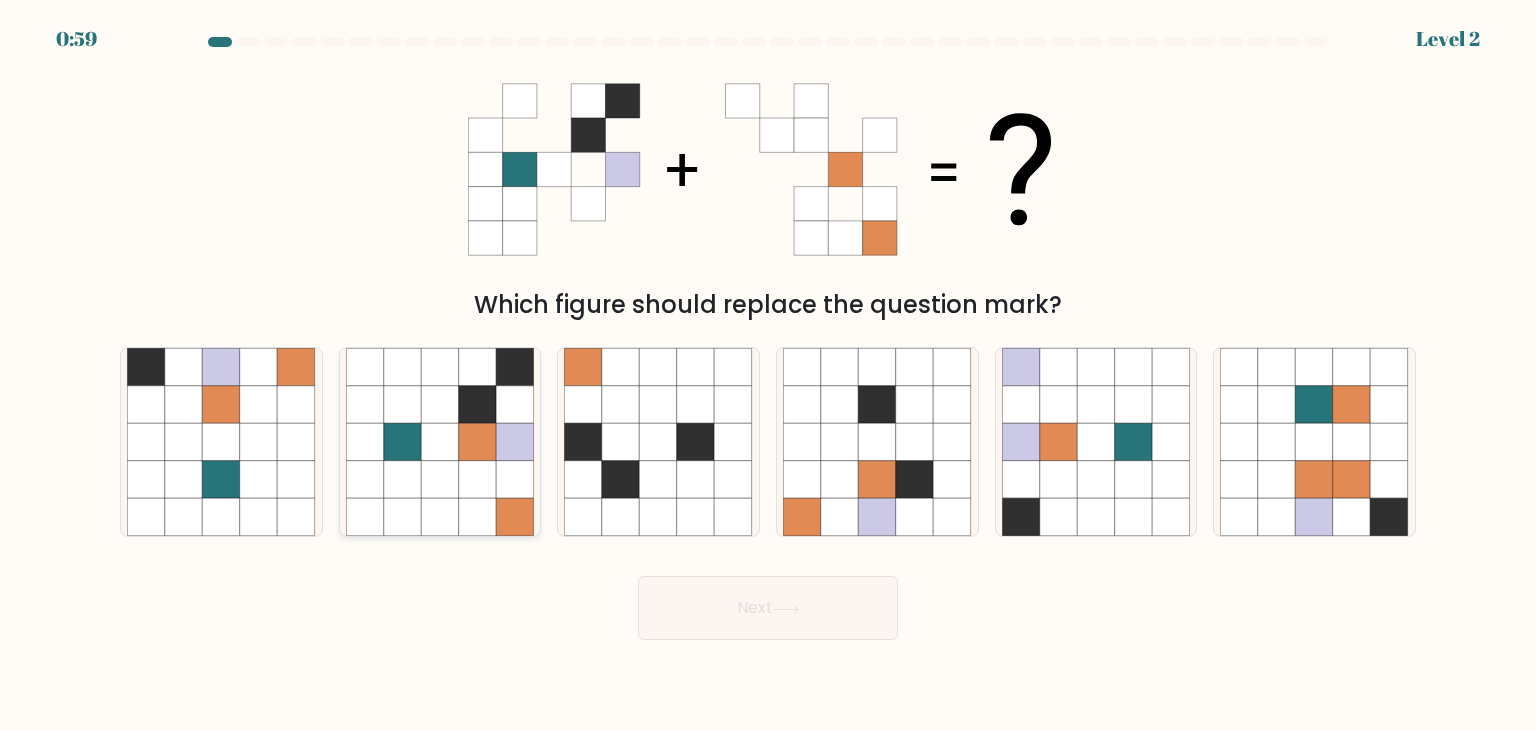 click 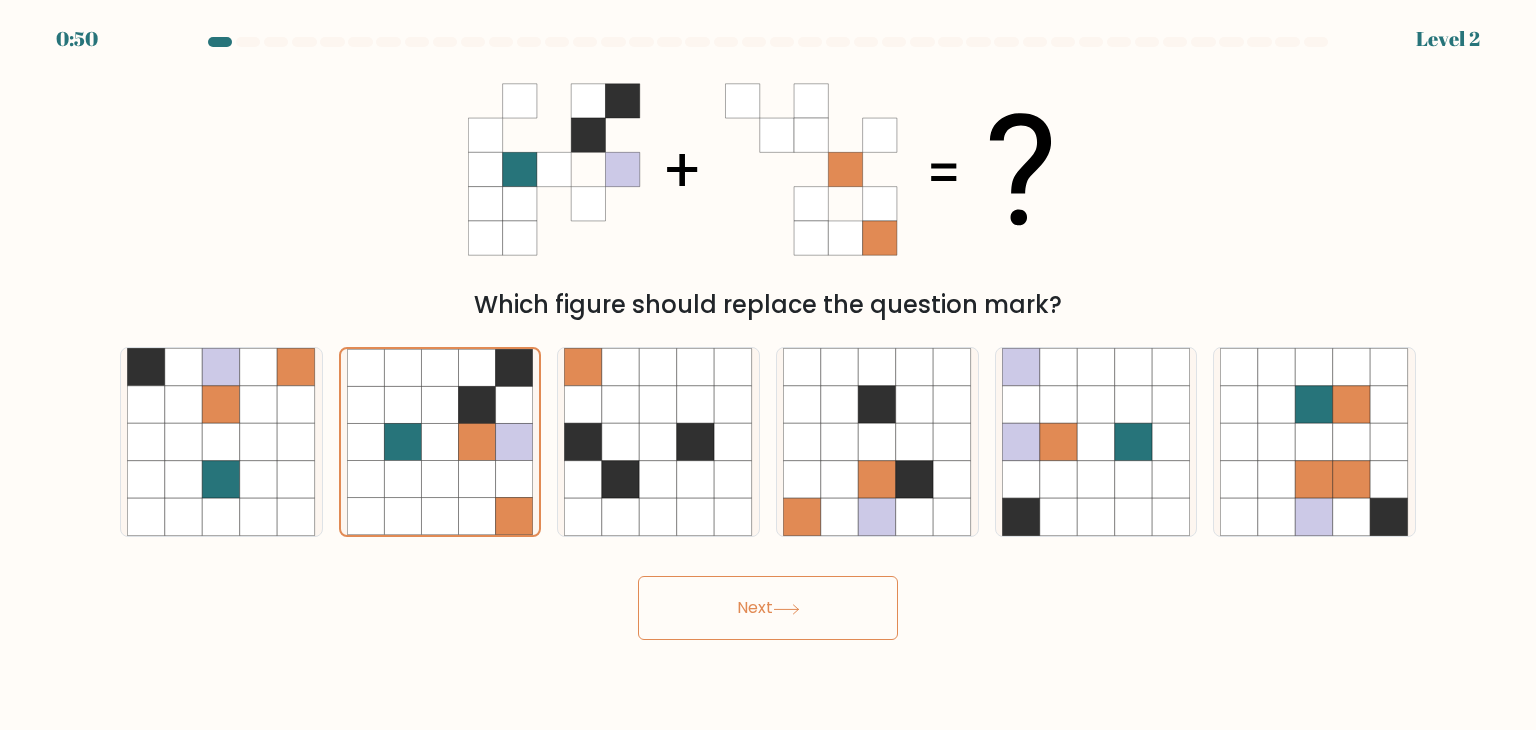 click on "Next" at bounding box center [768, 608] 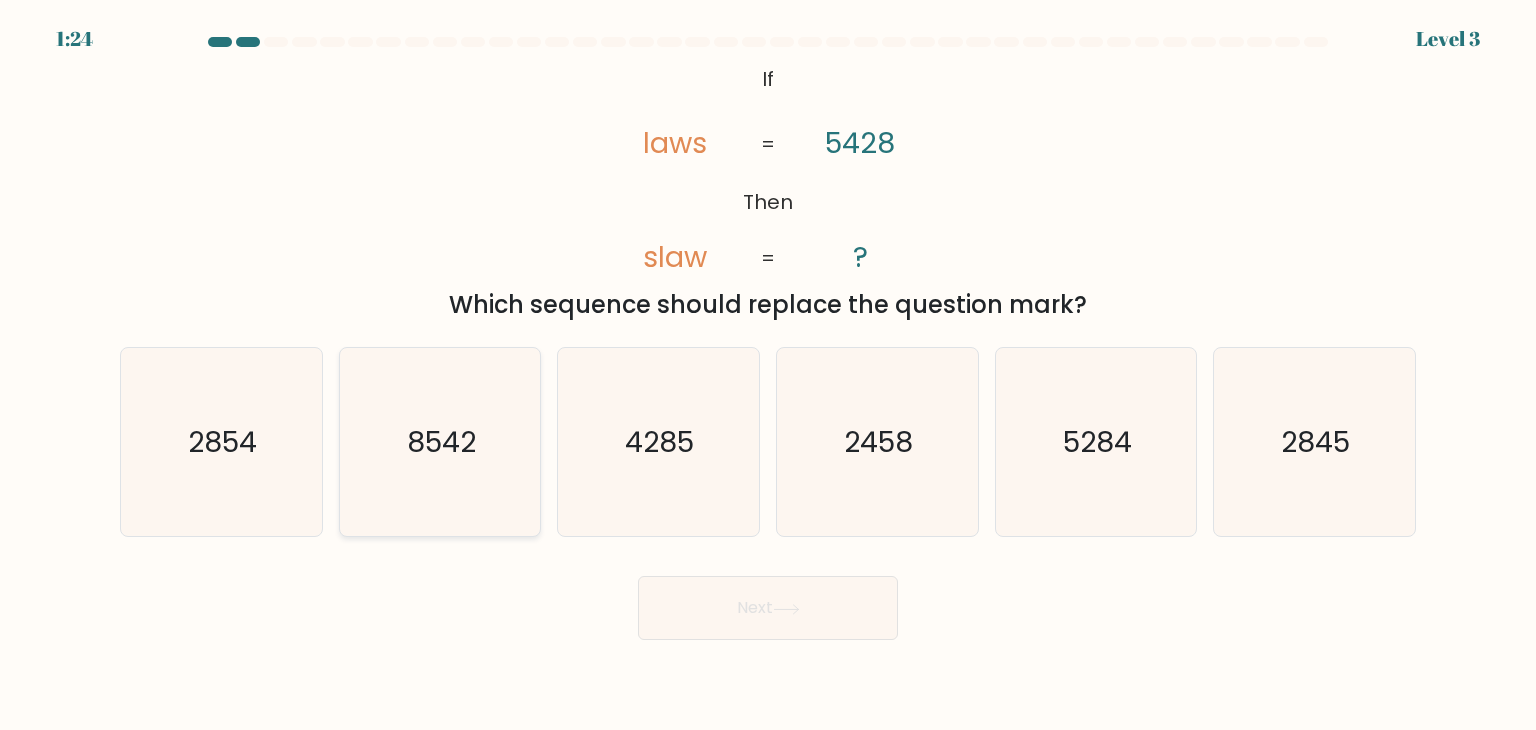 click on "8542" 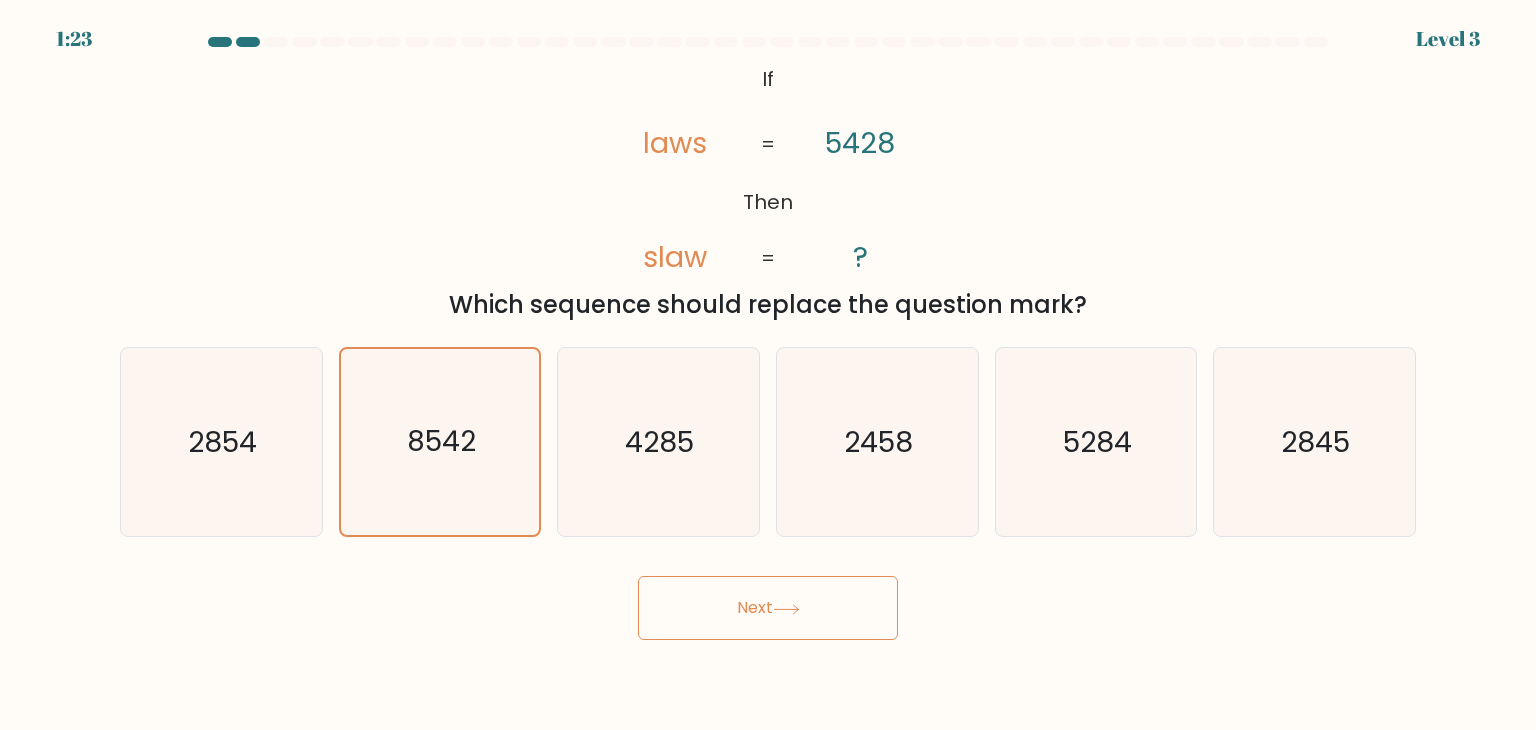 click on "Next" at bounding box center (768, 608) 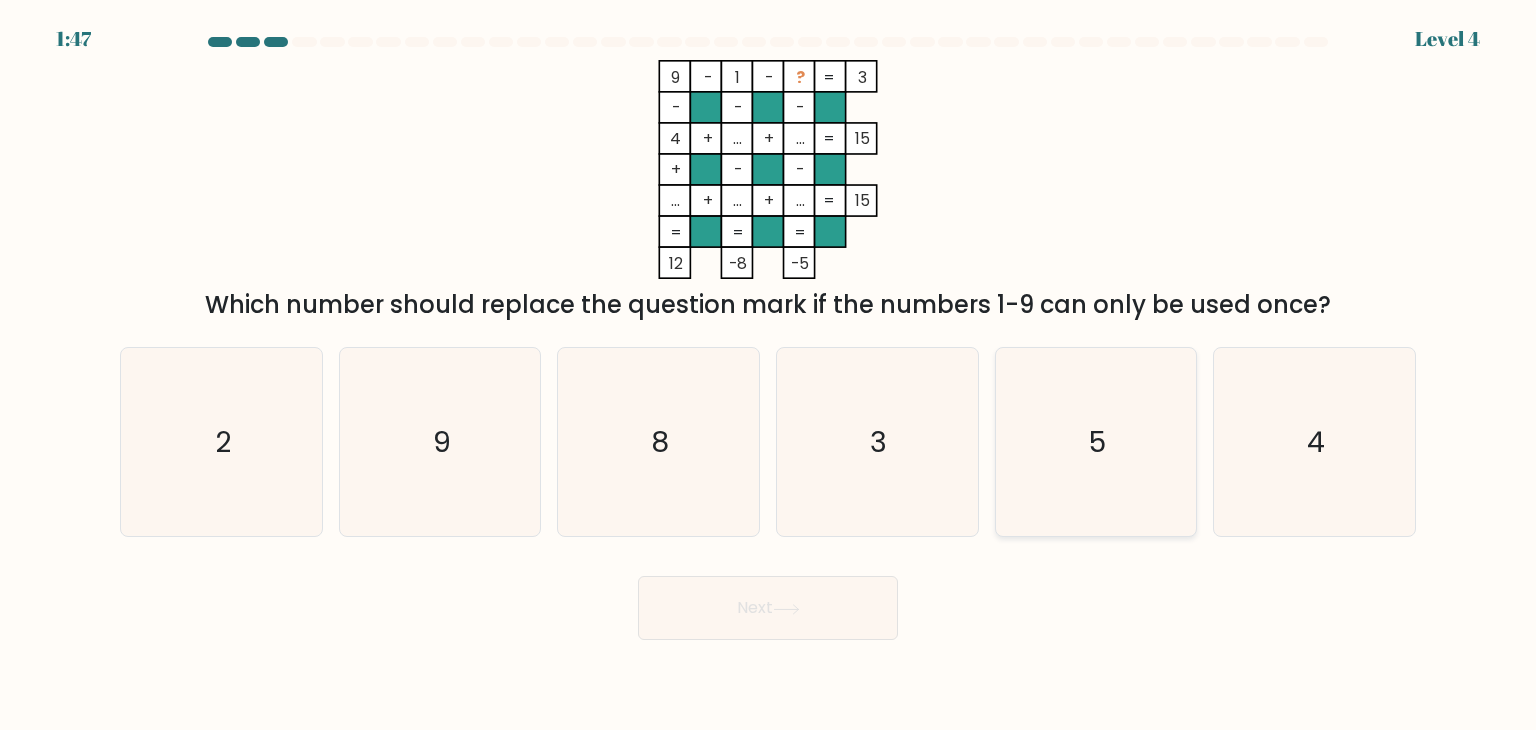 click on "5" 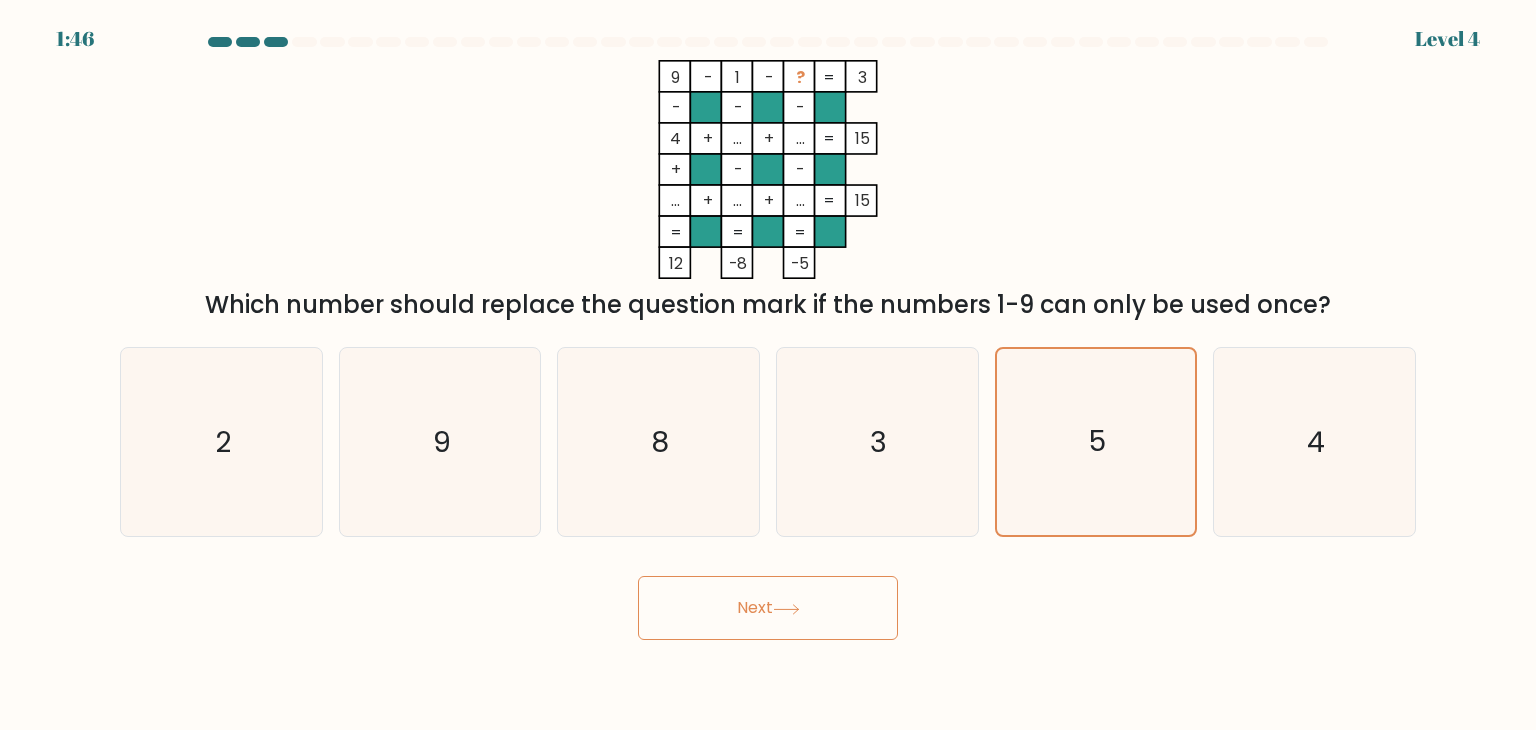 click on "Next" at bounding box center [768, 608] 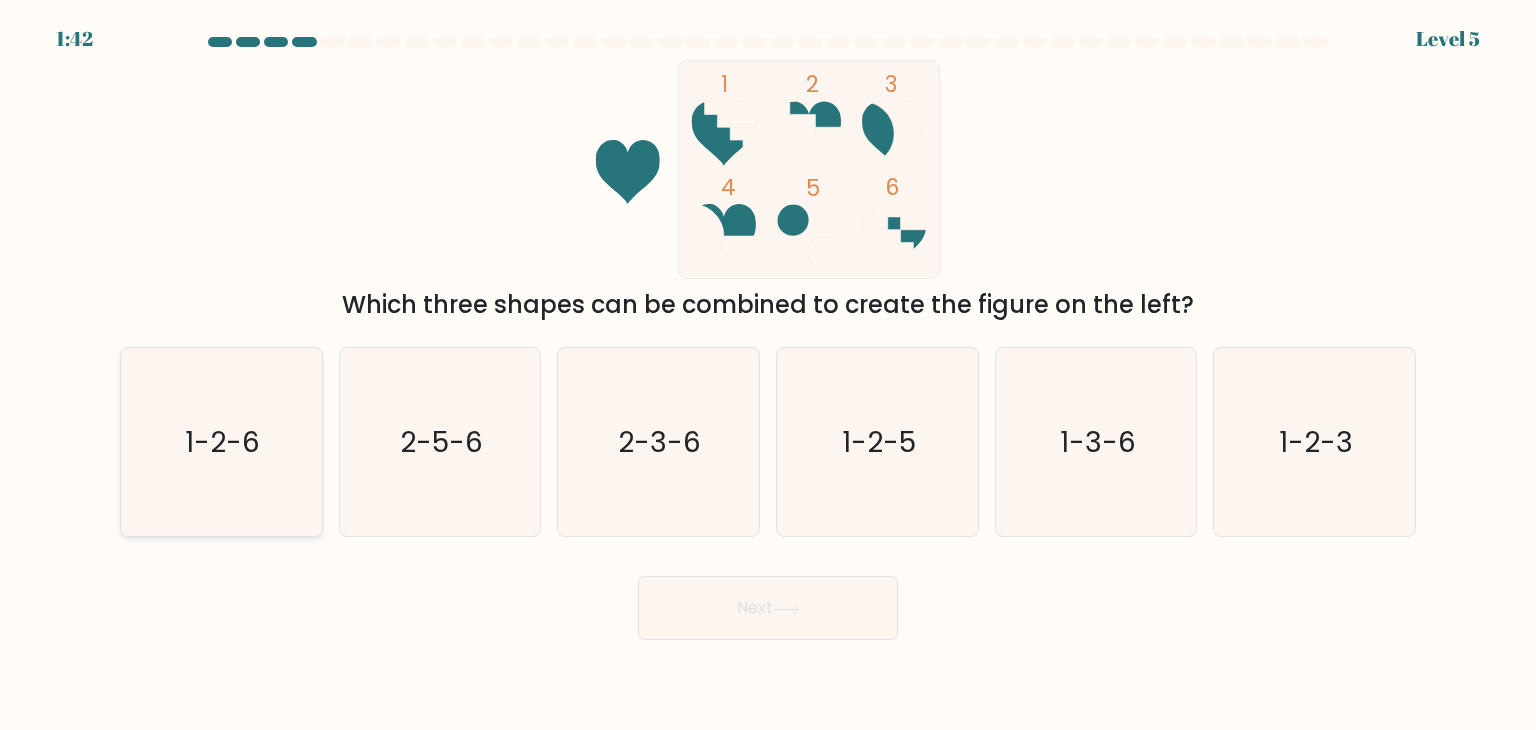 click on "1-2-6" 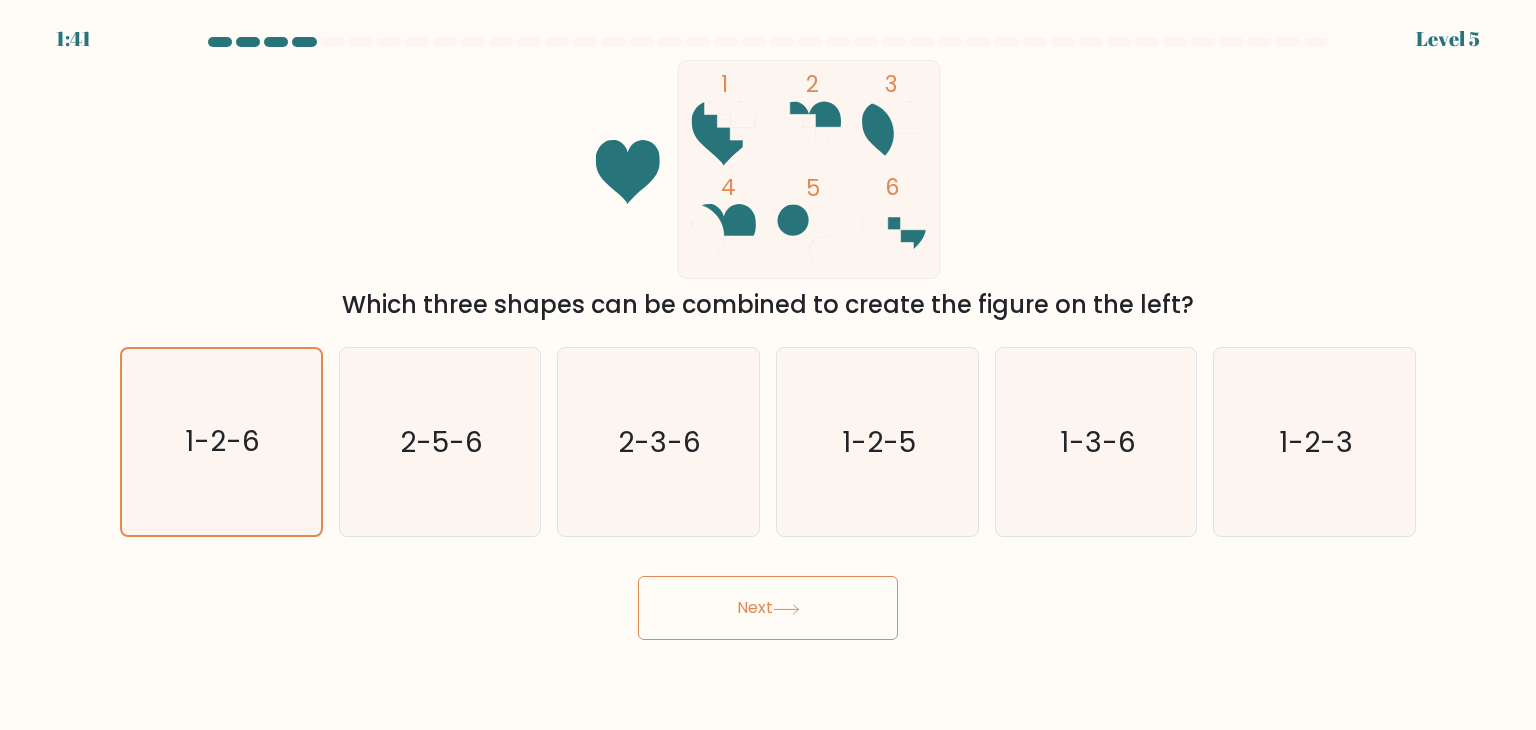 click on "Next" at bounding box center (768, 608) 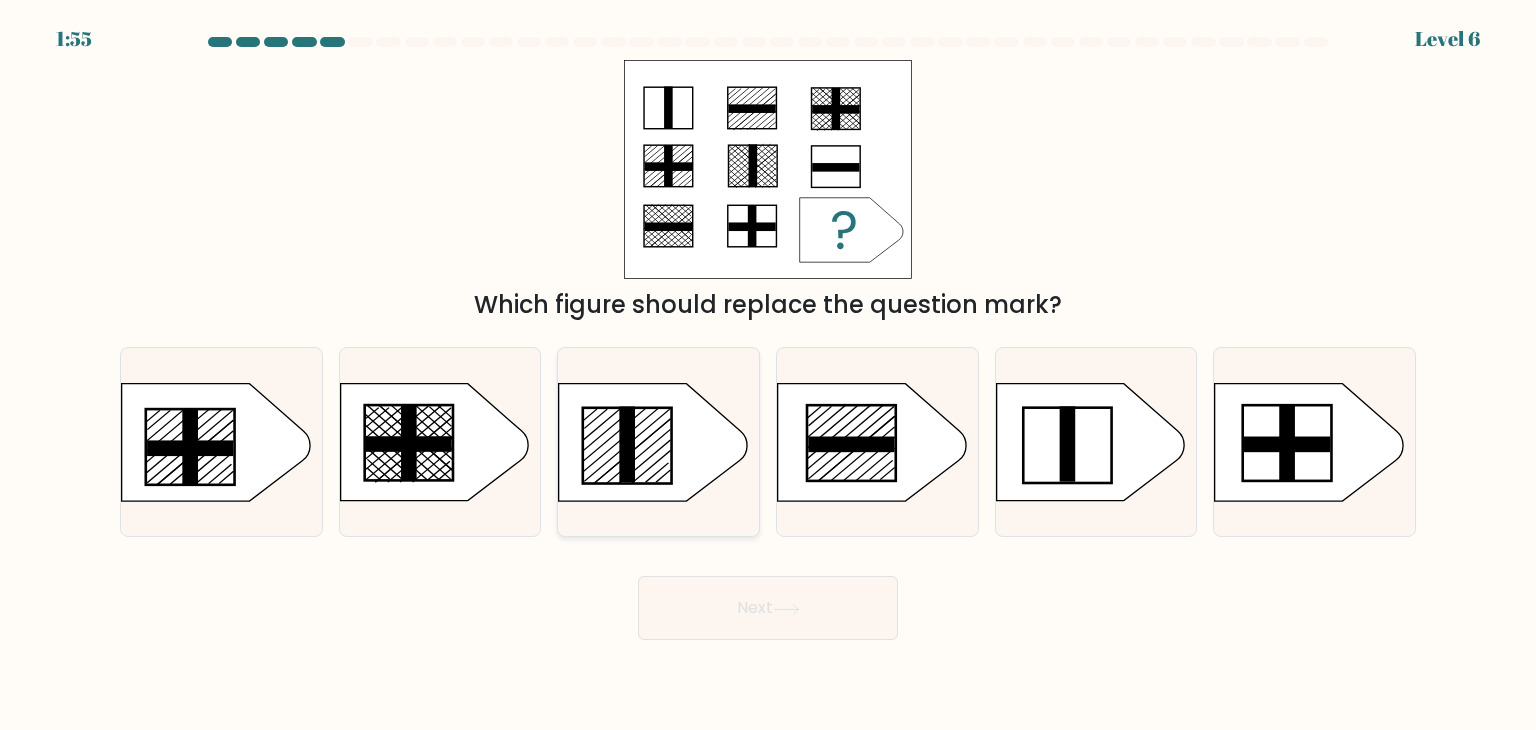 click 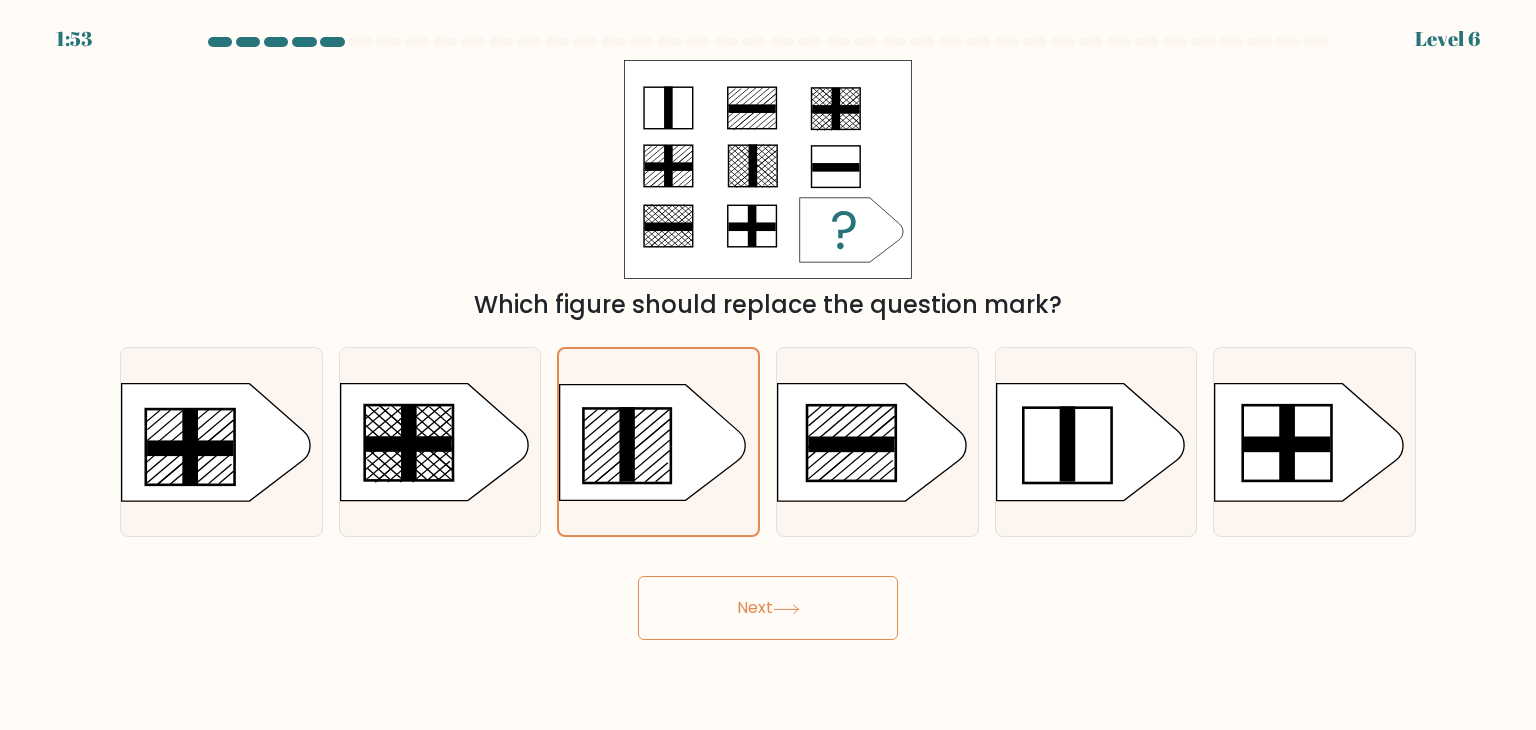 click on "Next" at bounding box center (768, 608) 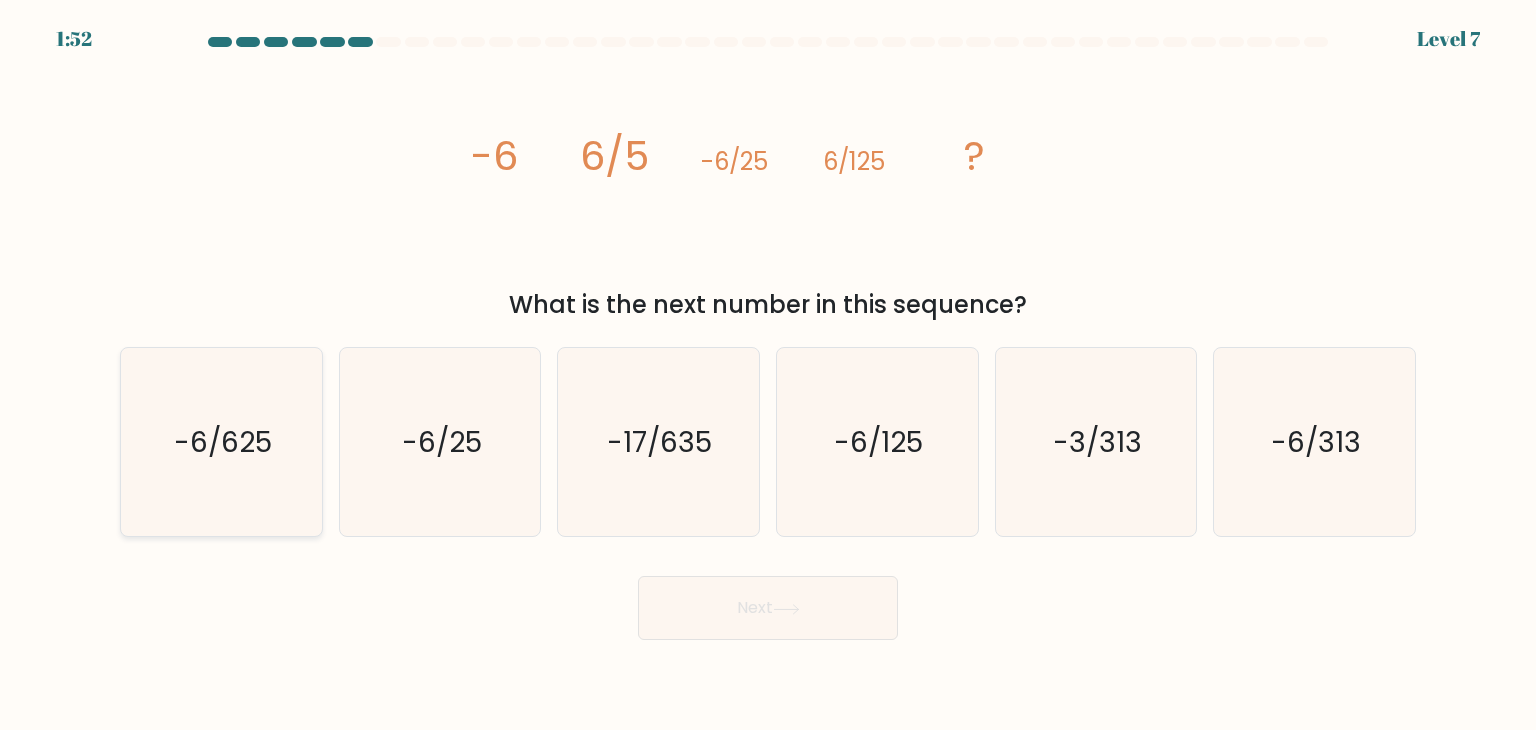 click on "-6/625" 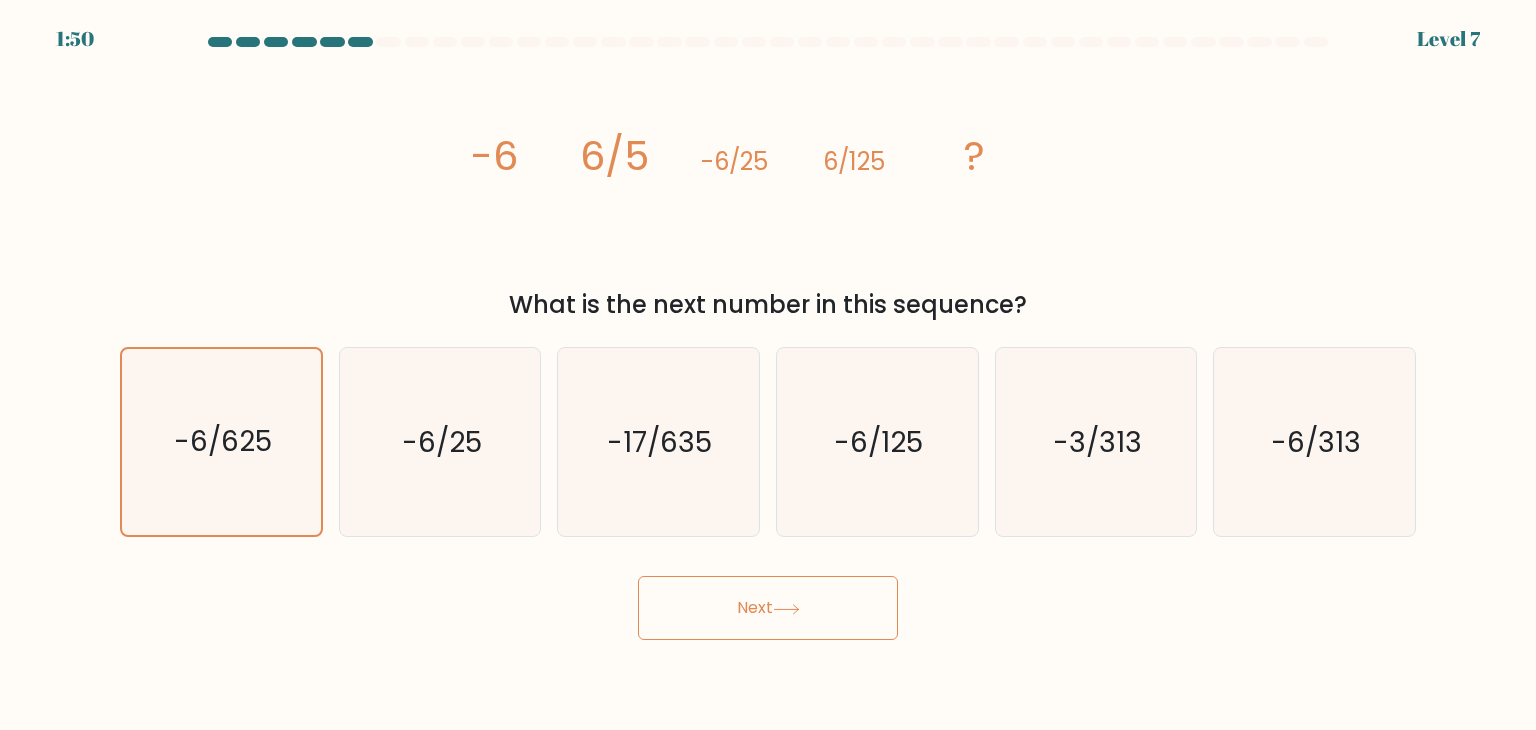 click on "Next" at bounding box center [768, 608] 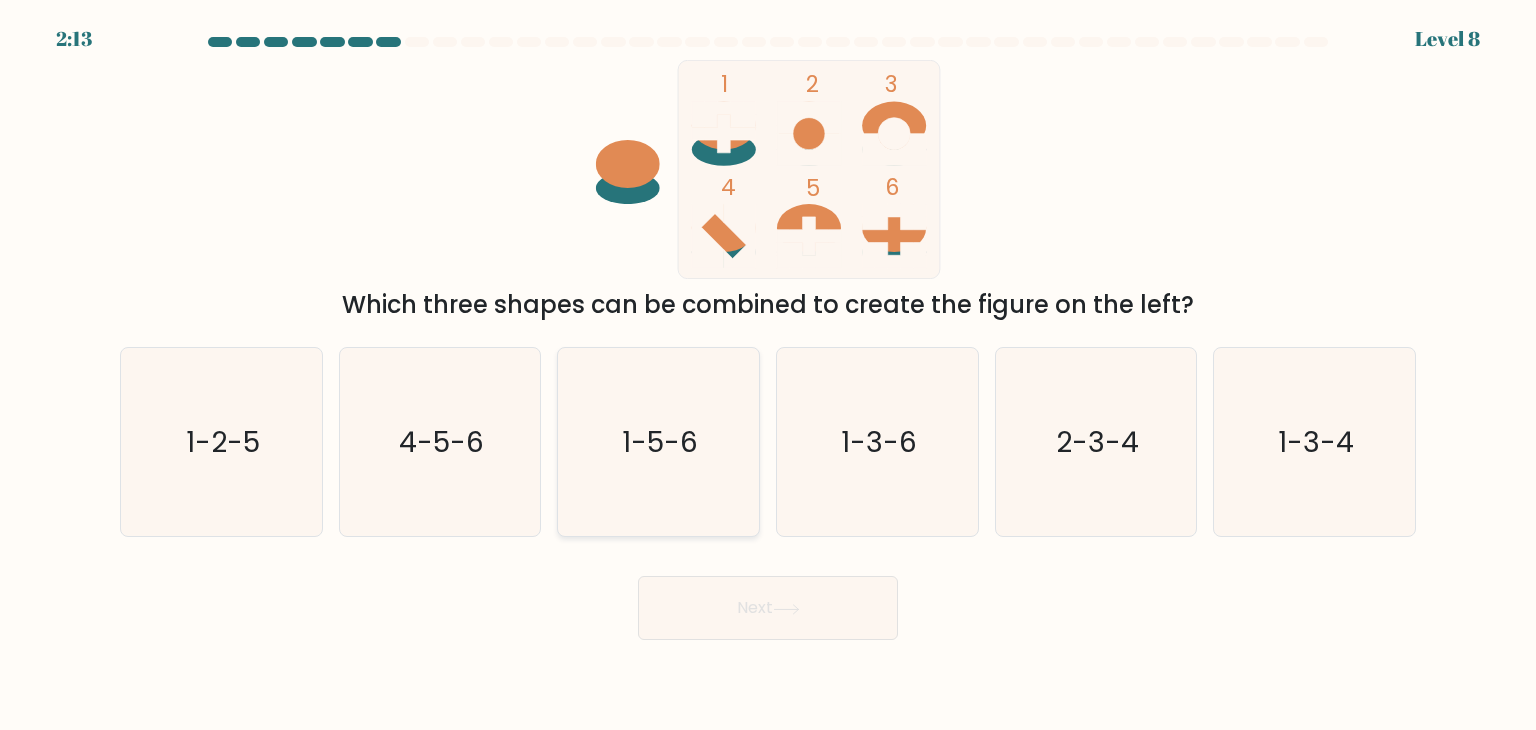 click on "1-5-6" 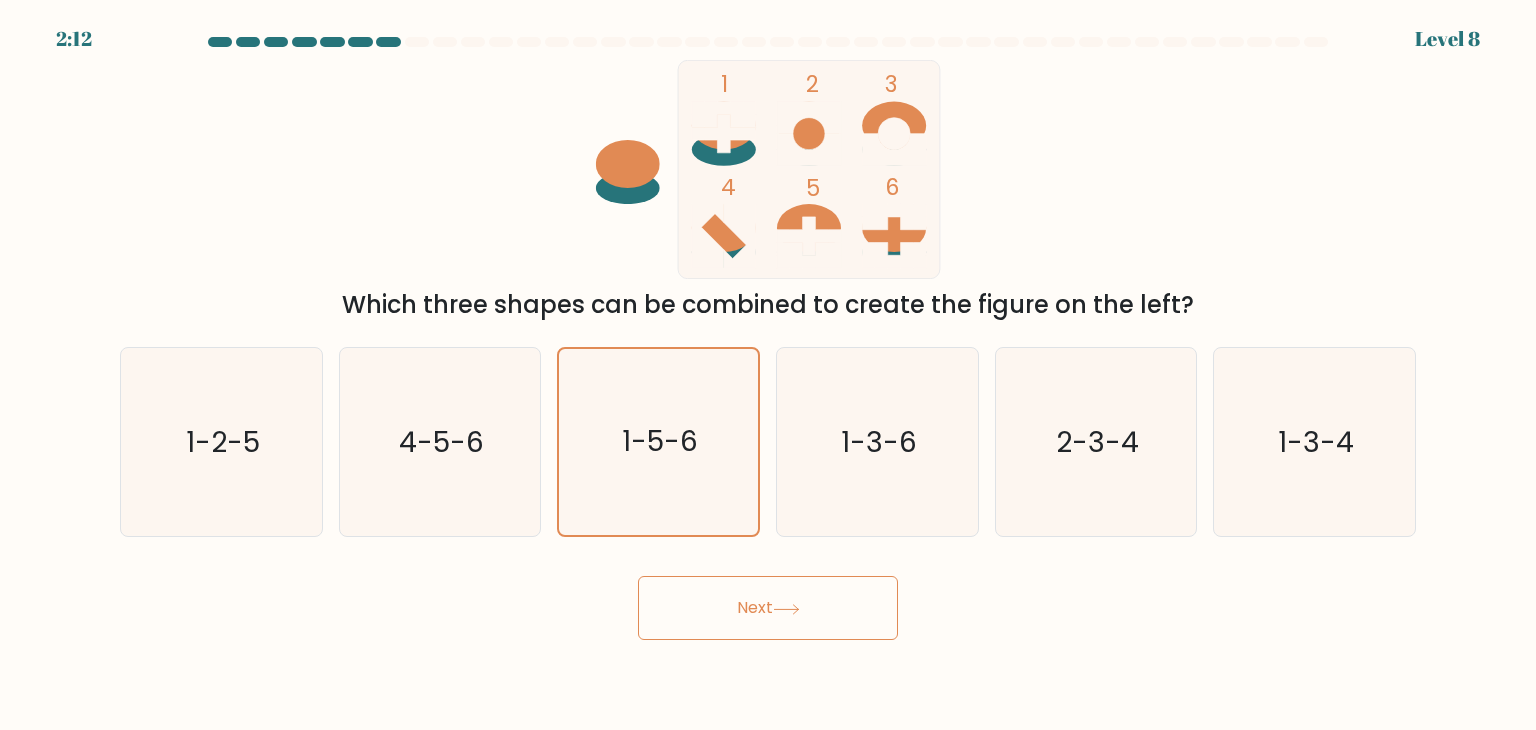 click on "Next" at bounding box center (768, 608) 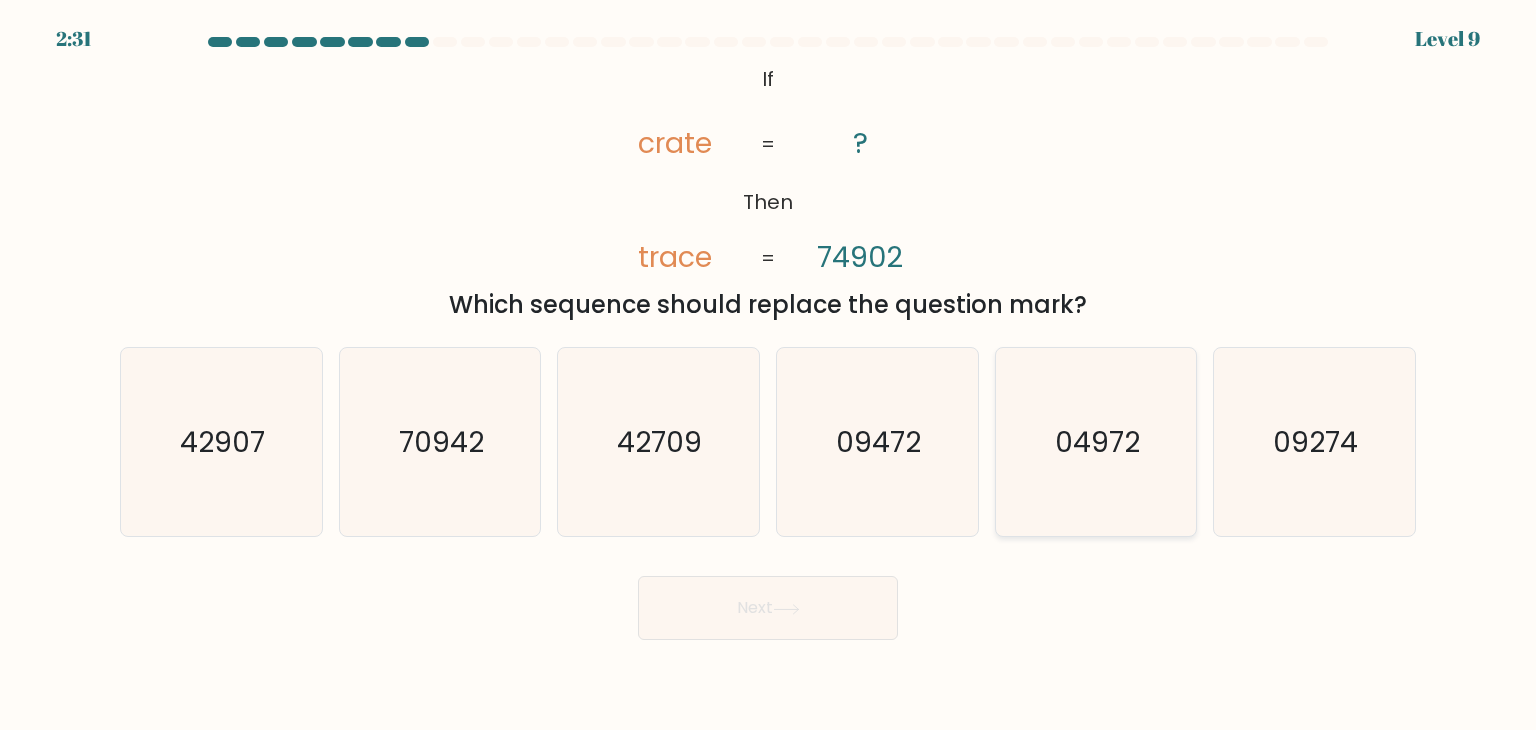 click on "04972" 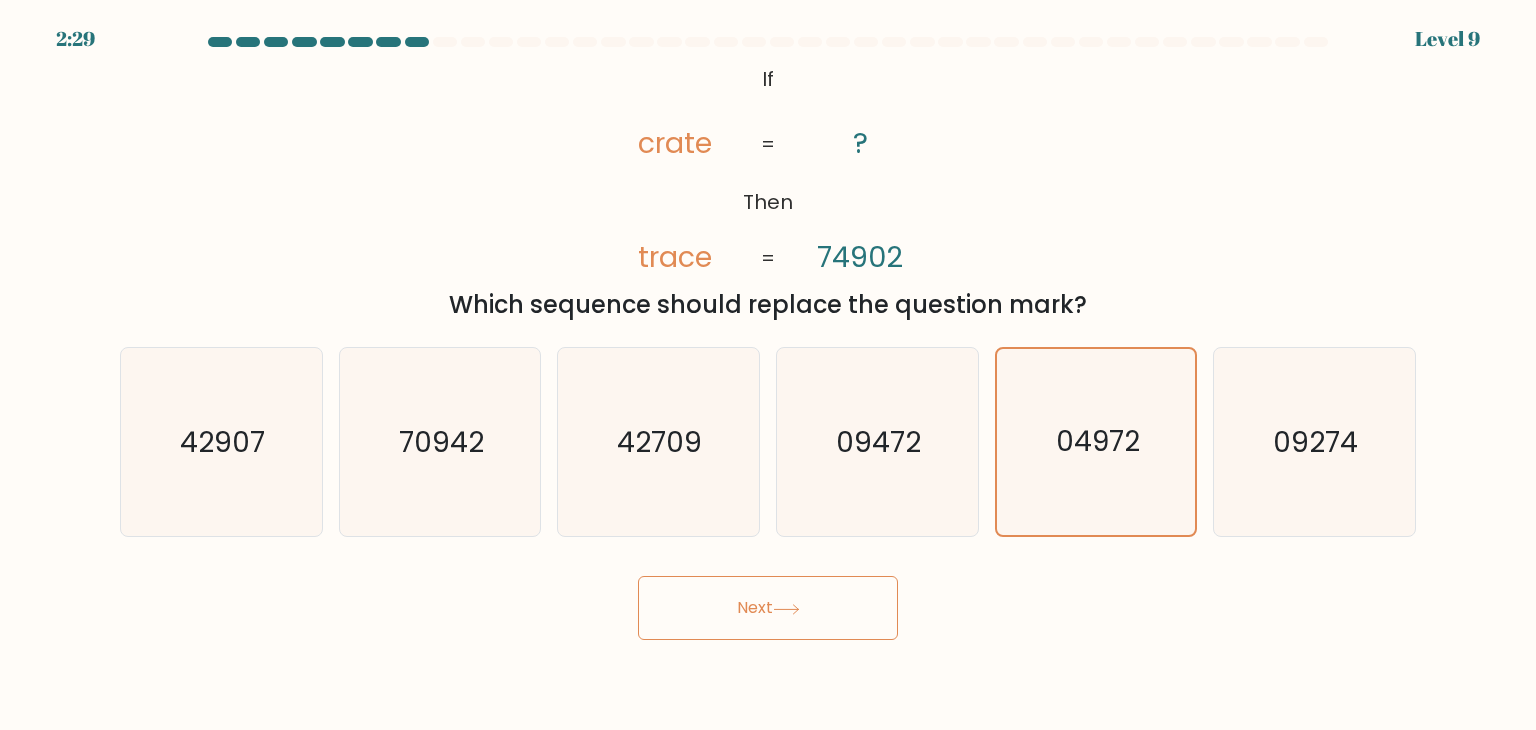 click on "Next" at bounding box center [768, 608] 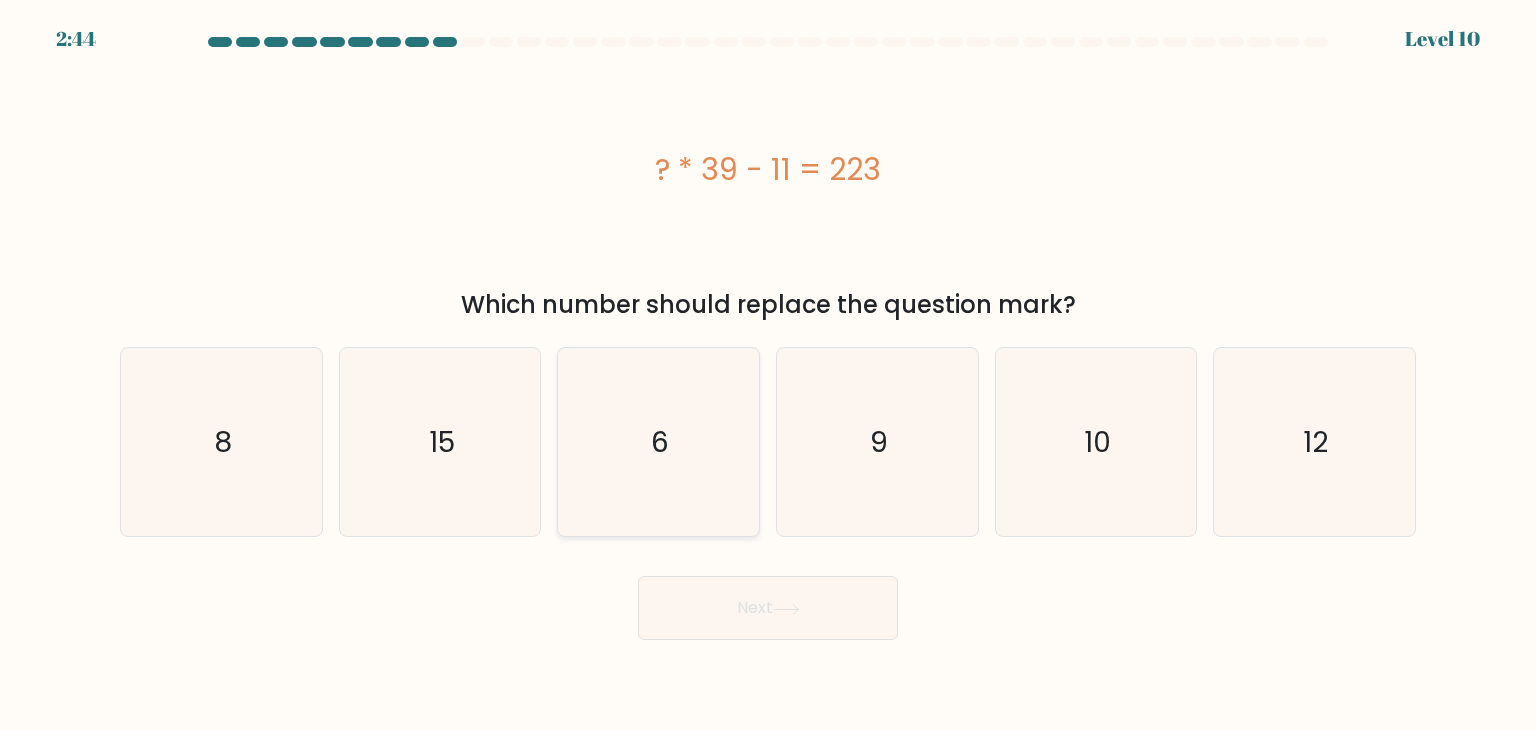 click on "6" 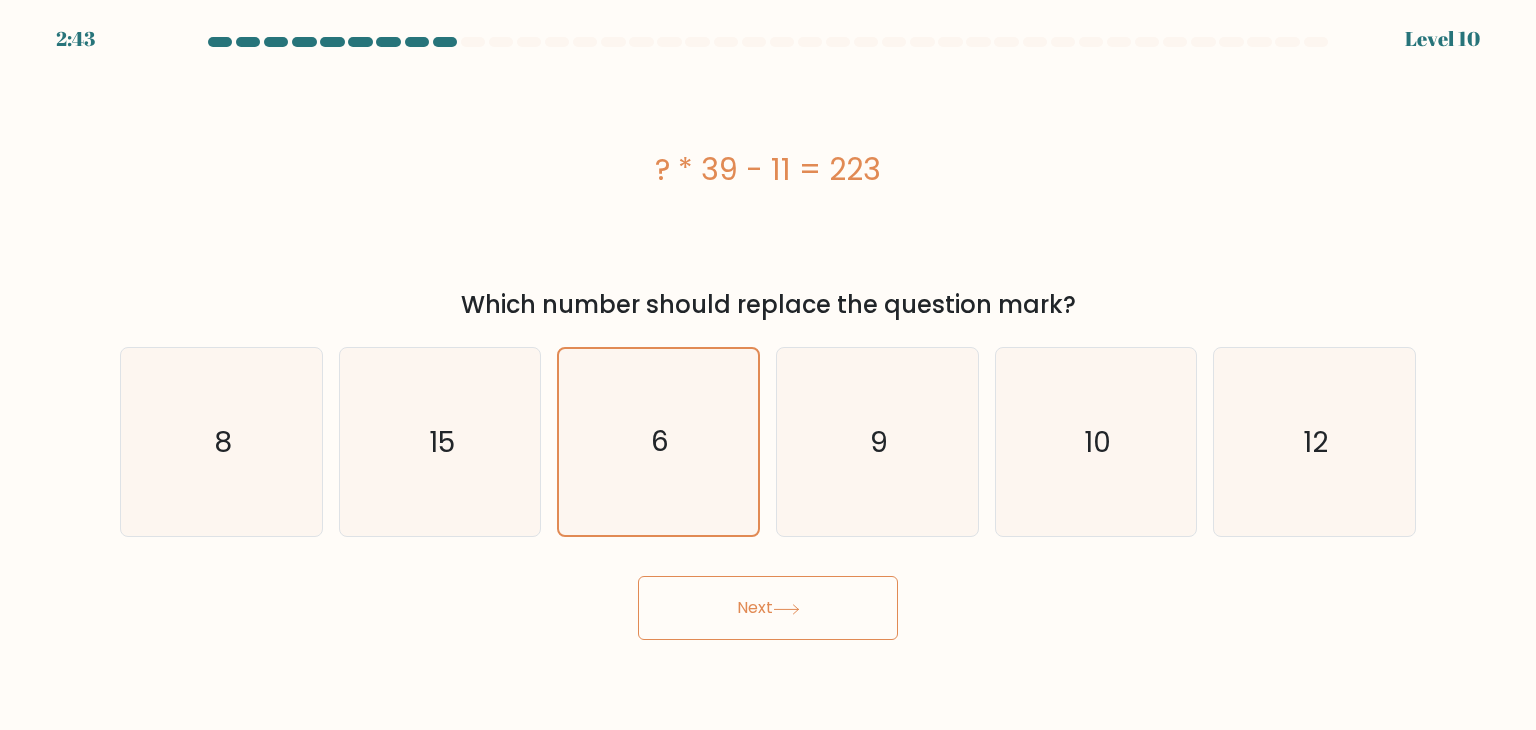 click on "Next" at bounding box center [768, 608] 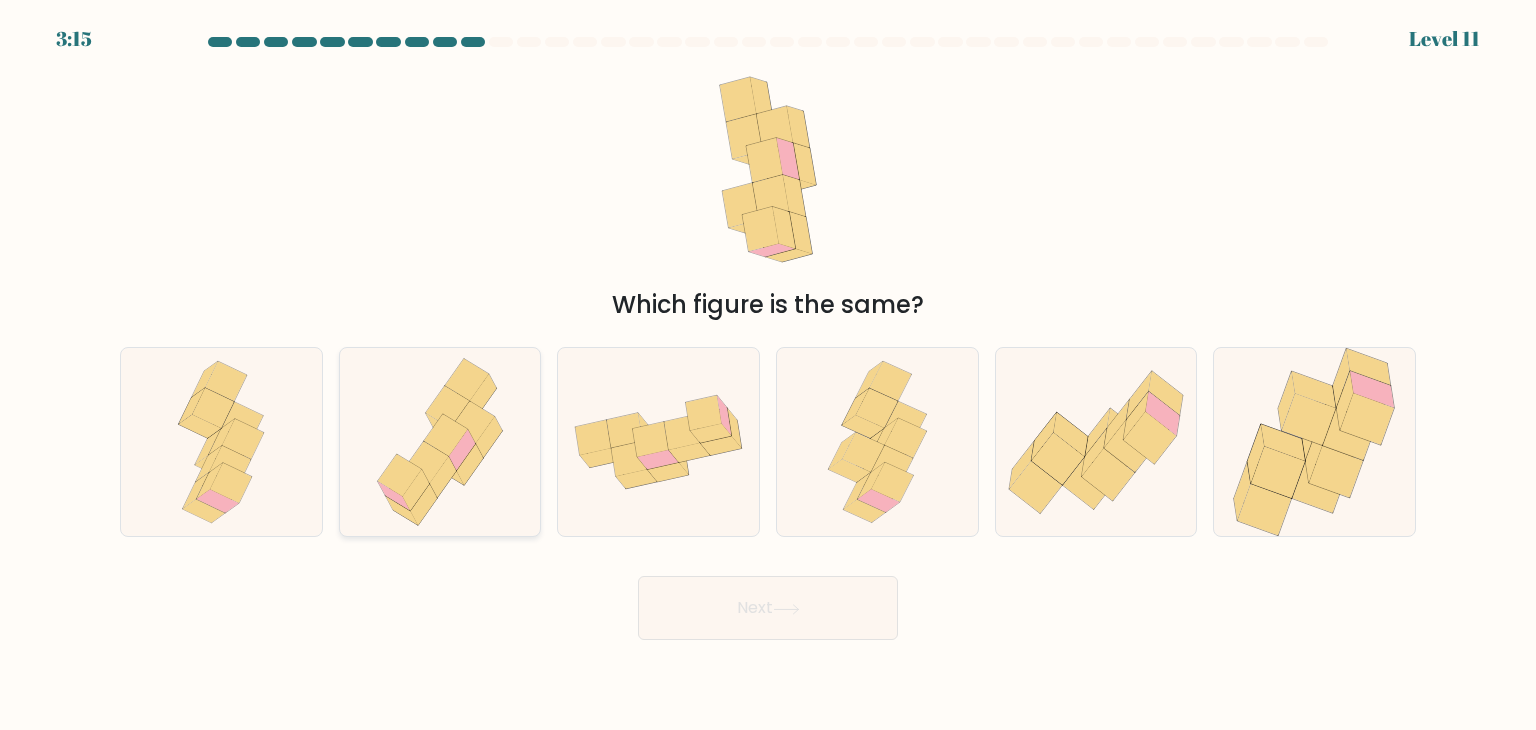 click 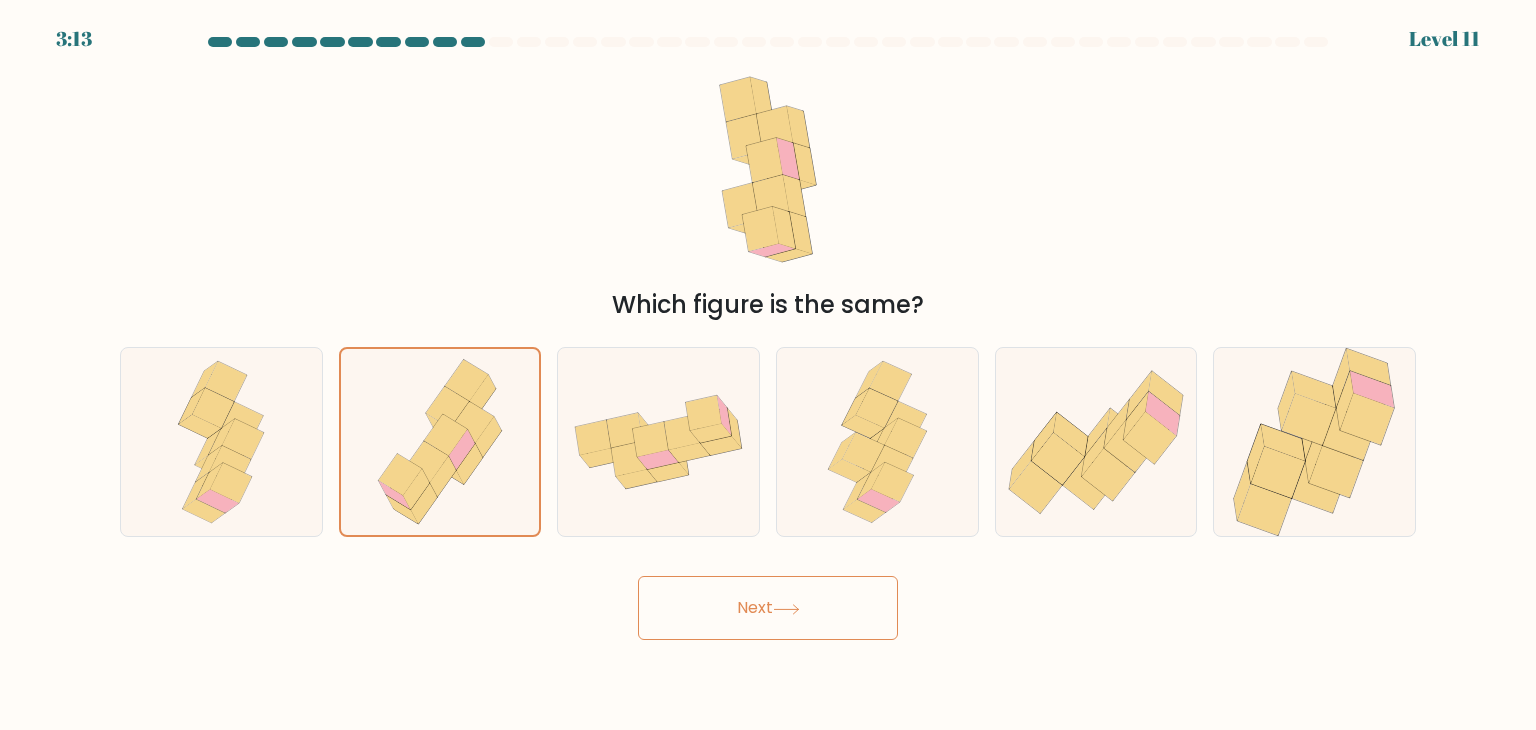 click on "Next" at bounding box center (768, 608) 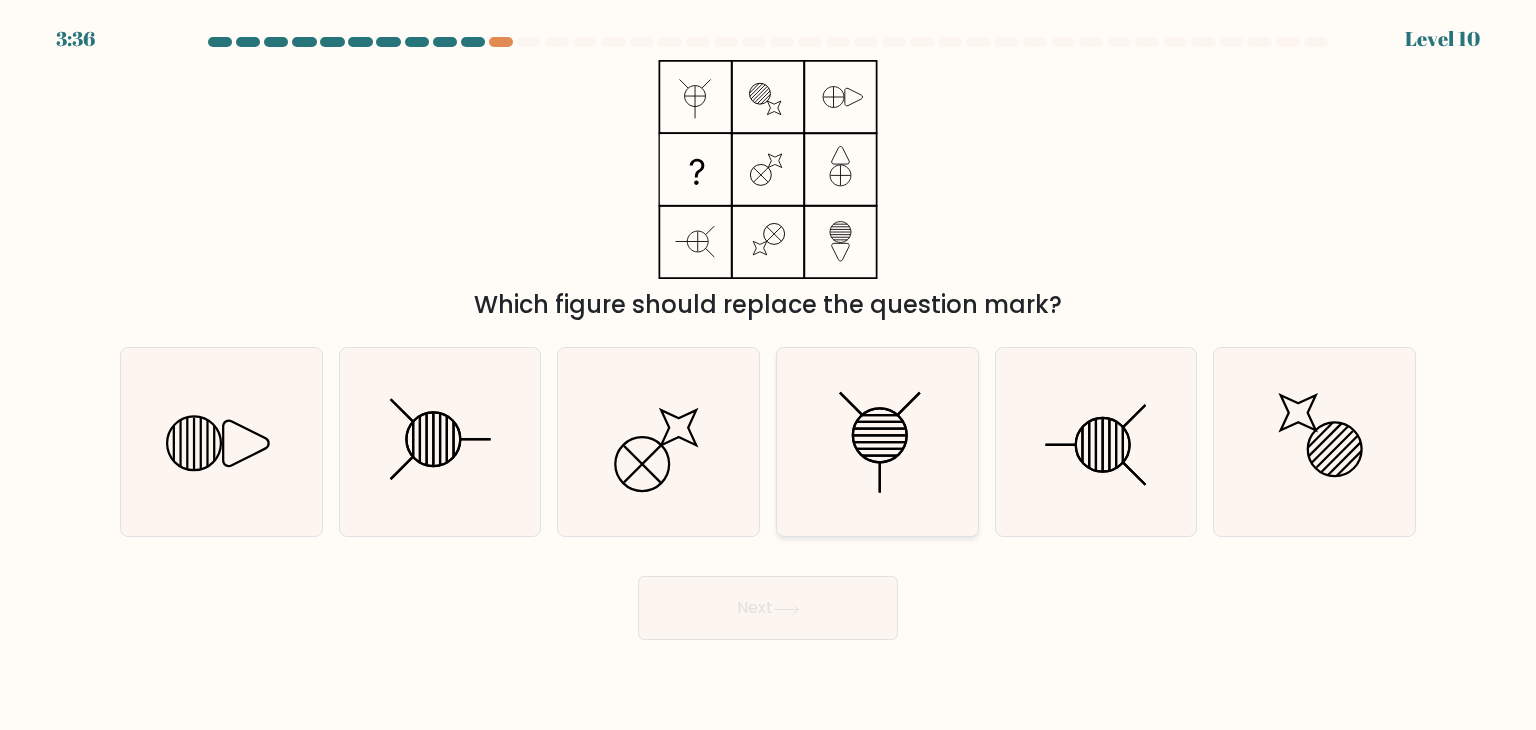 click 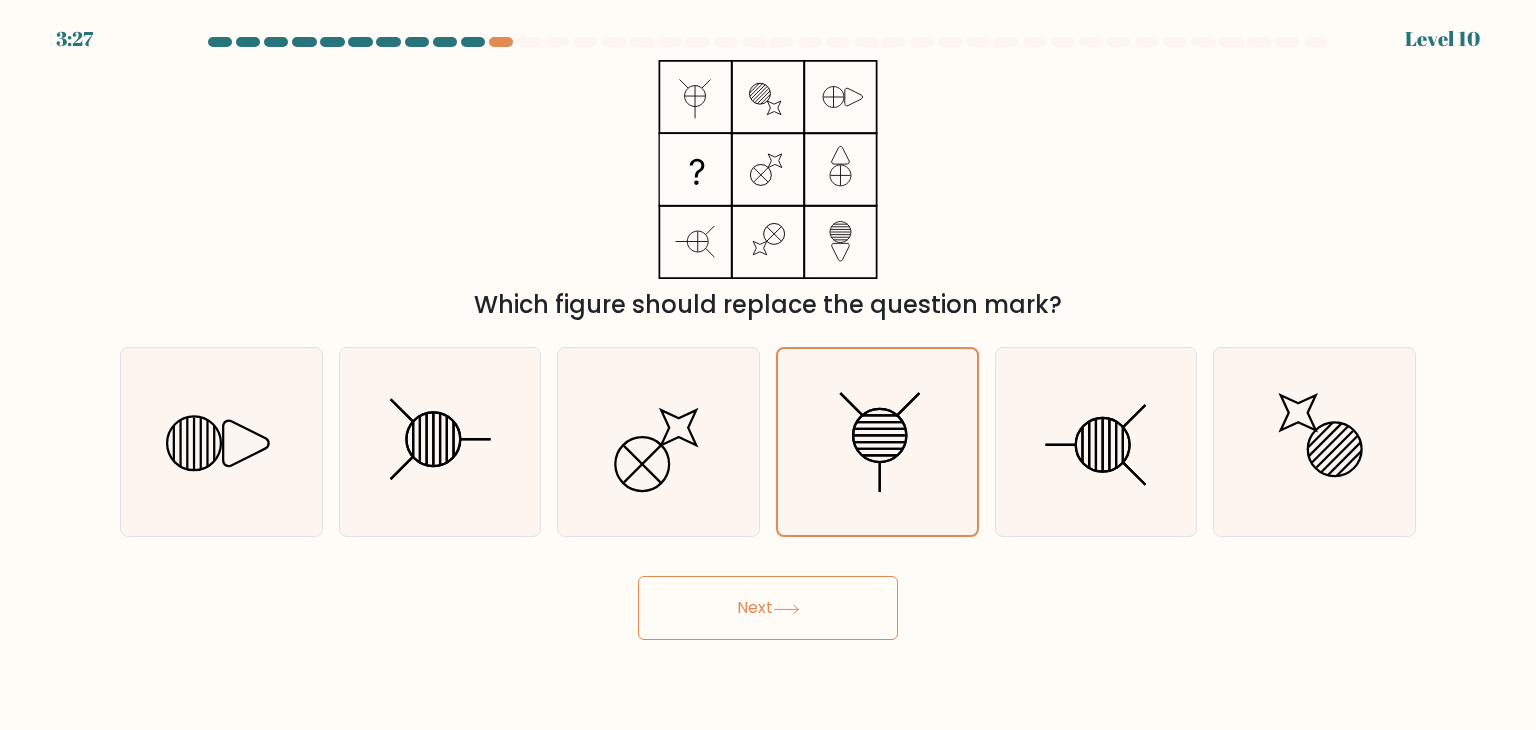 click on "Next" at bounding box center [768, 608] 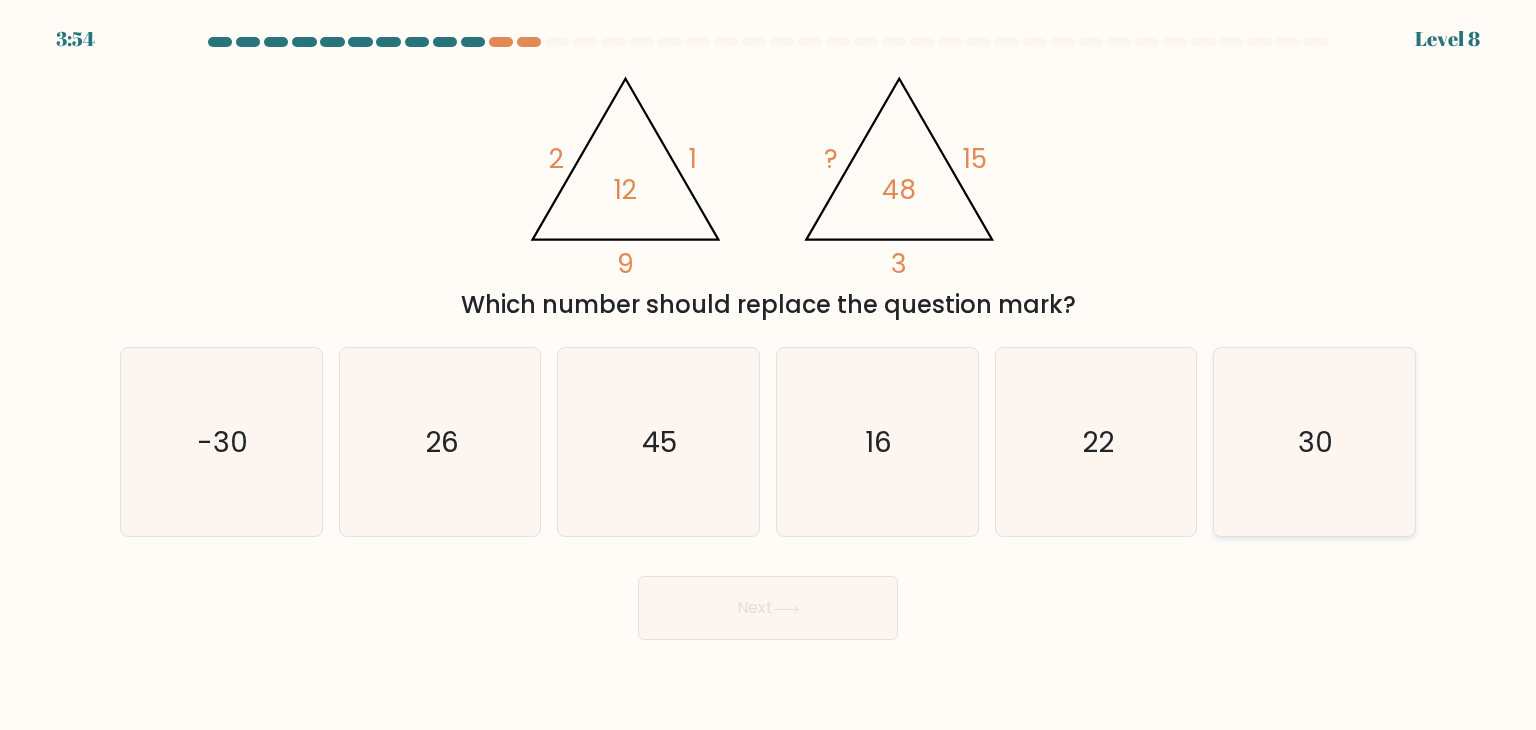 click on "30" 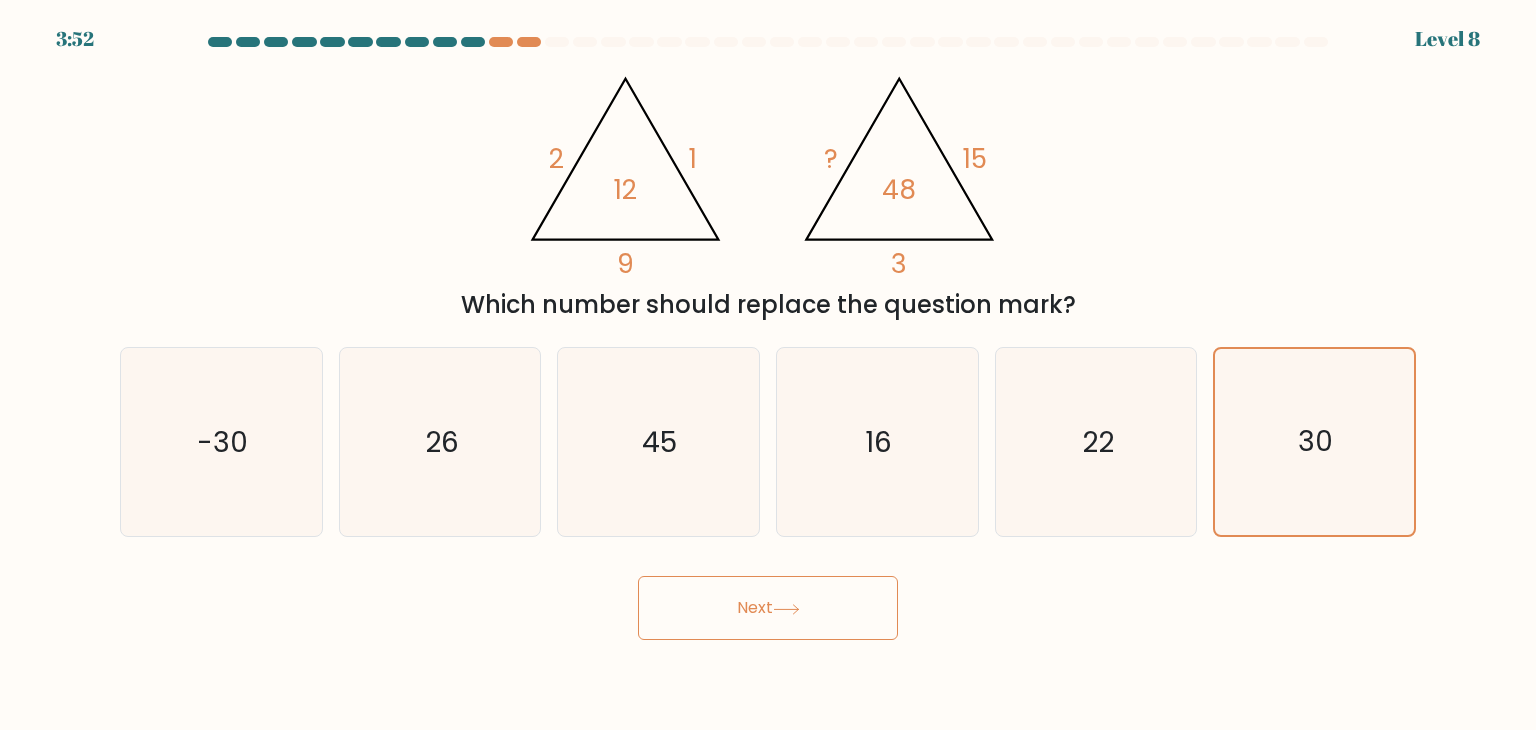 click on "Next" at bounding box center [768, 608] 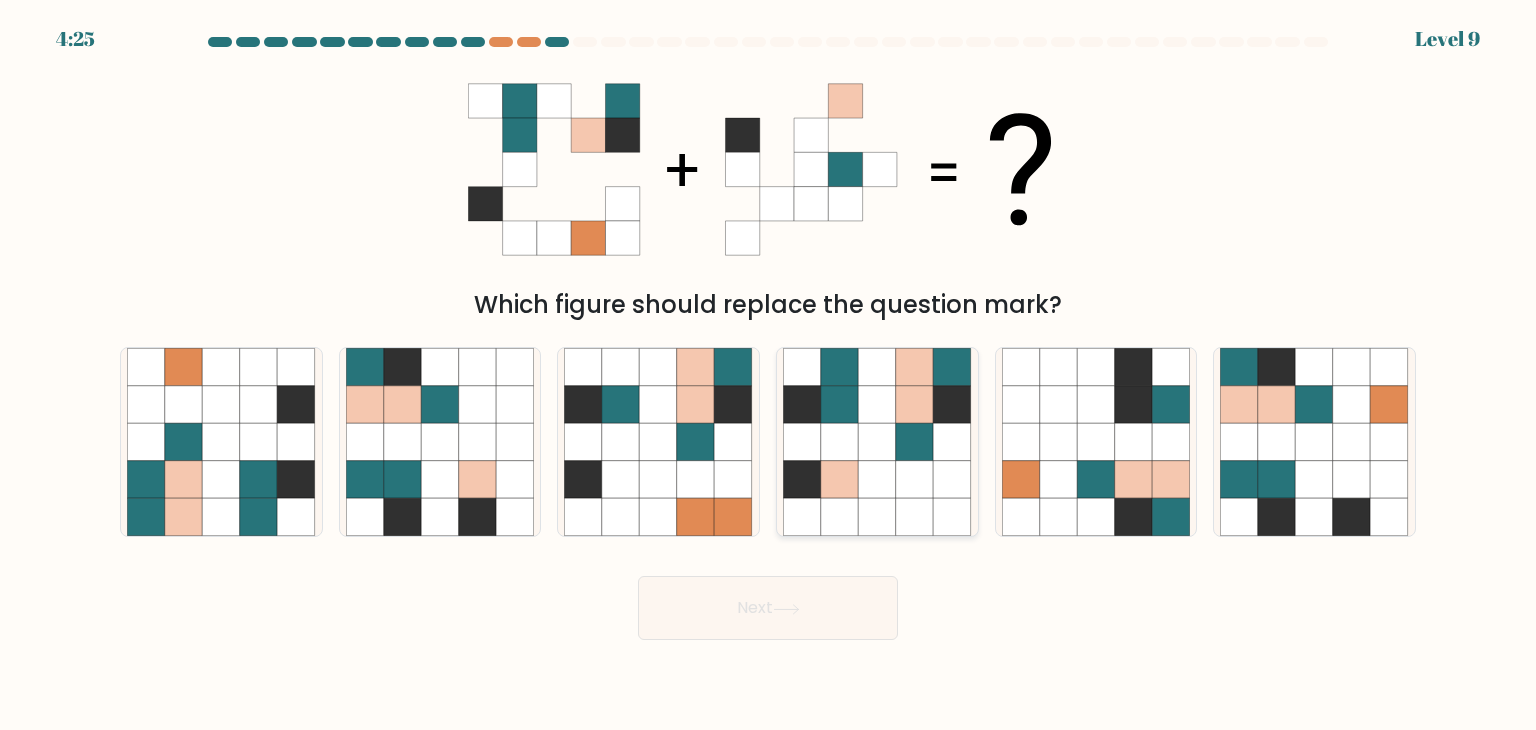 click 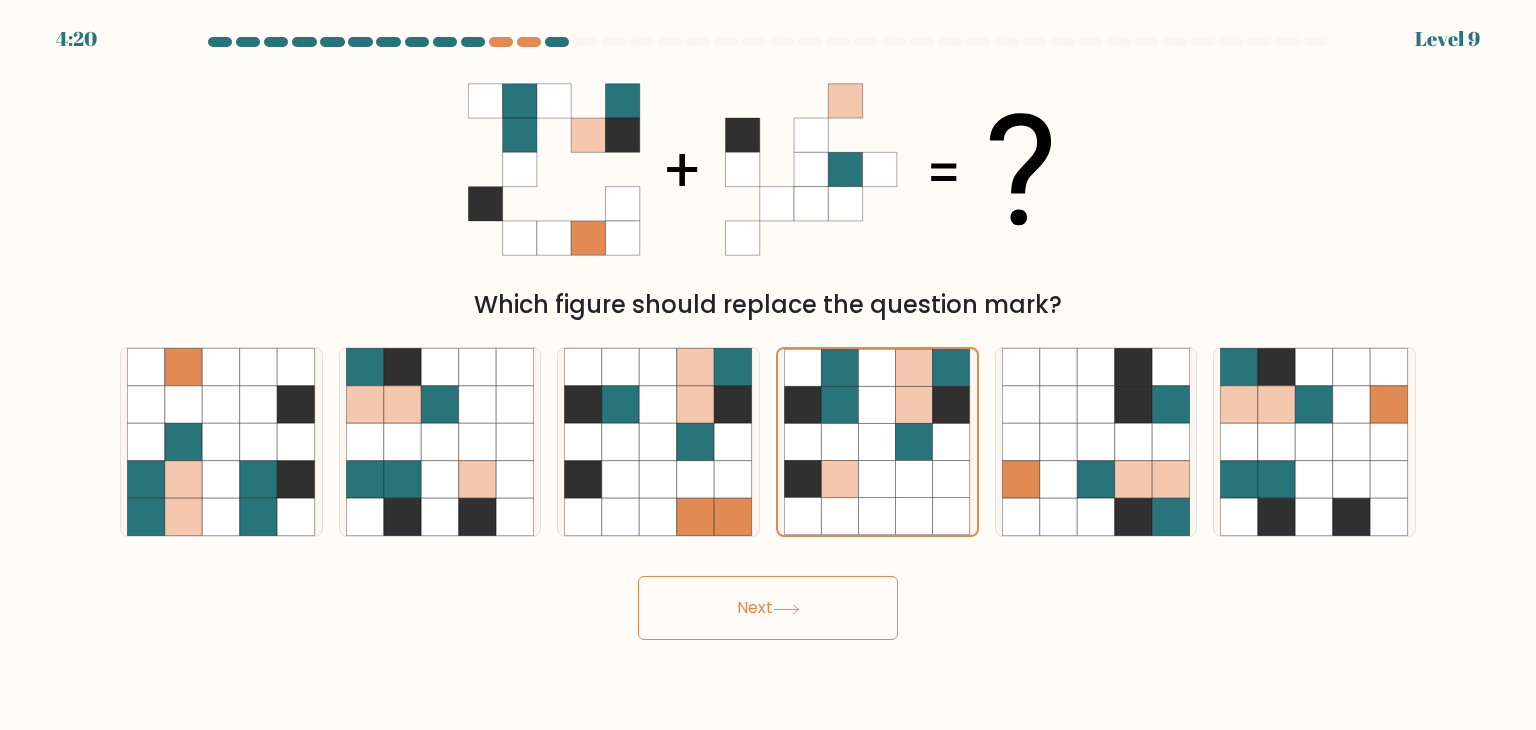 click on "Next" at bounding box center (768, 608) 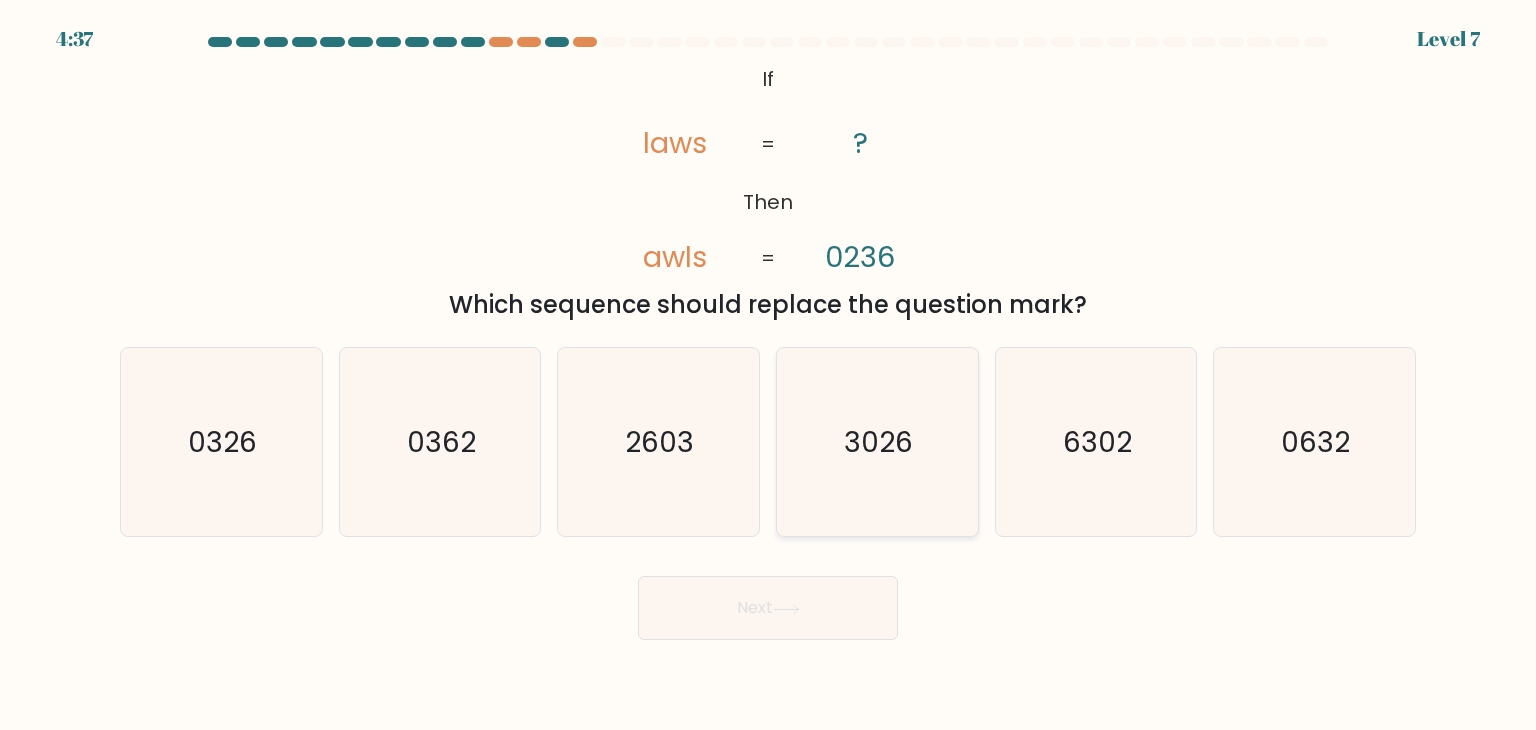 click on "3026" 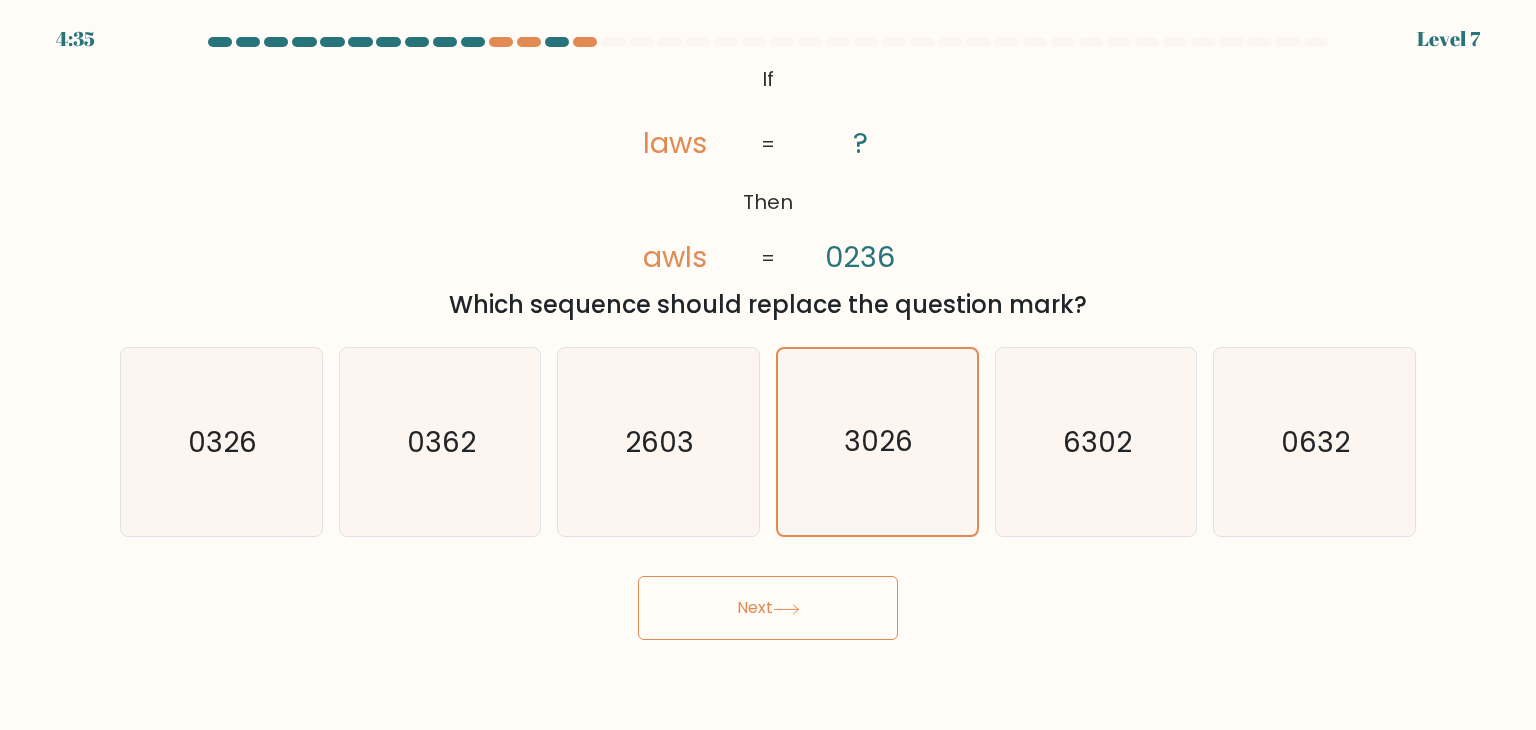 click on "Next" at bounding box center (768, 608) 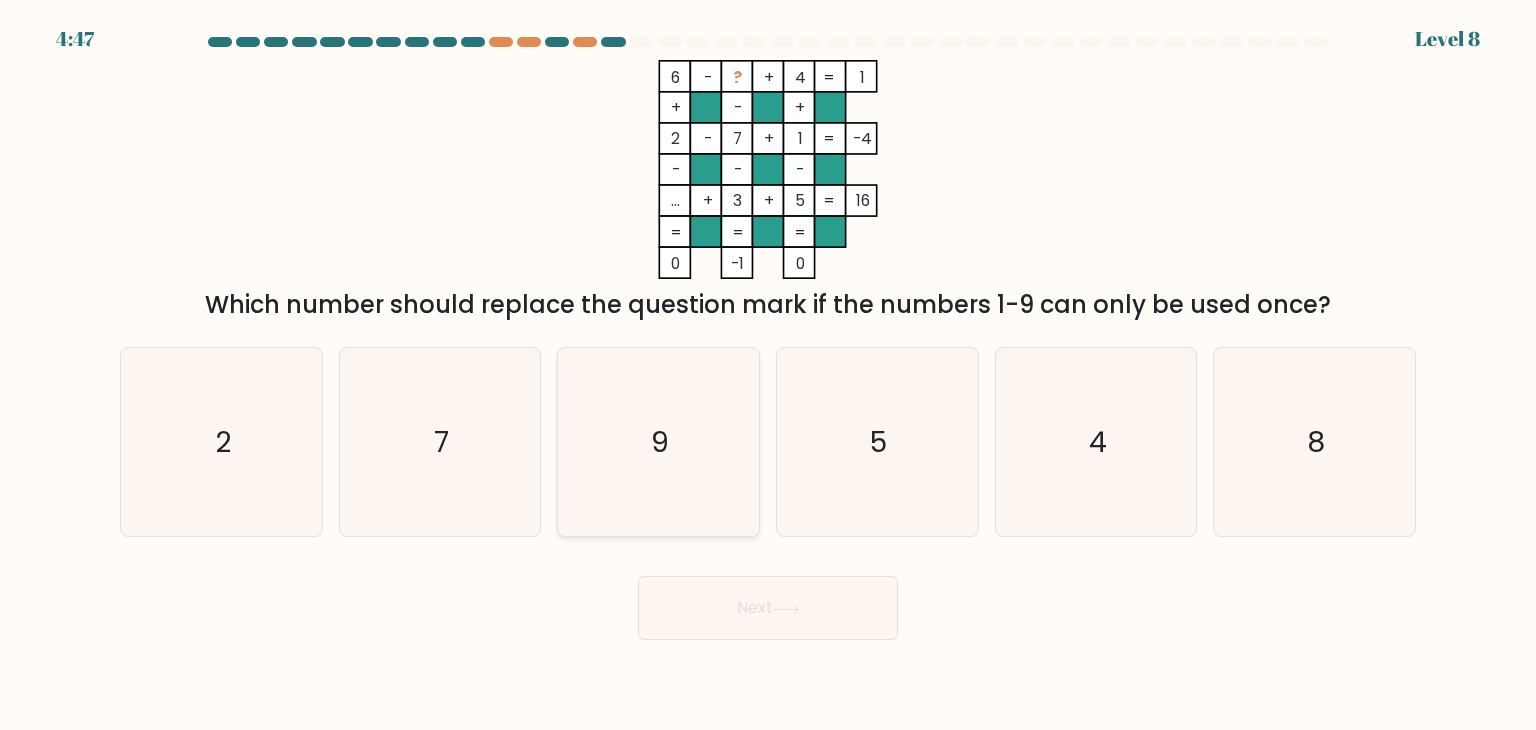 click on "9" 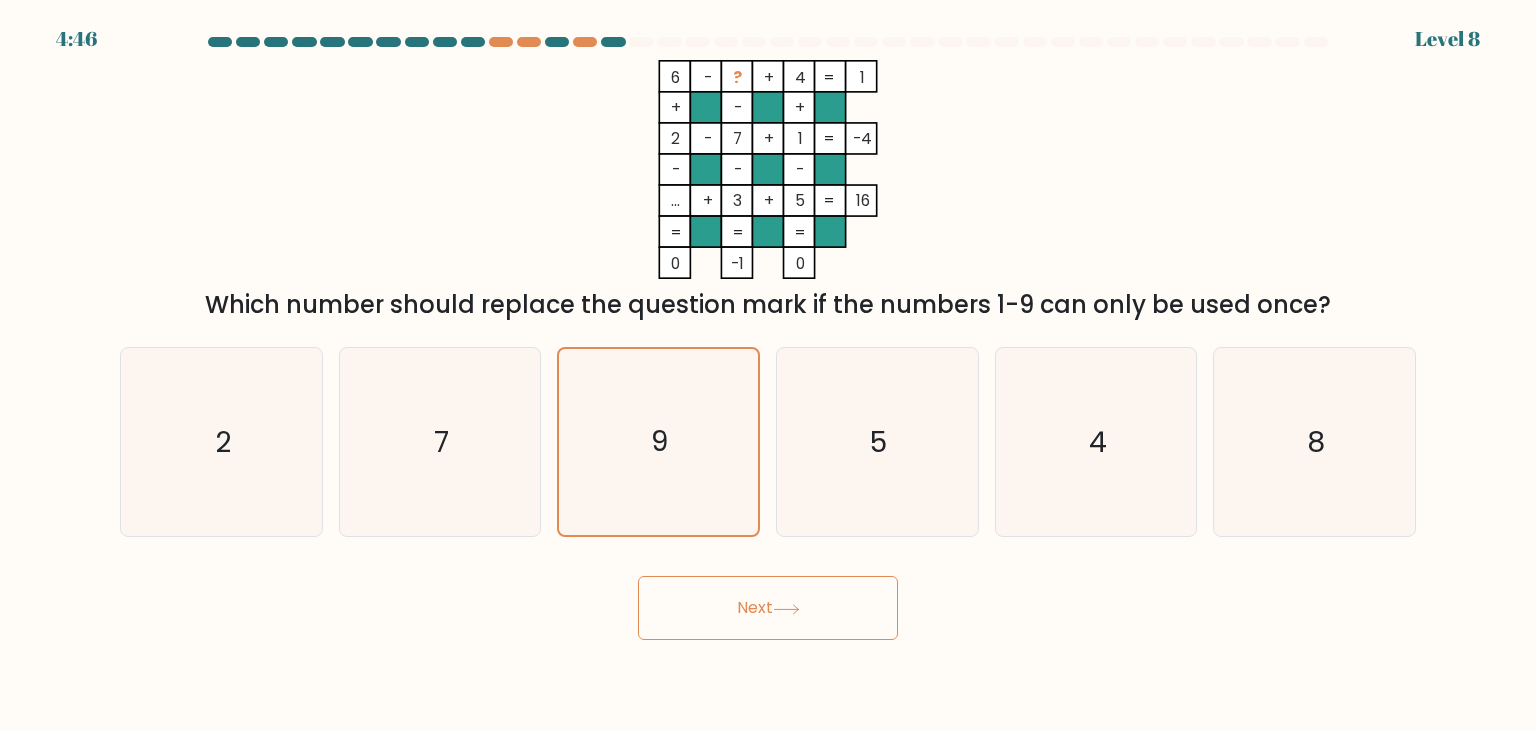 click on "Next" at bounding box center [768, 608] 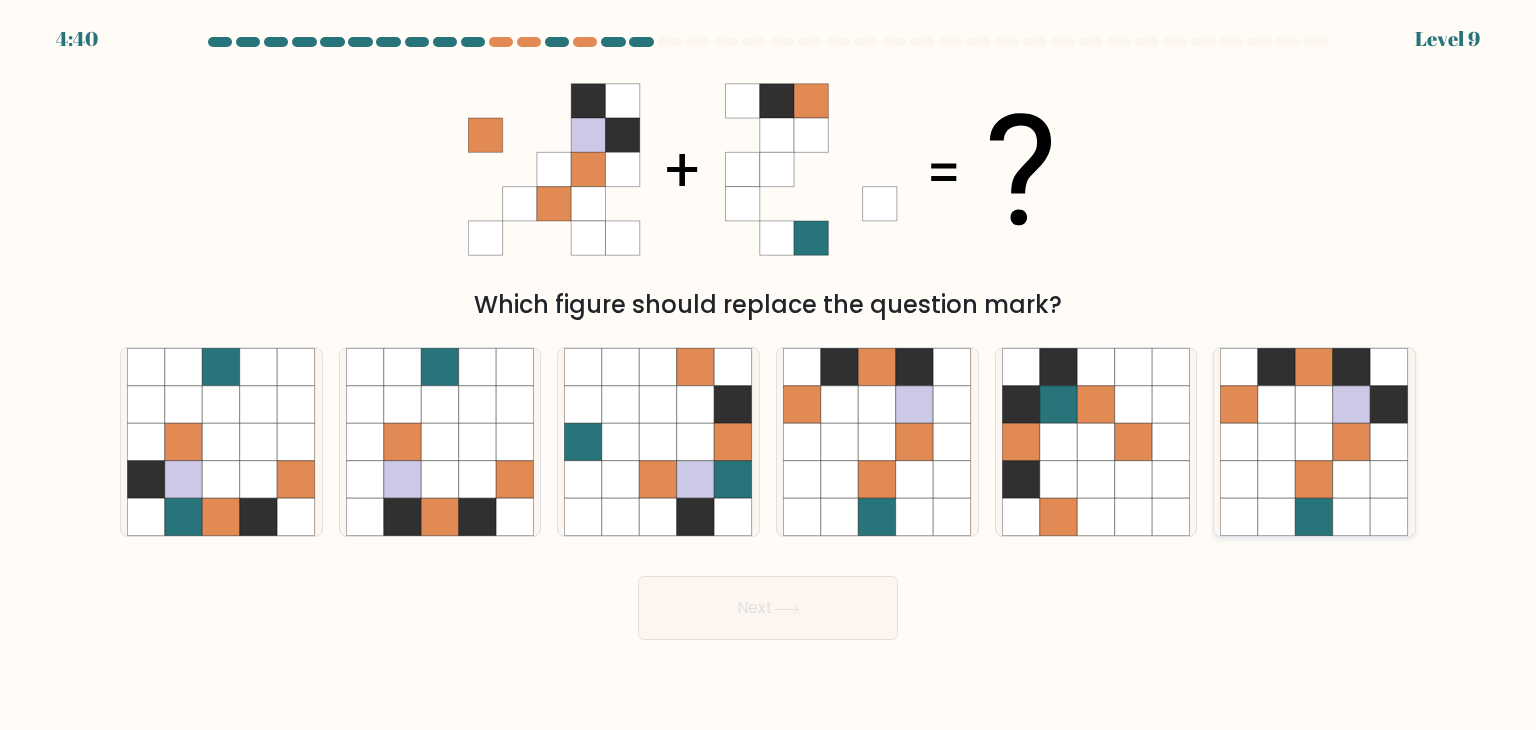 click 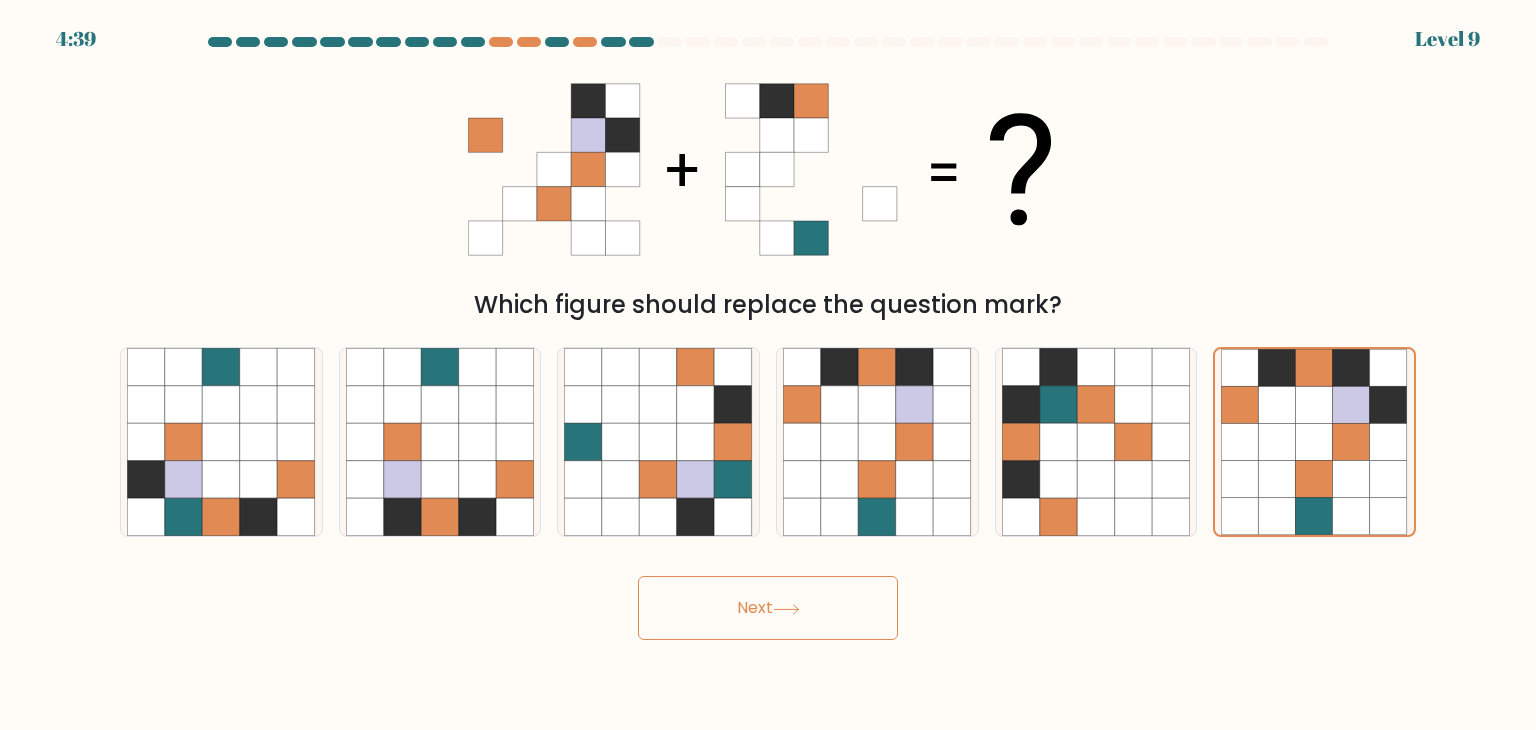 click on "Next" at bounding box center [768, 608] 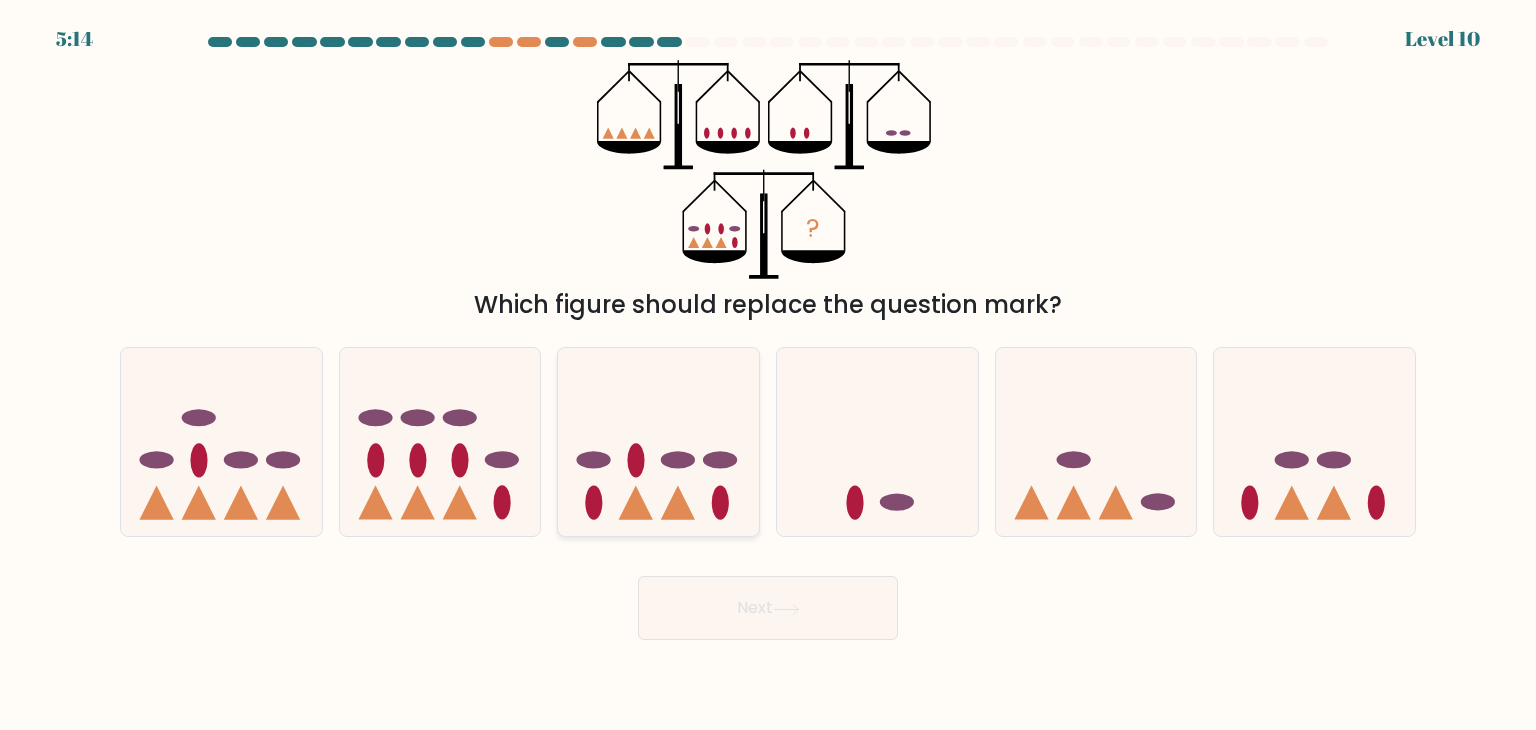 click 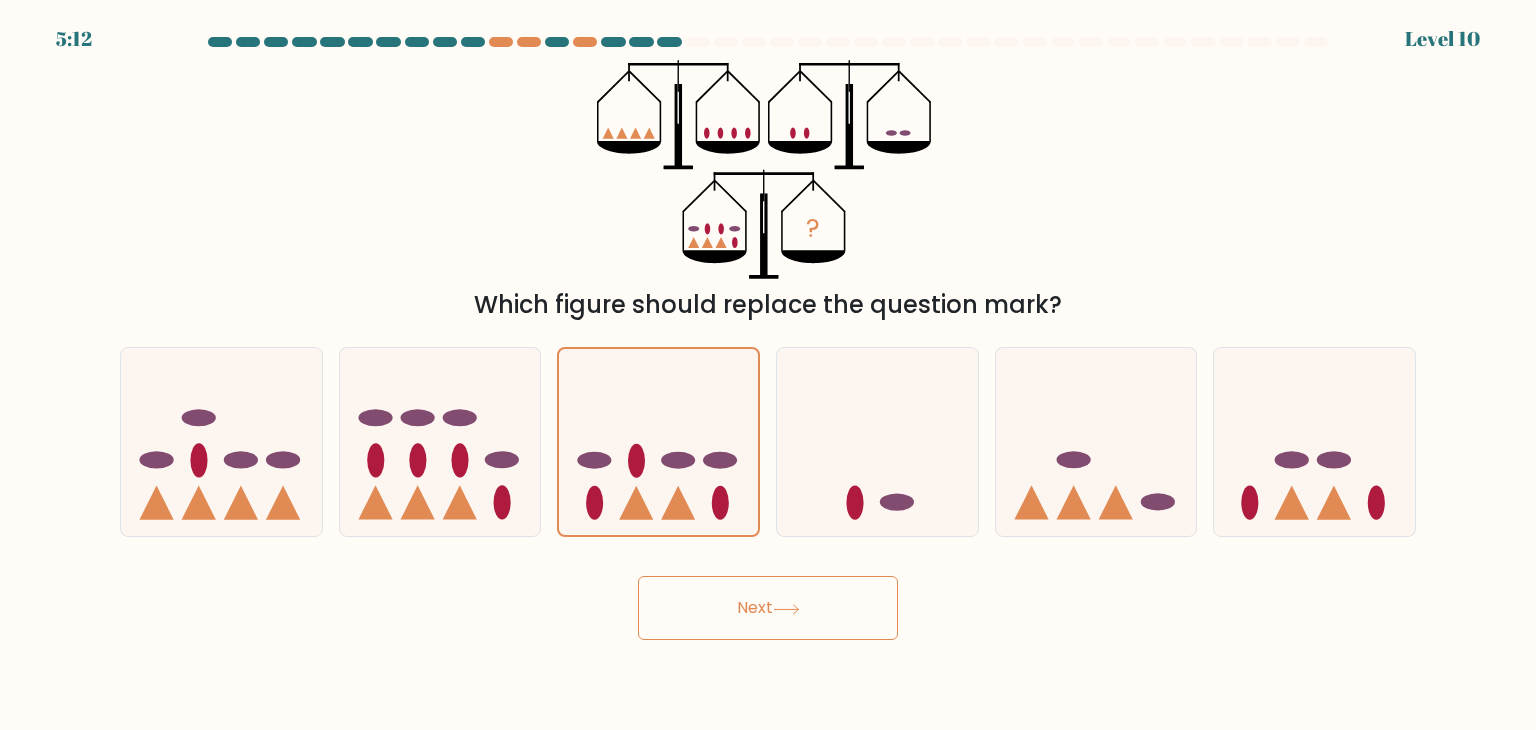 click on "Next" at bounding box center [768, 608] 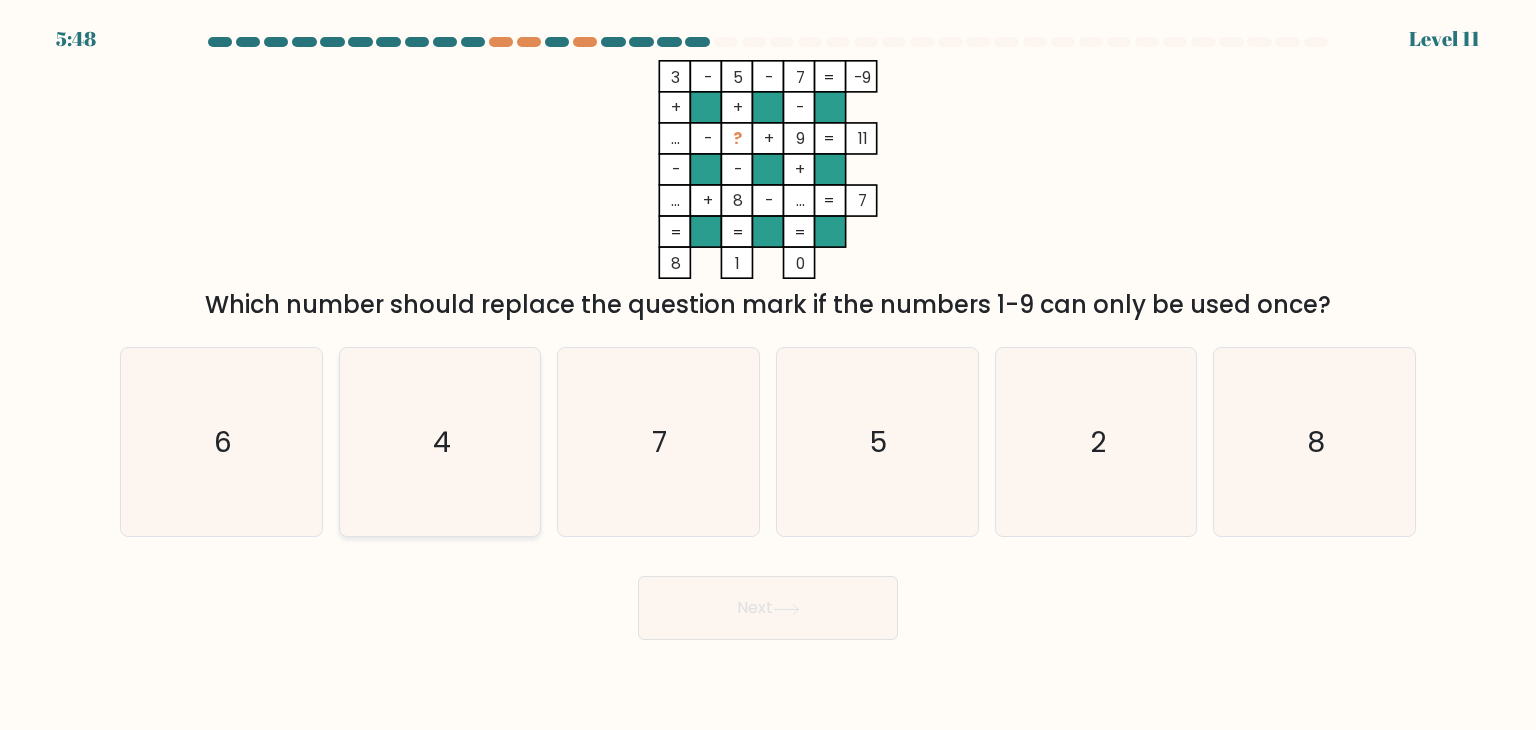 click on "4" 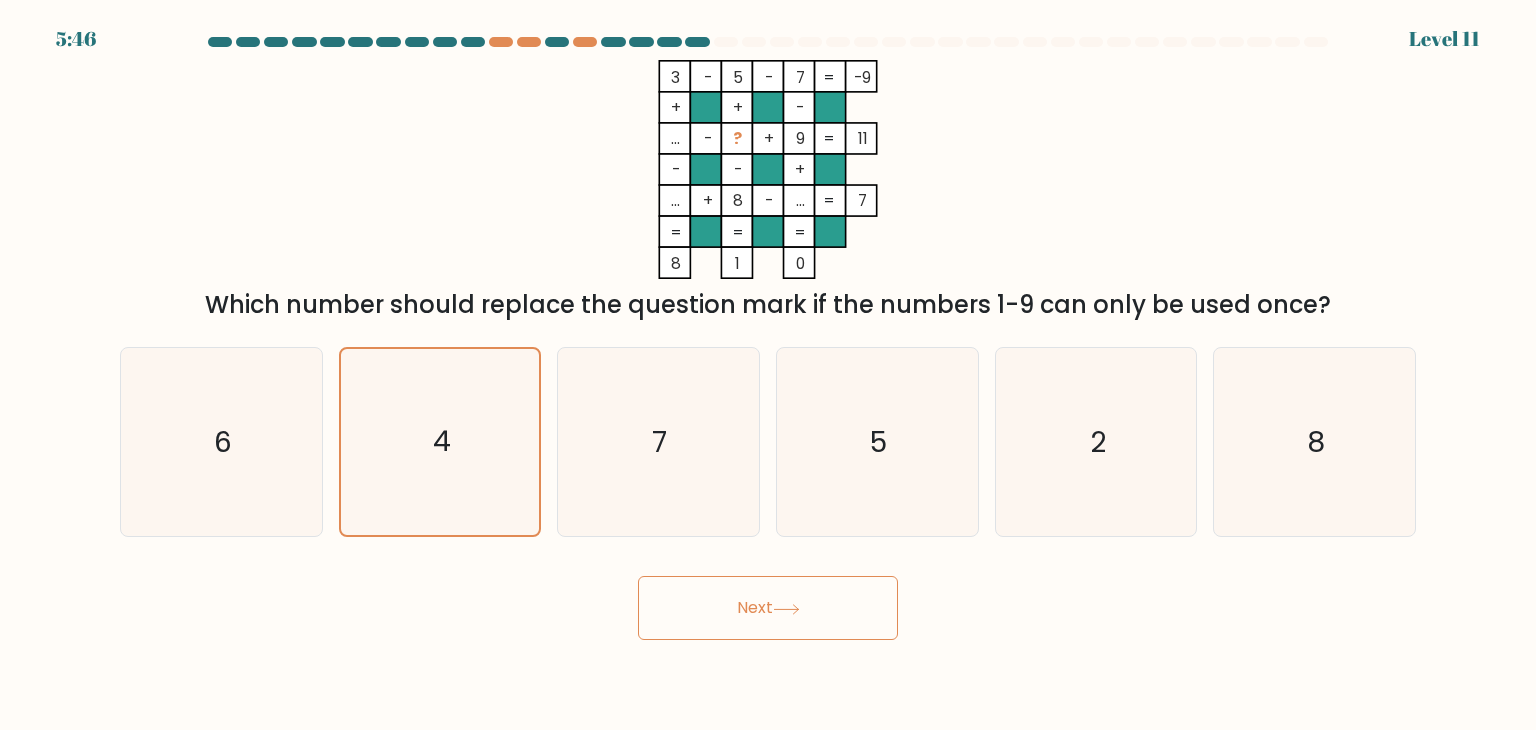 click on "Next" at bounding box center [768, 608] 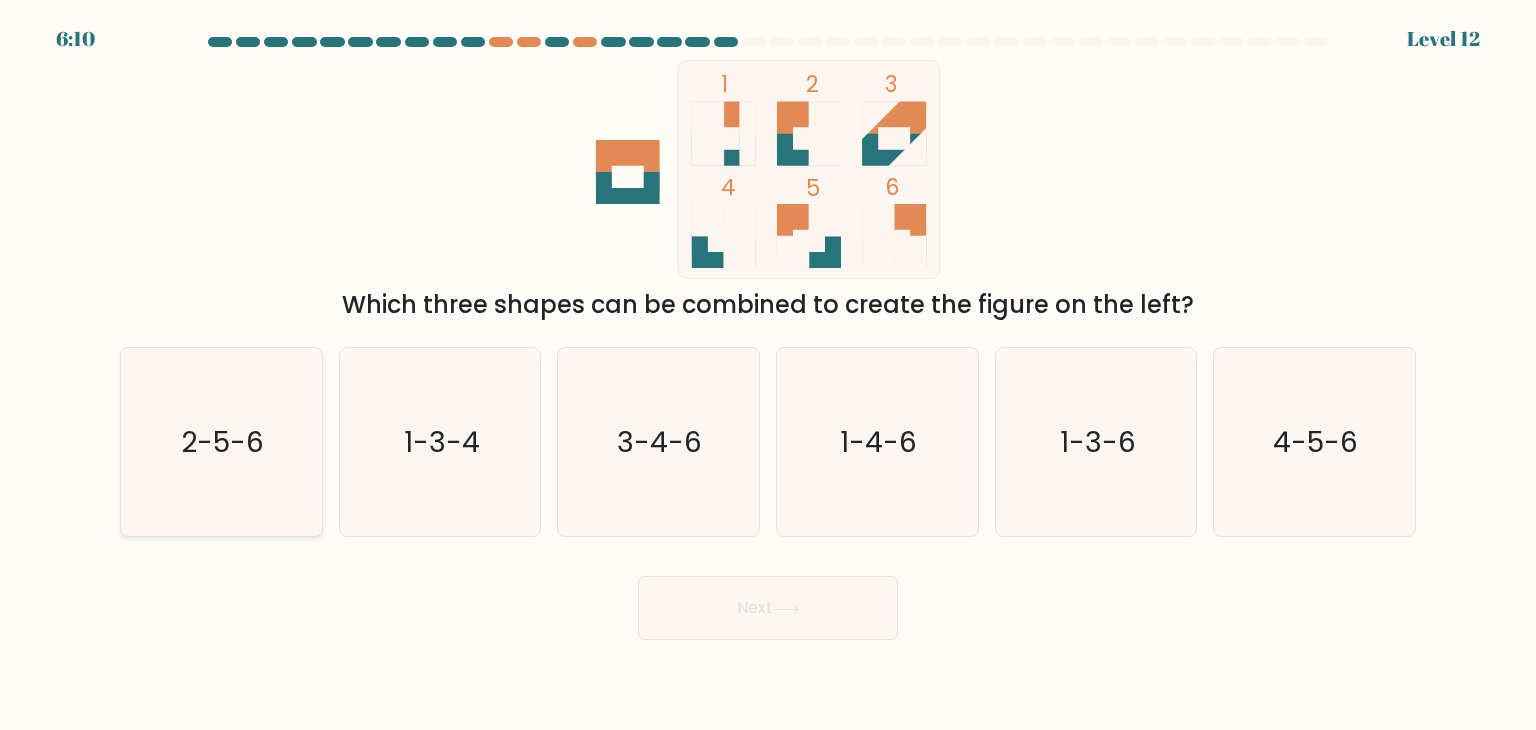 click on "2-5-6" 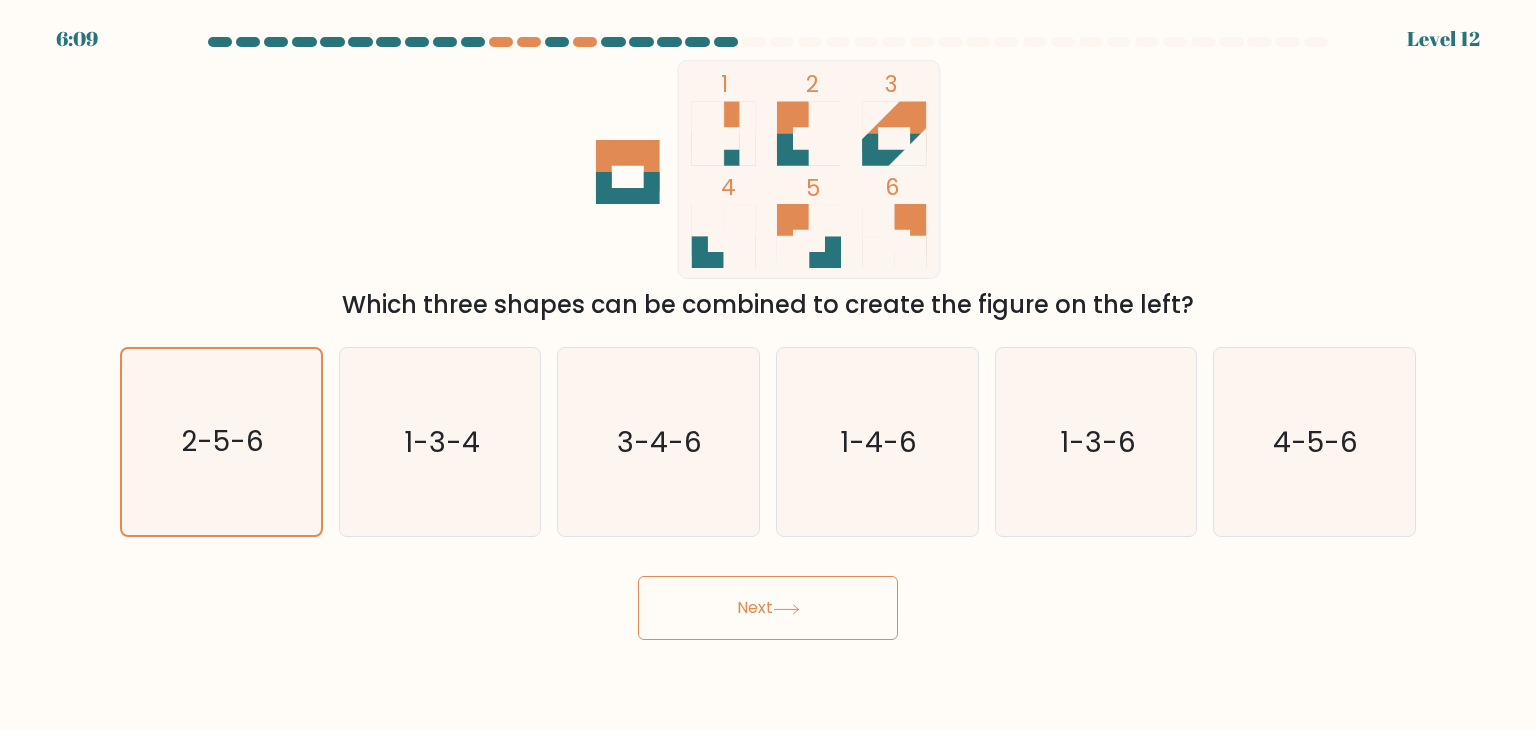 click on "Next" at bounding box center [768, 608] 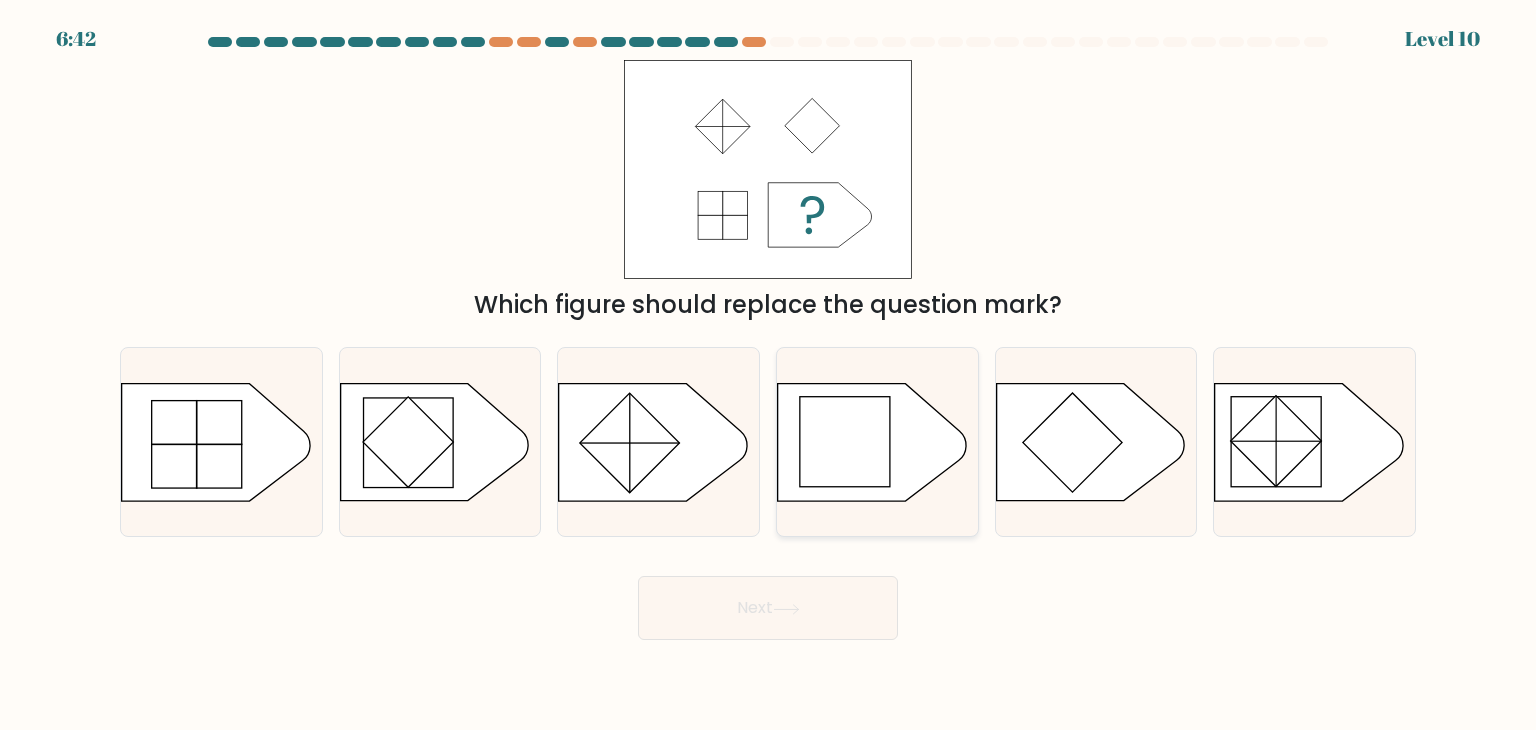 click 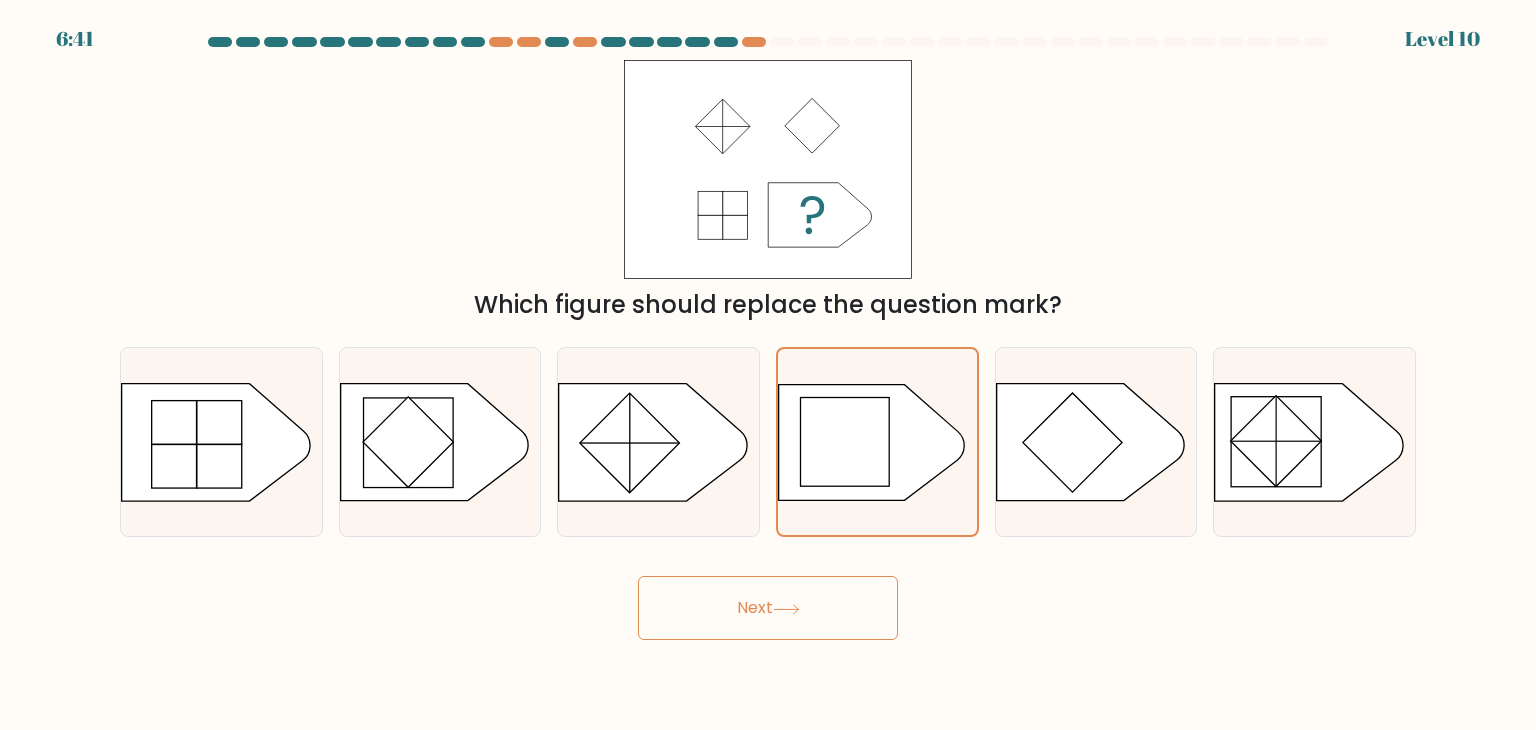 click on "Next" at bounding box center (768, 608) 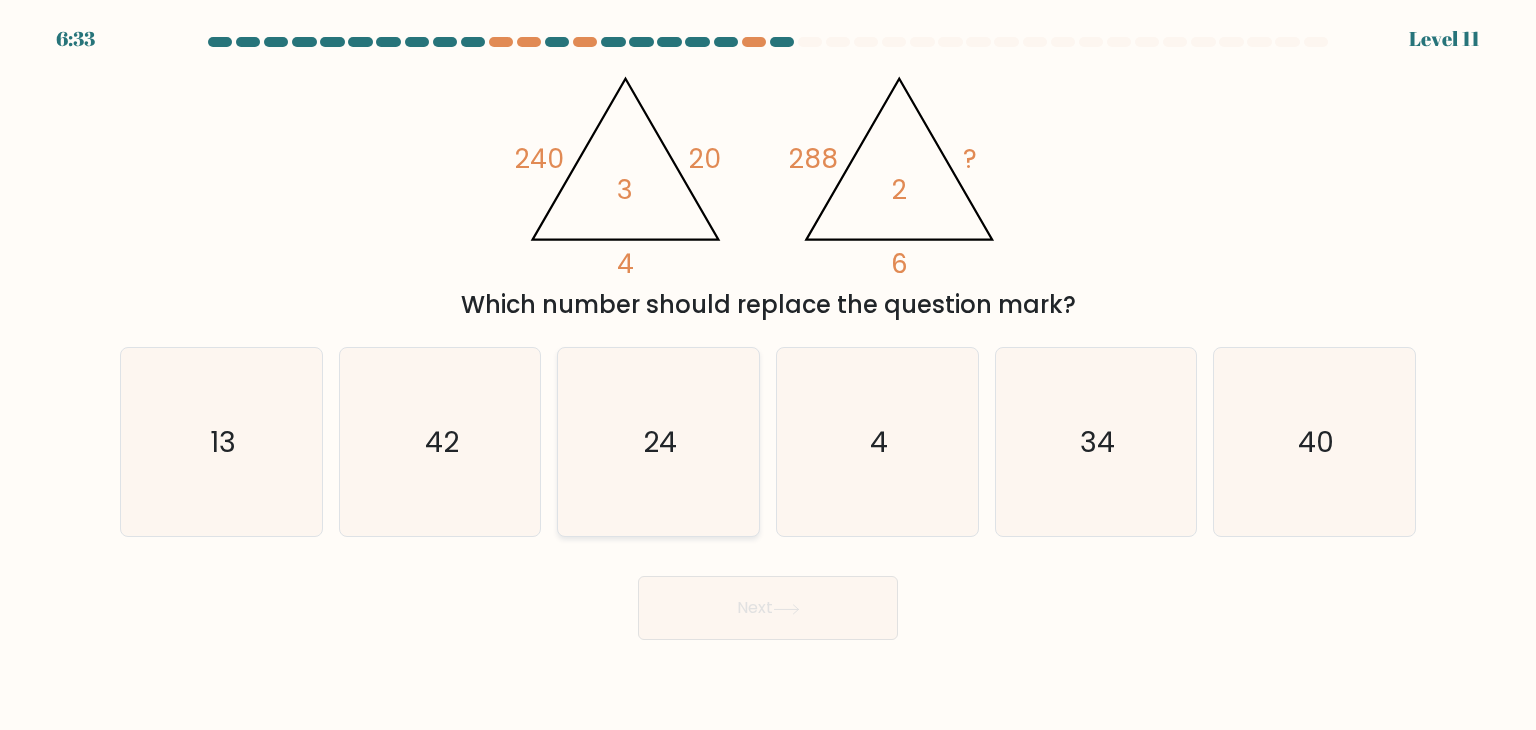click on "24" 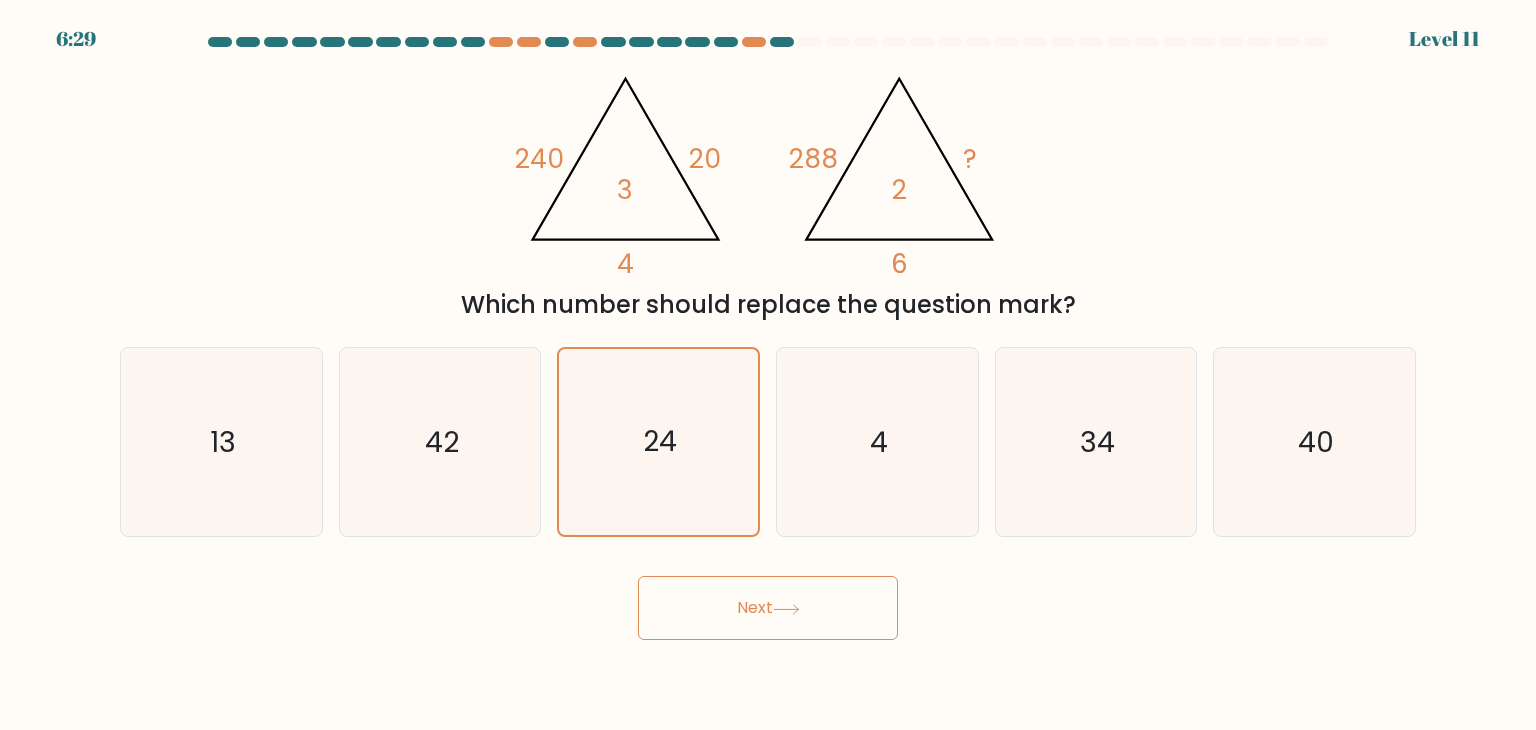 click on "Next" at bounding box center (768, 608) 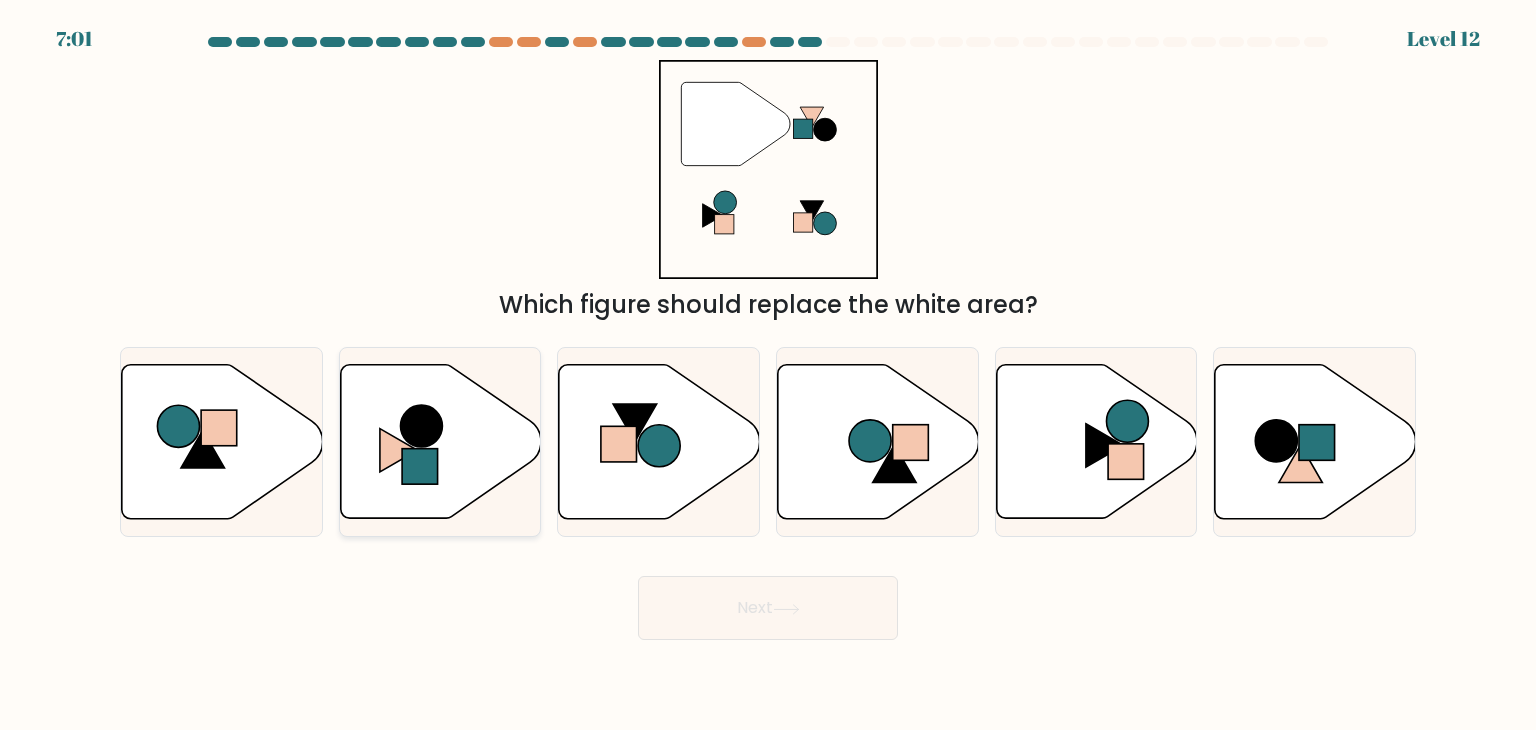 click 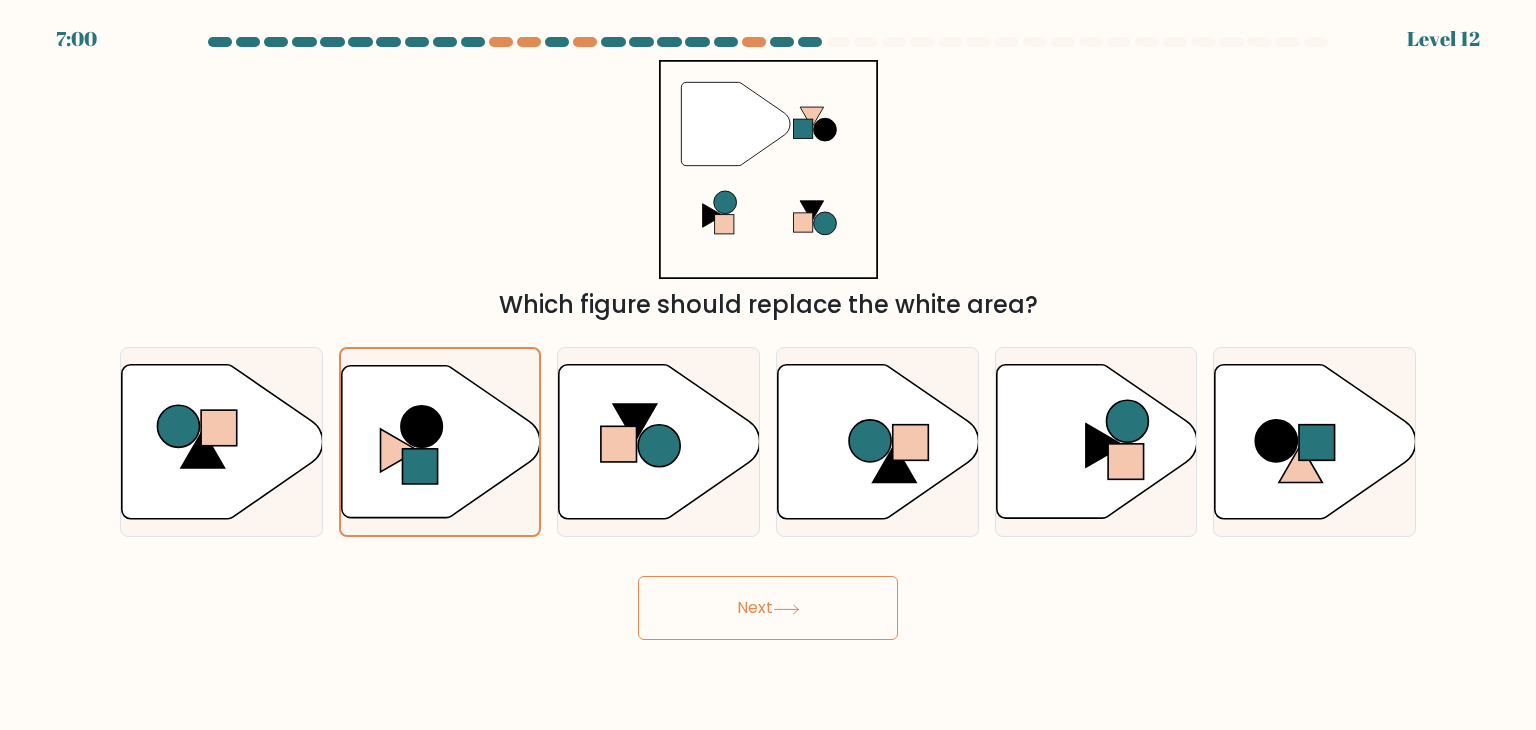 click on "Next" at bounding box center (768, 608) 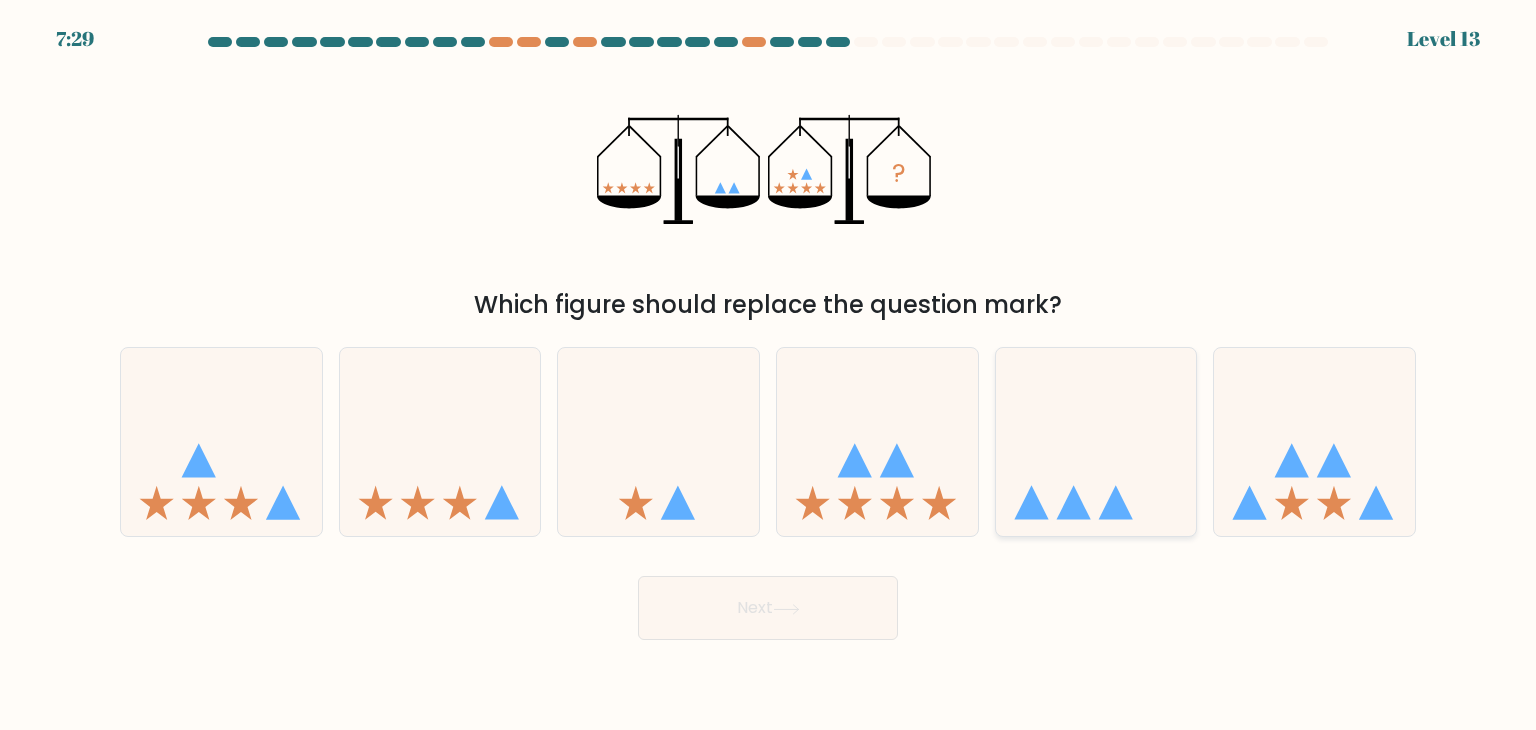 click 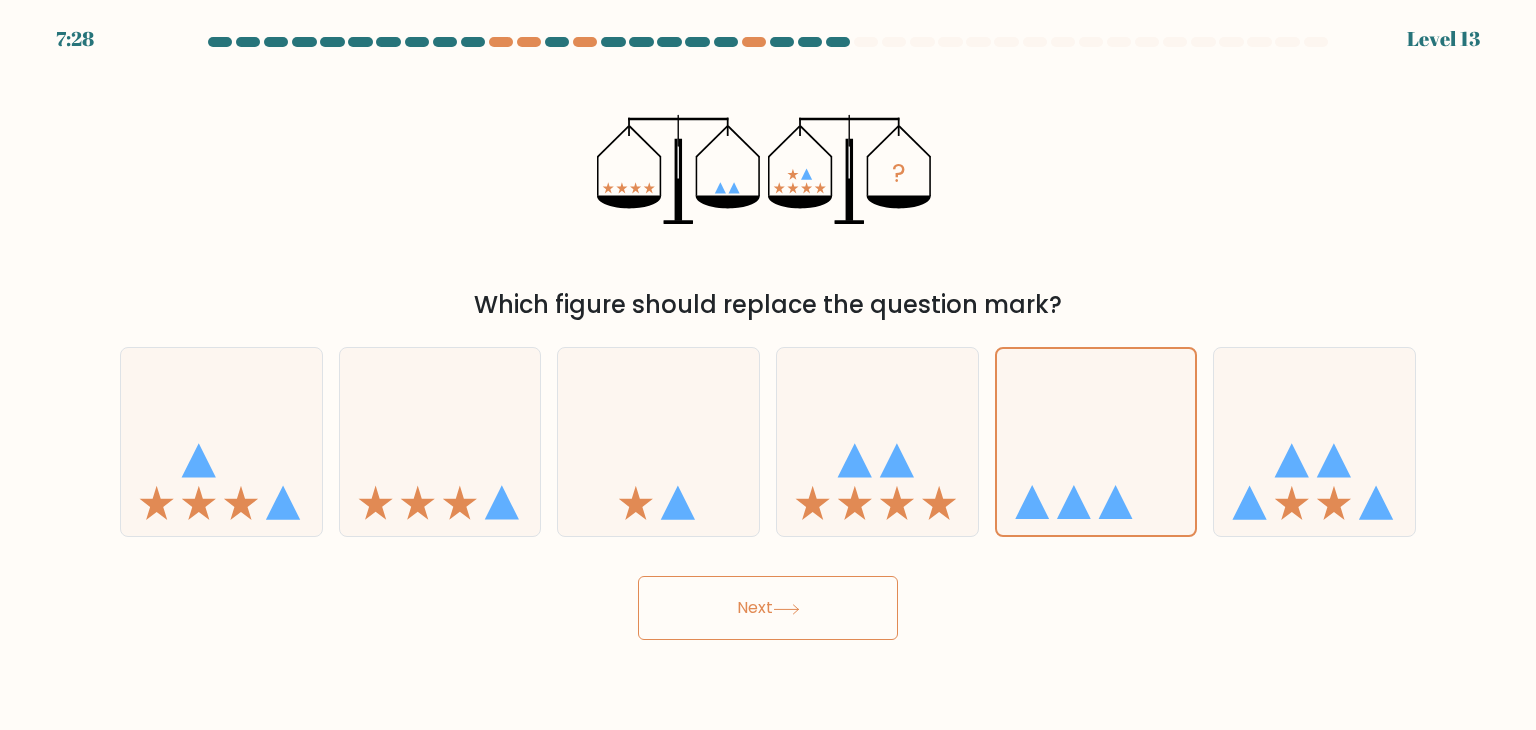 click on "Next" at bounding box center [768, 608] 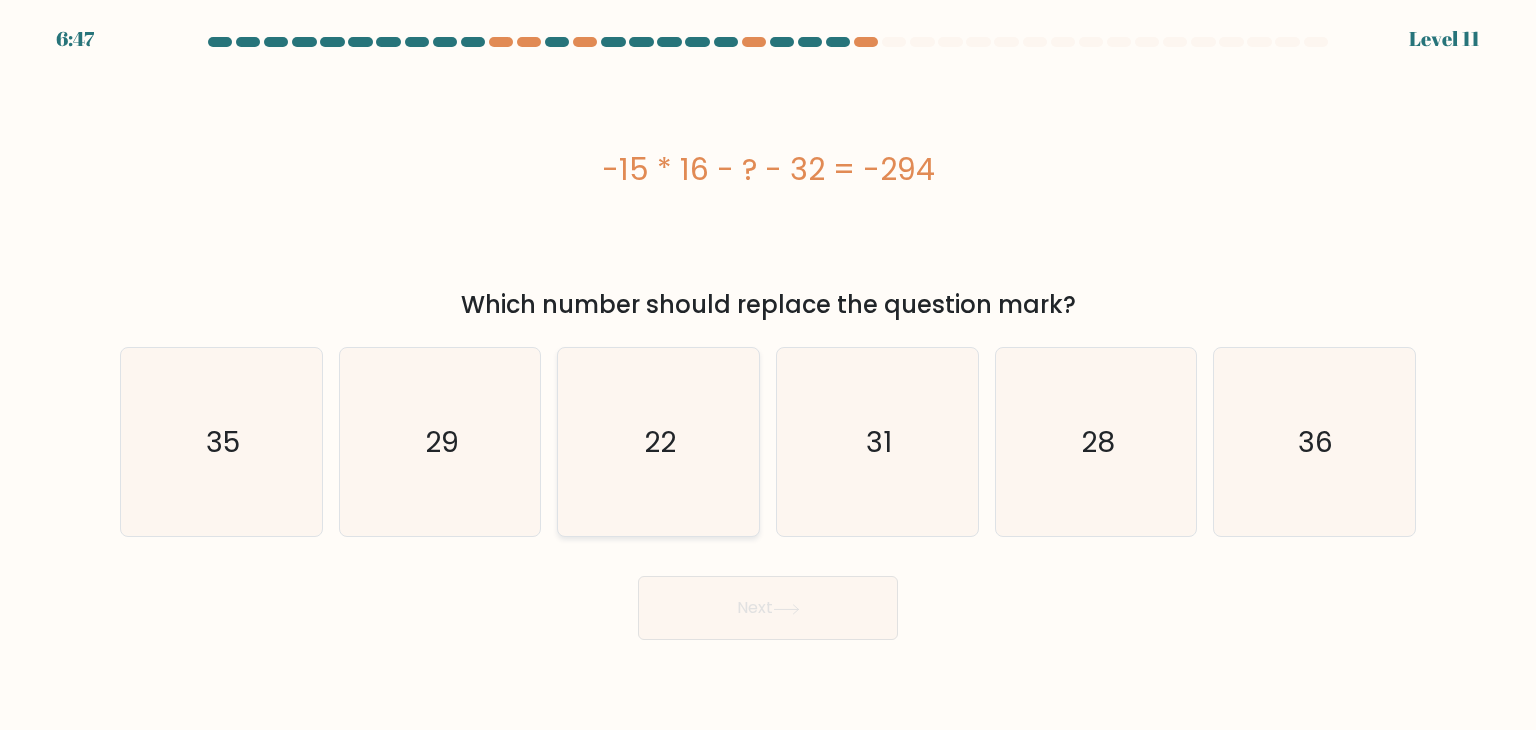 click on "22" 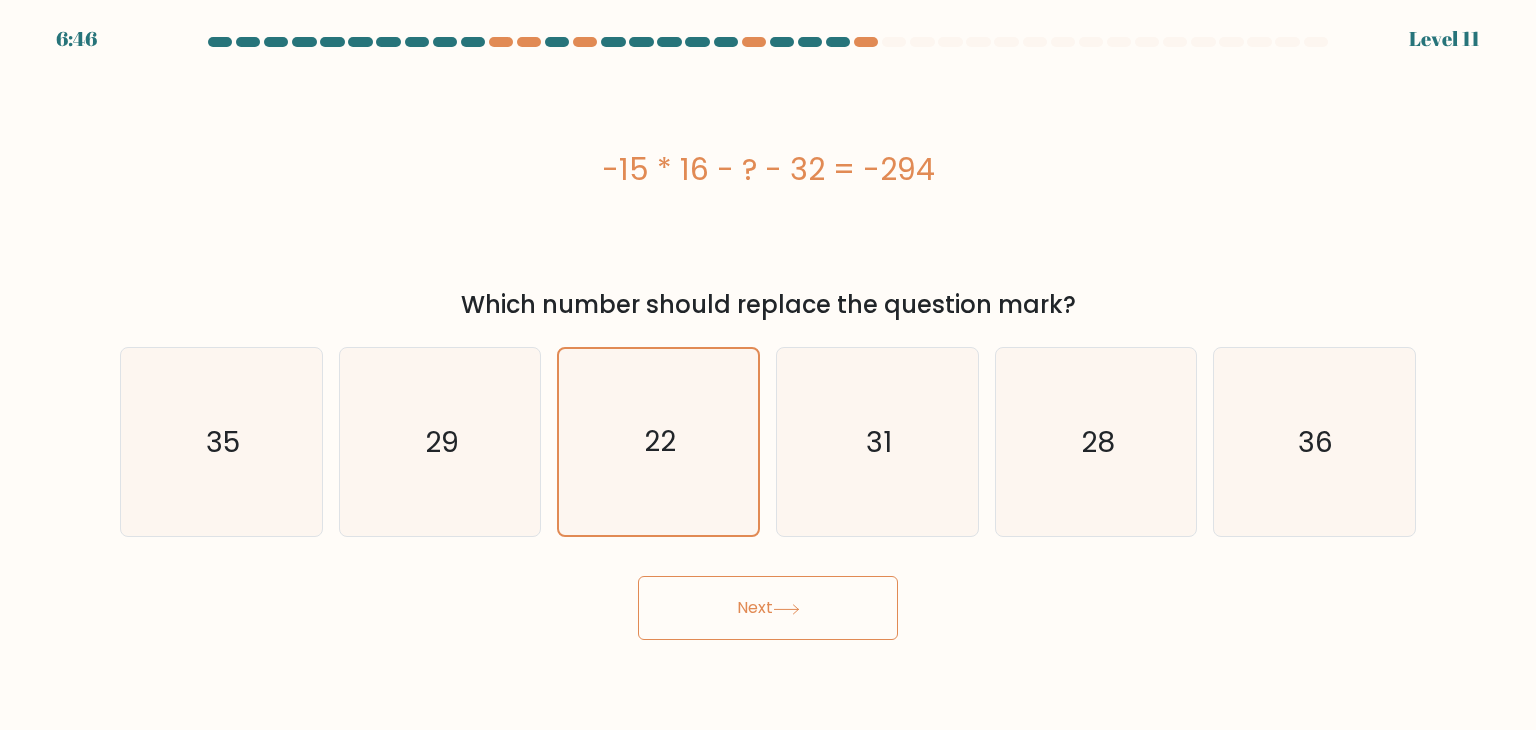 click on "Next" at bounding box center [768, 608] 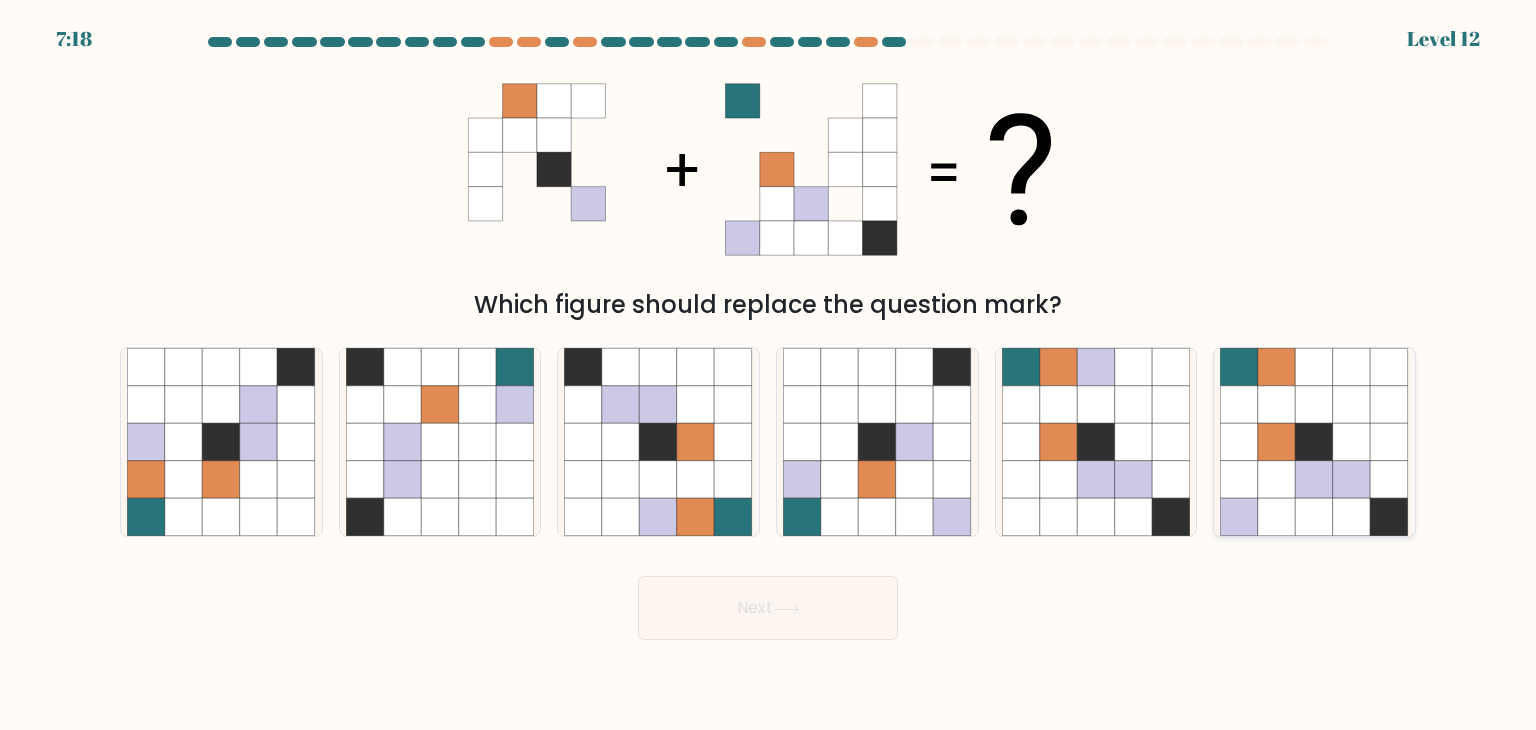 click 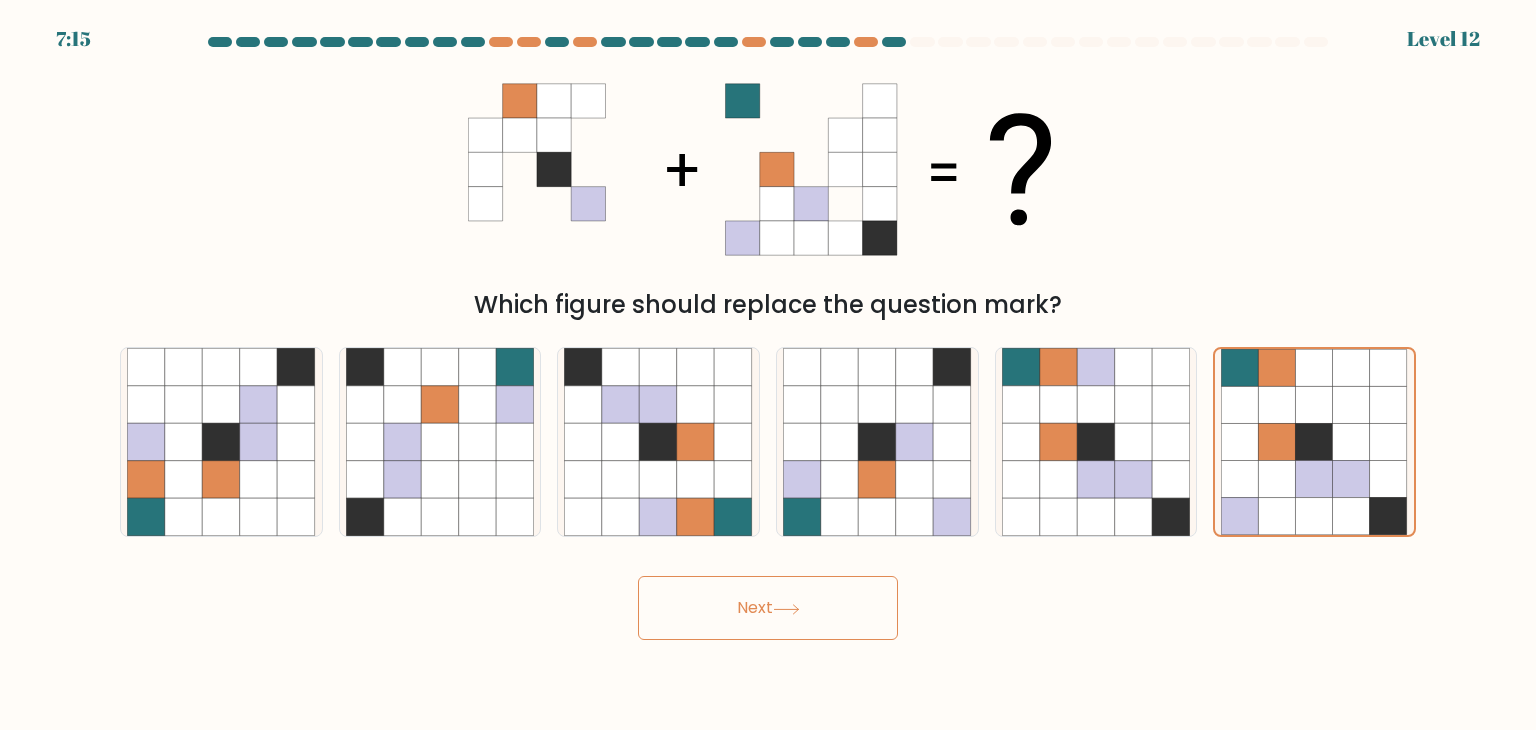 click on "Next" at bounding box center (768, 608) 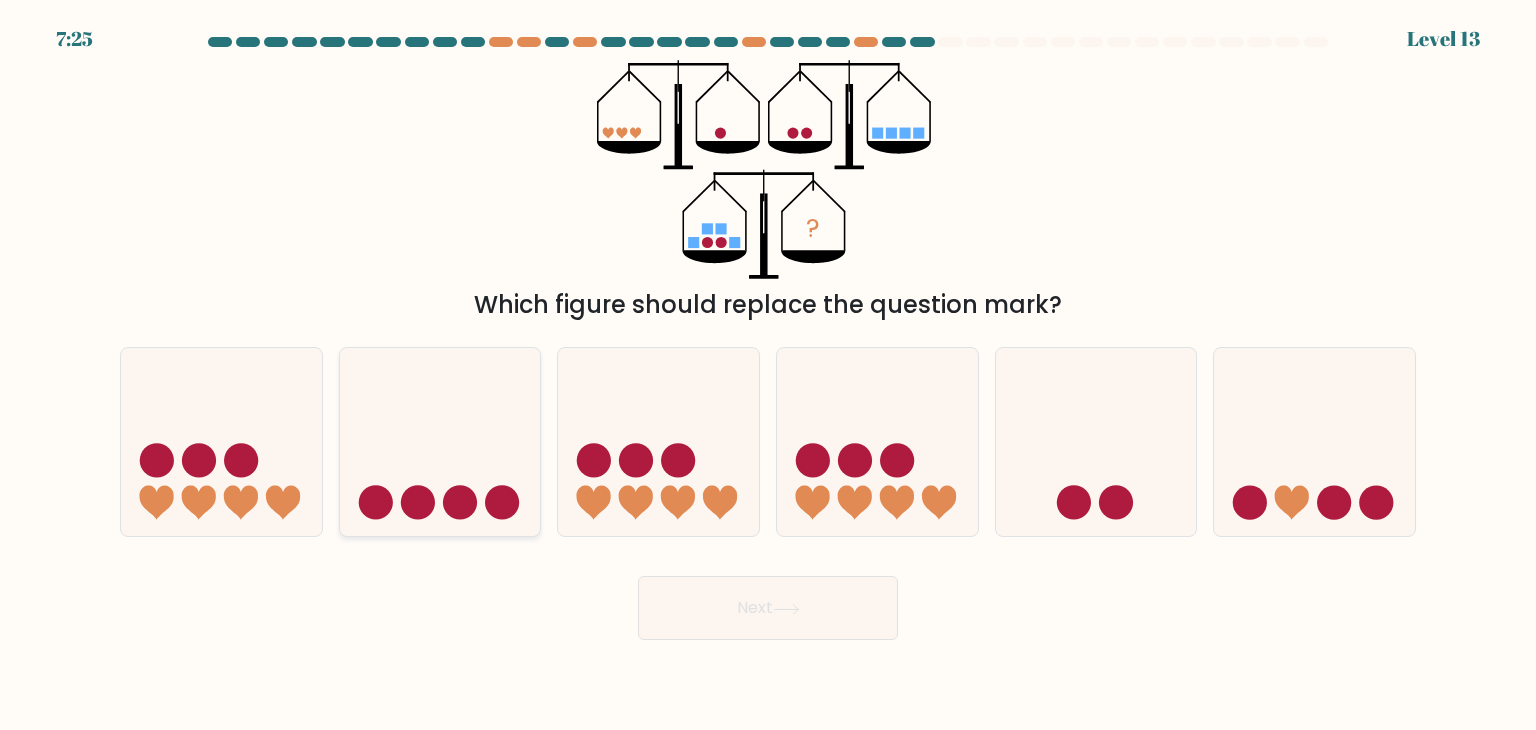 click 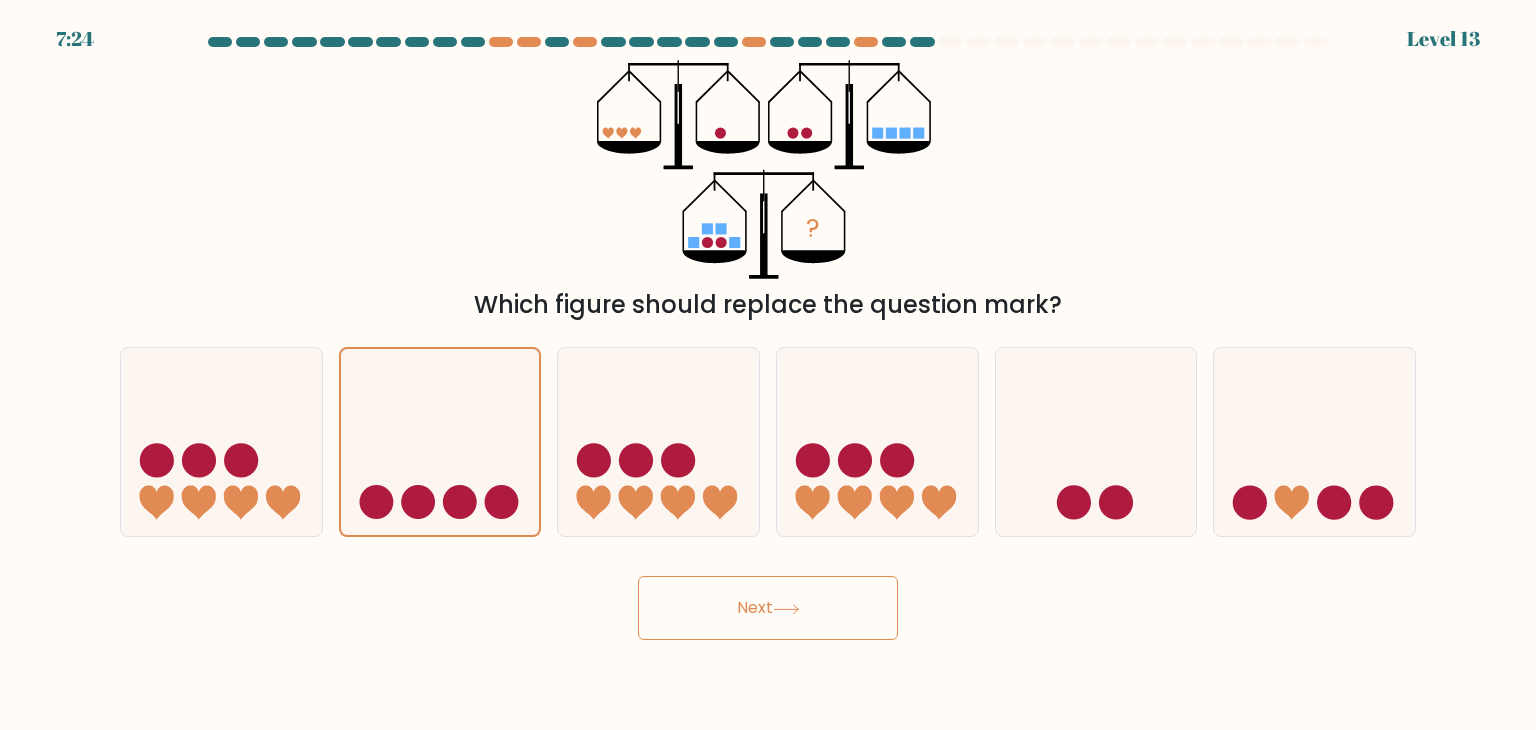 click on "Next" at bounding box center (768, 608) 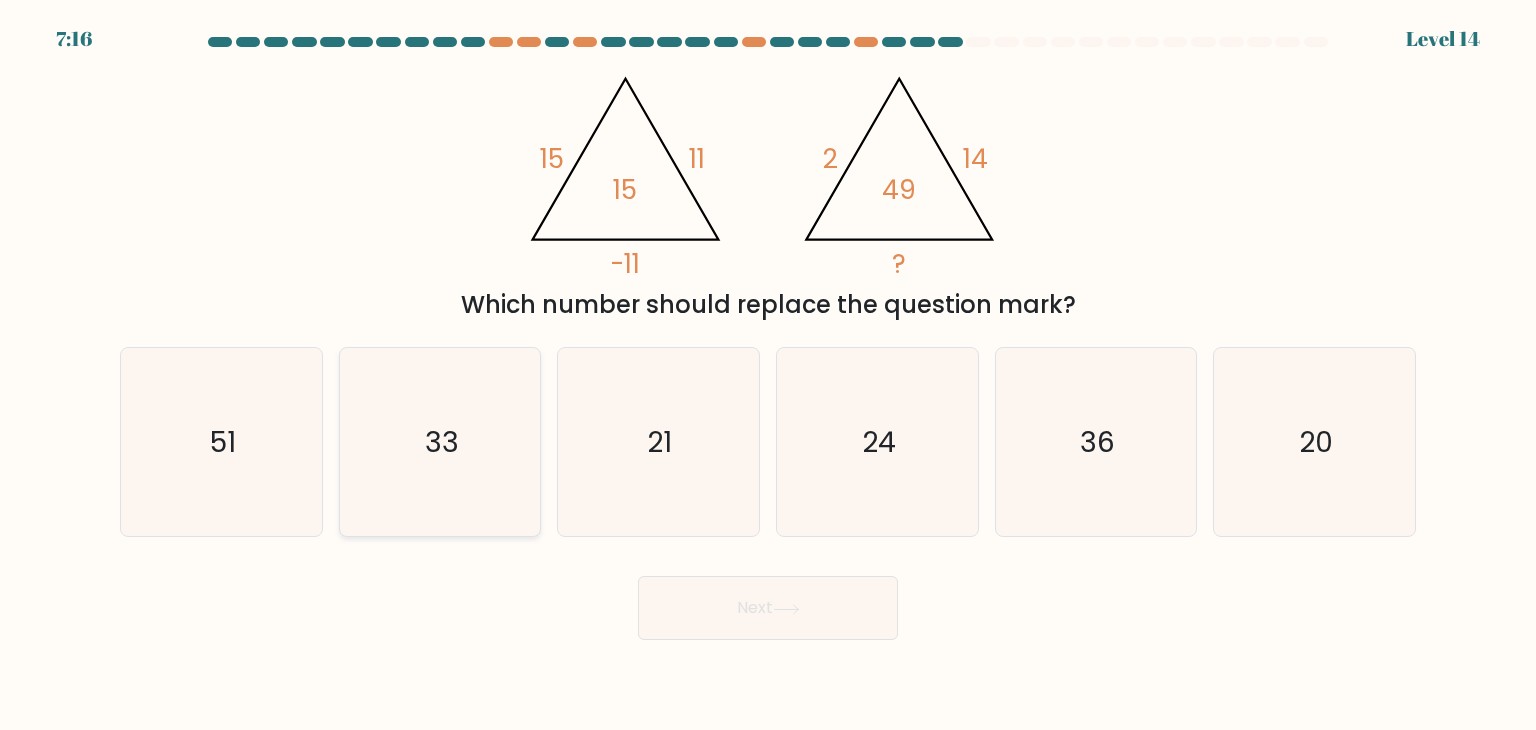 click on "33" at bounding box center [440, 442] 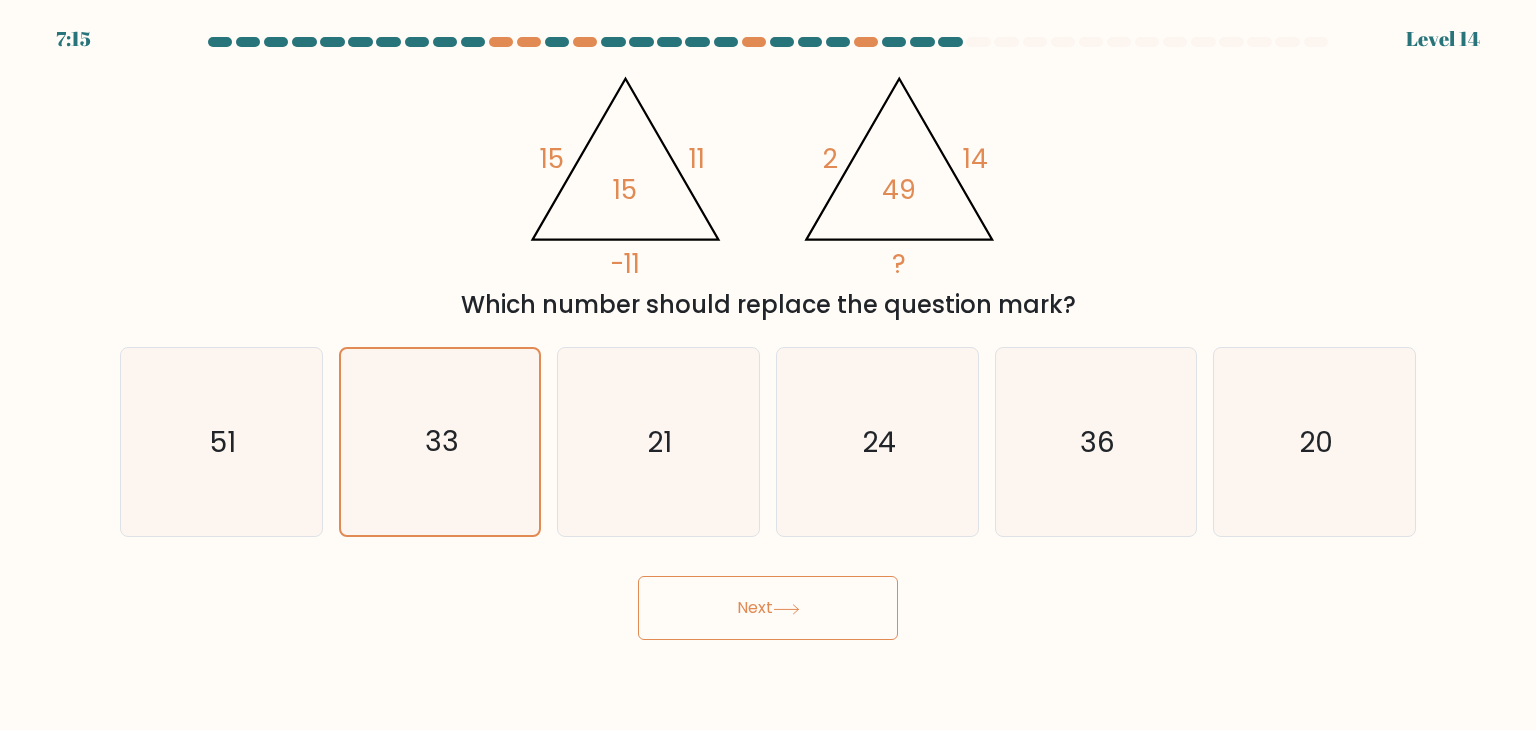 click on "Next" at bounding box center (768, 608) 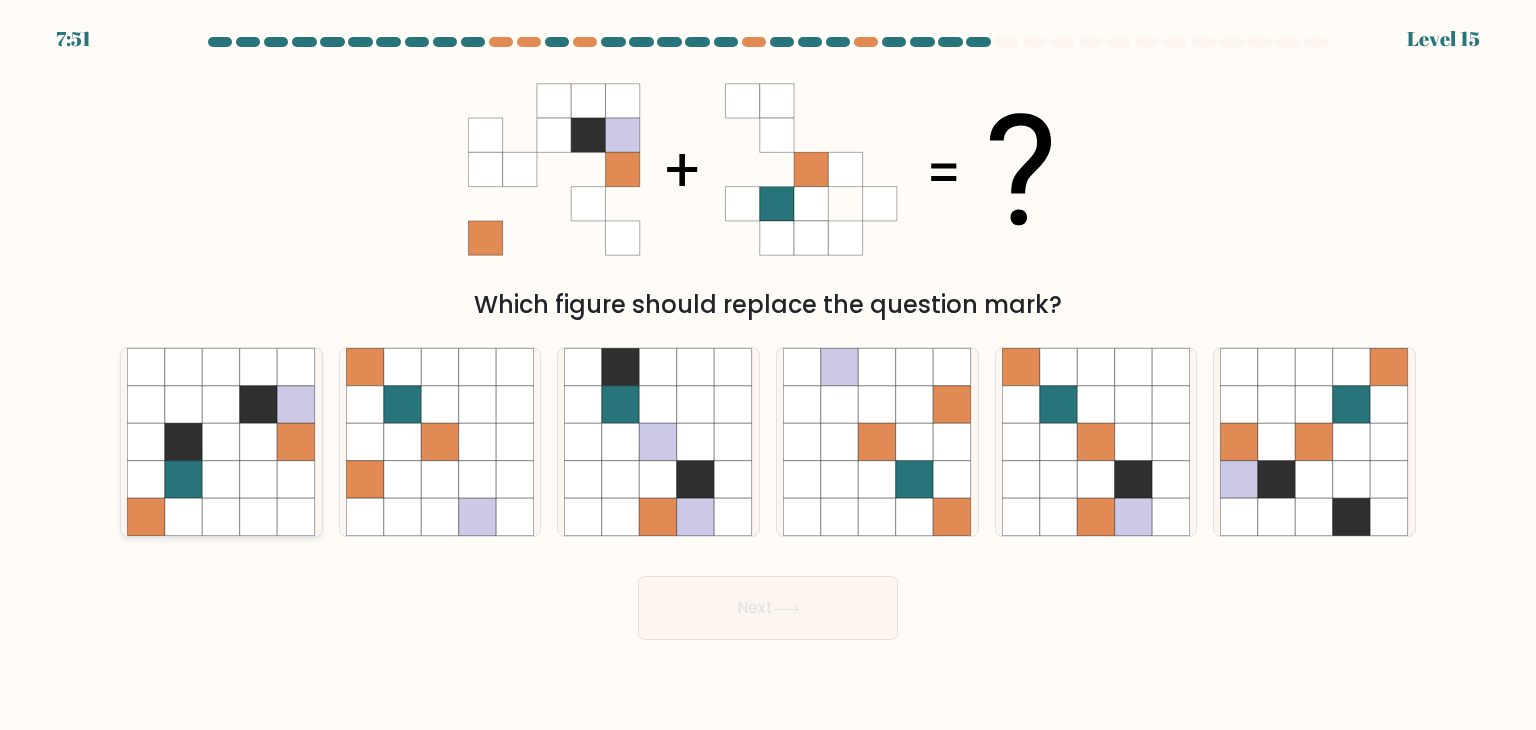 click 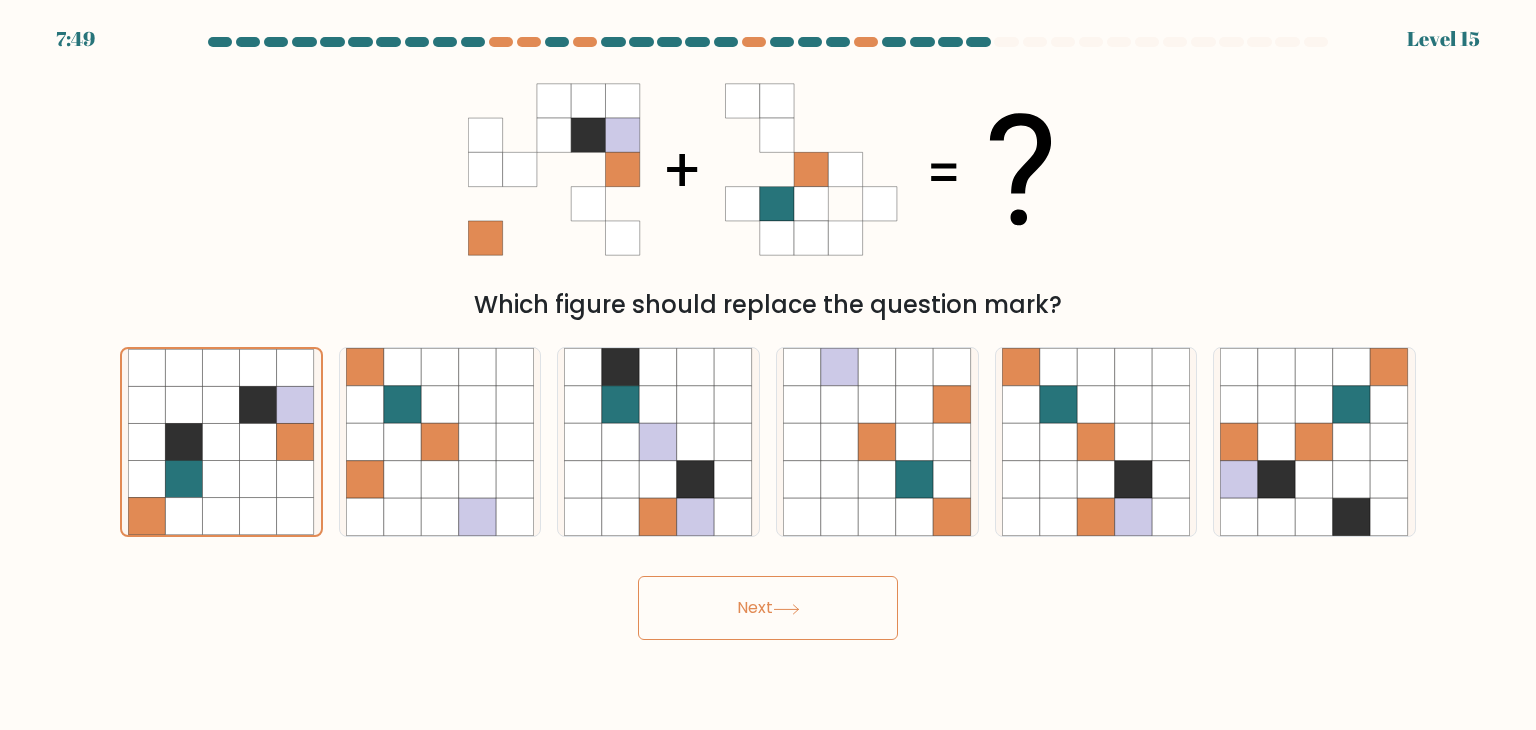 click on "Next" at bounding box center (768, 608) 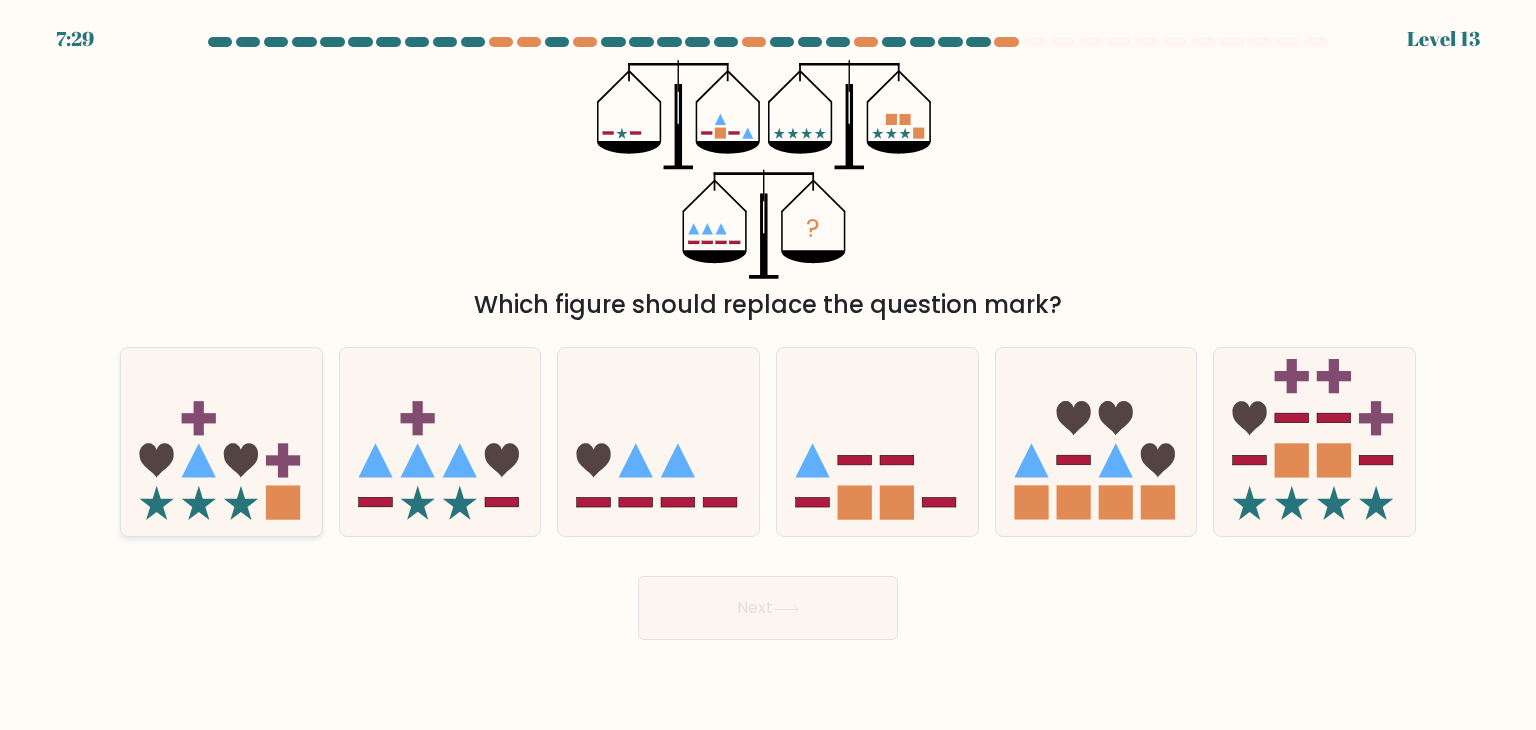 click 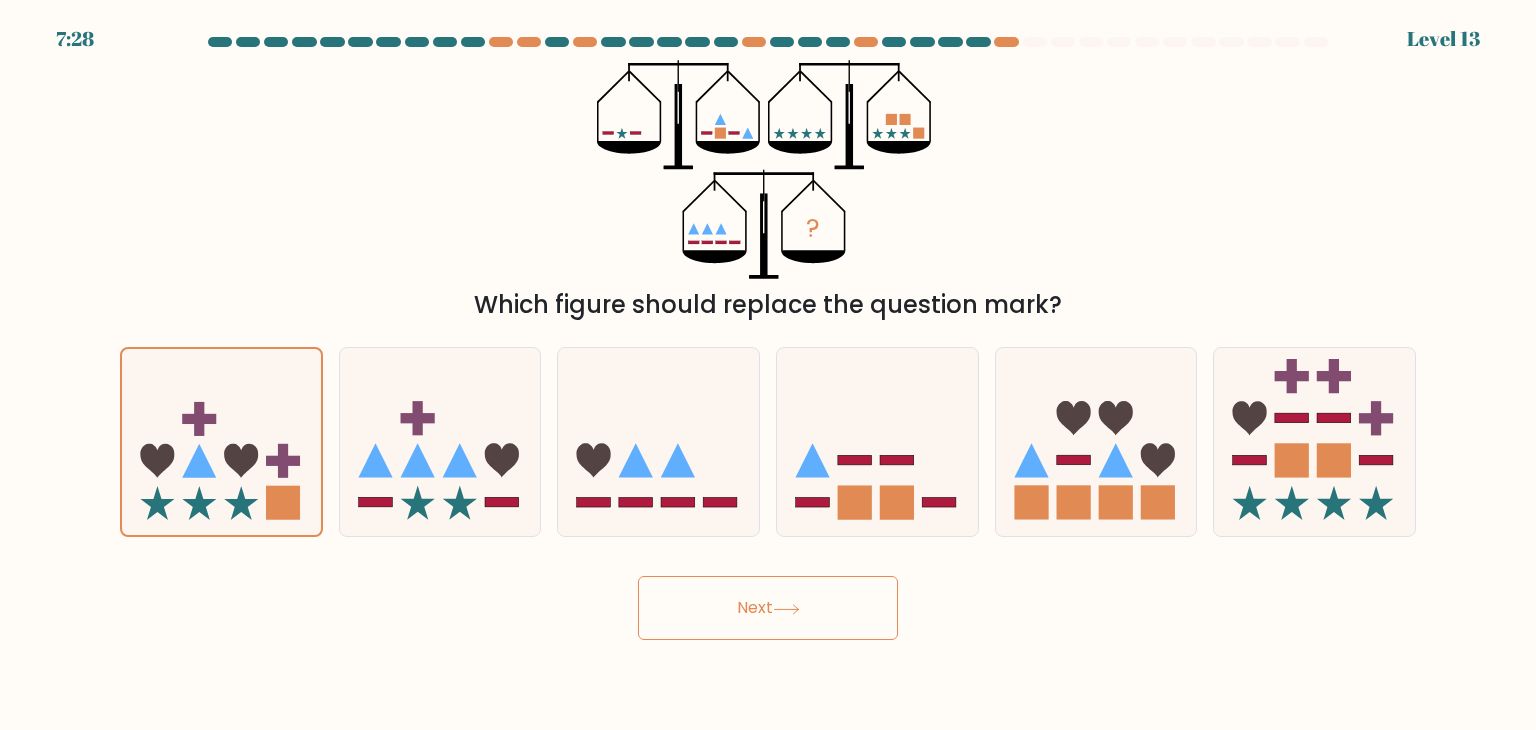 click on "Next" at bounding box center [768, 608] 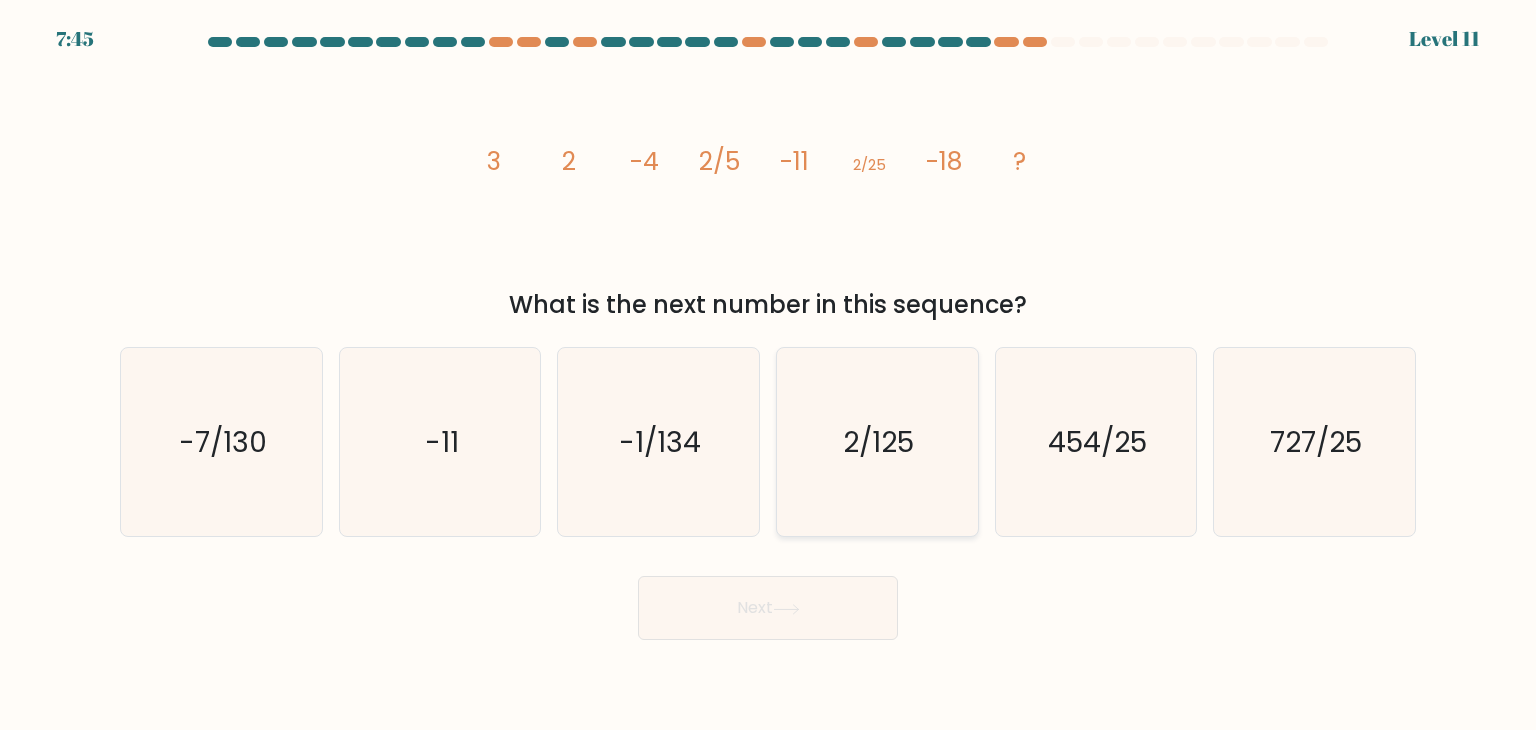 click on "2/125" 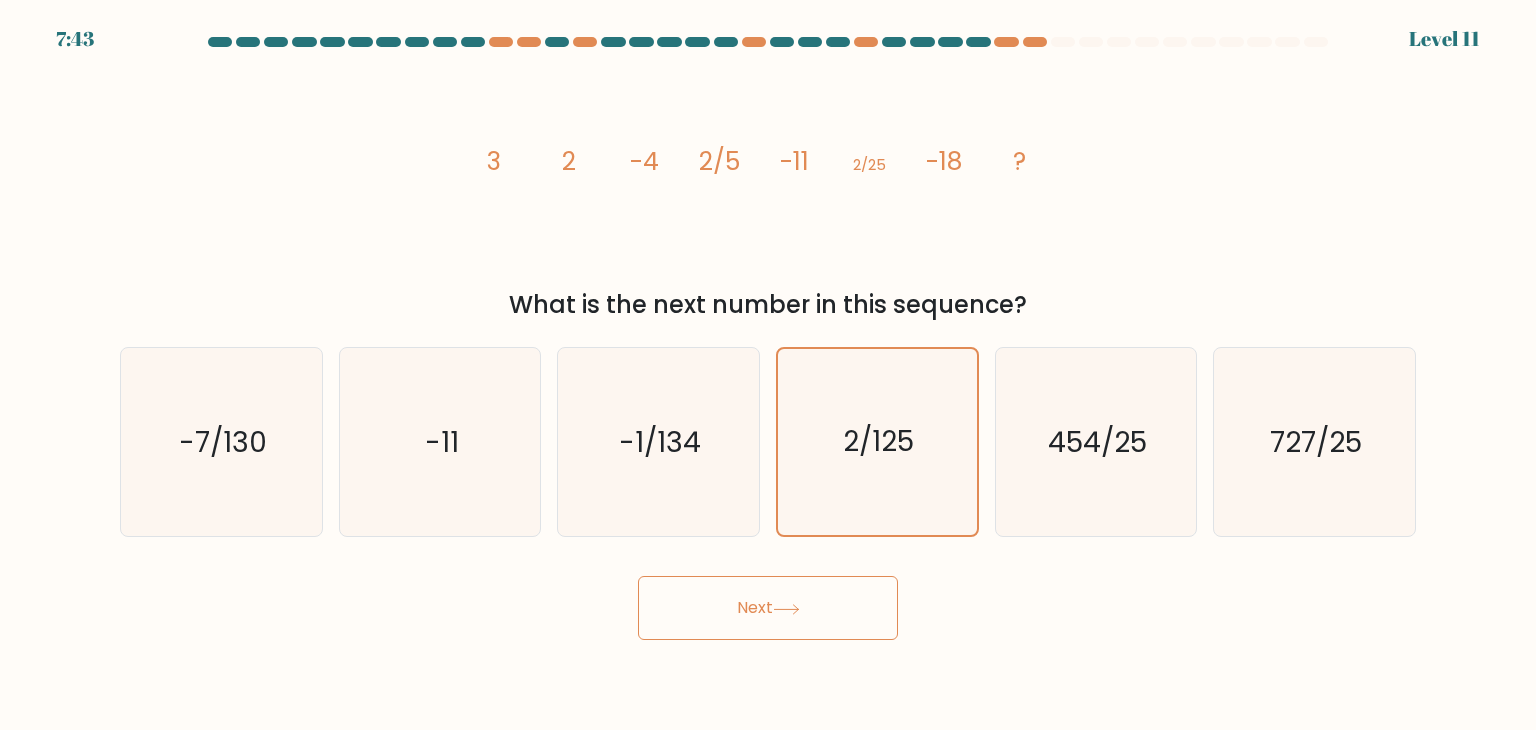 click on "Next" at bounding box center [768, 608] 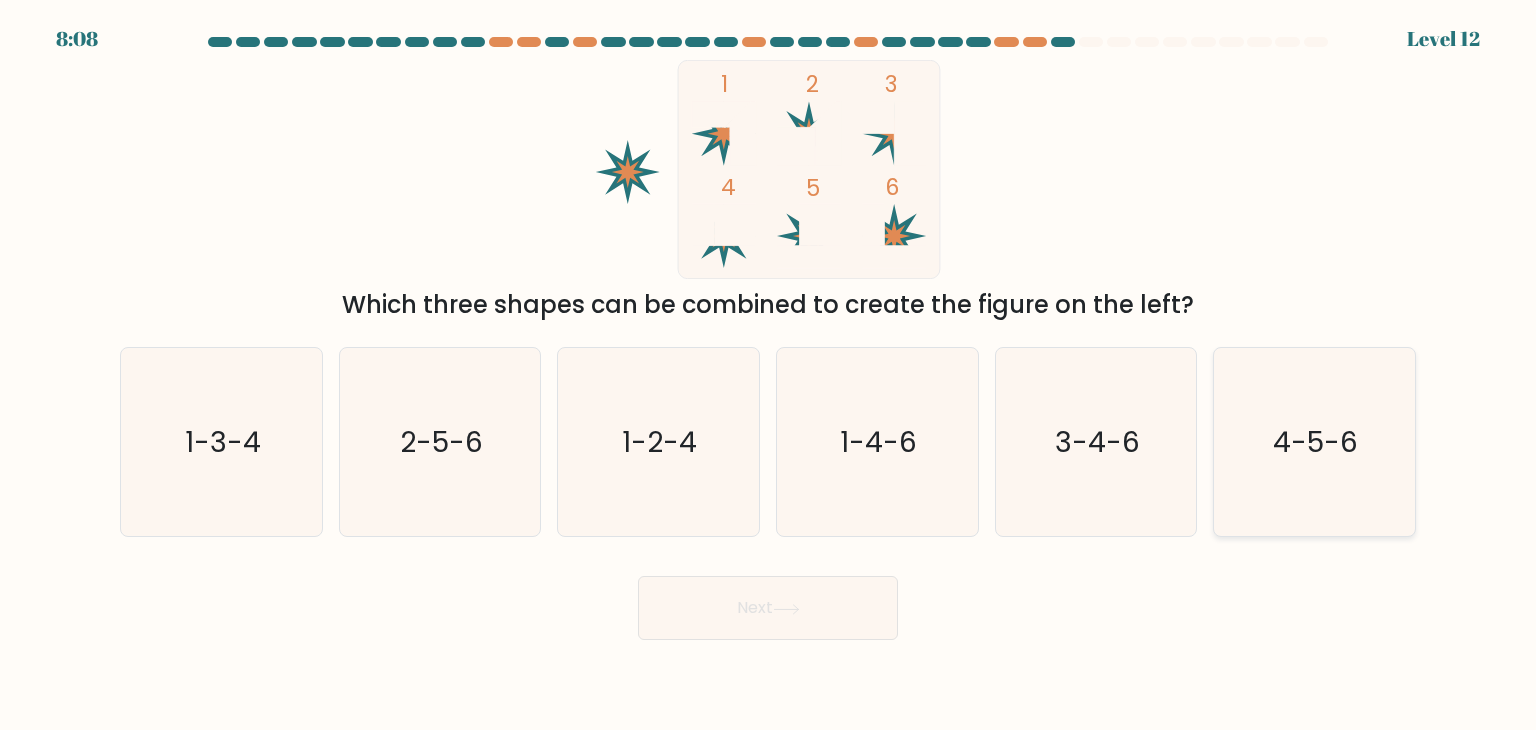 click on "4-5-6" 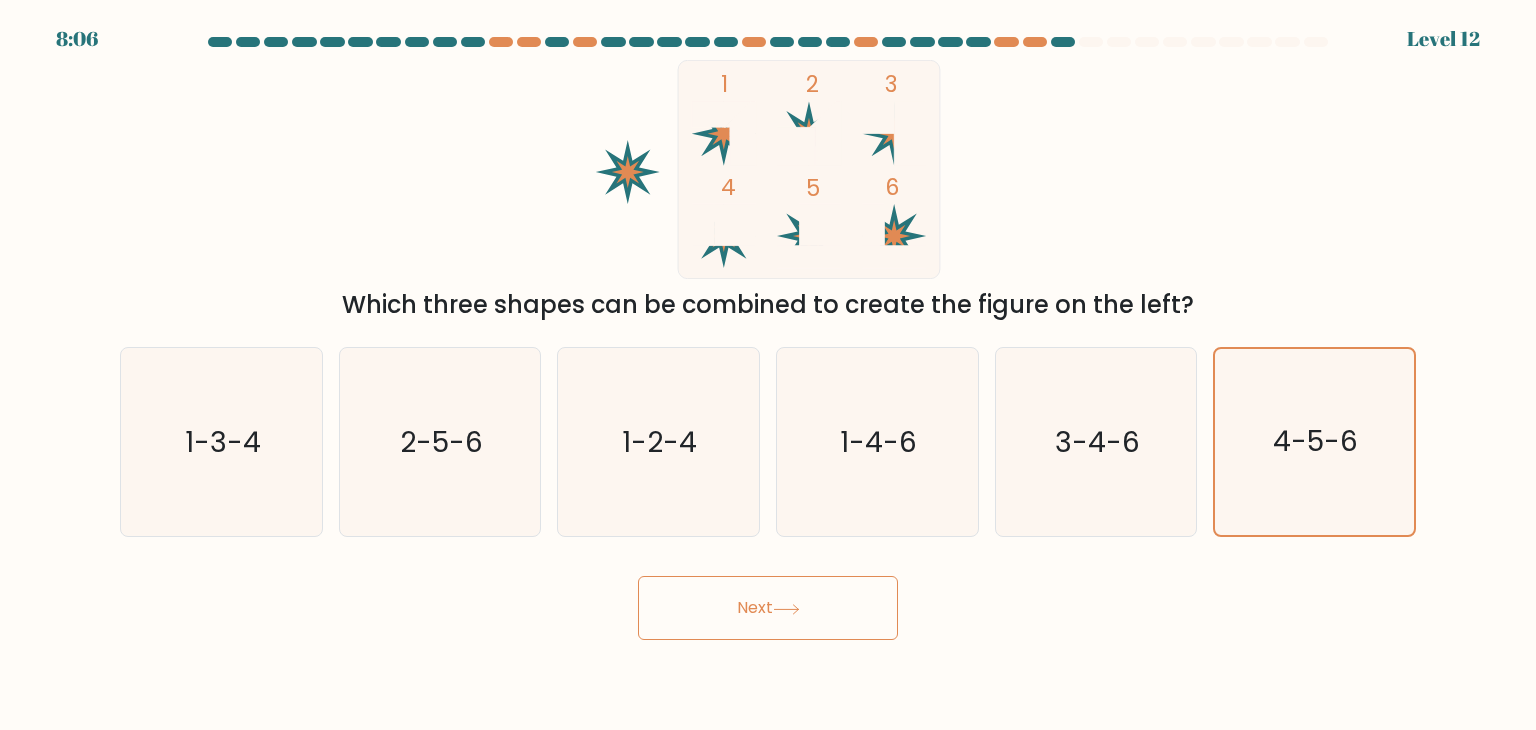 click on "Next" at bounding box center (768, 608) 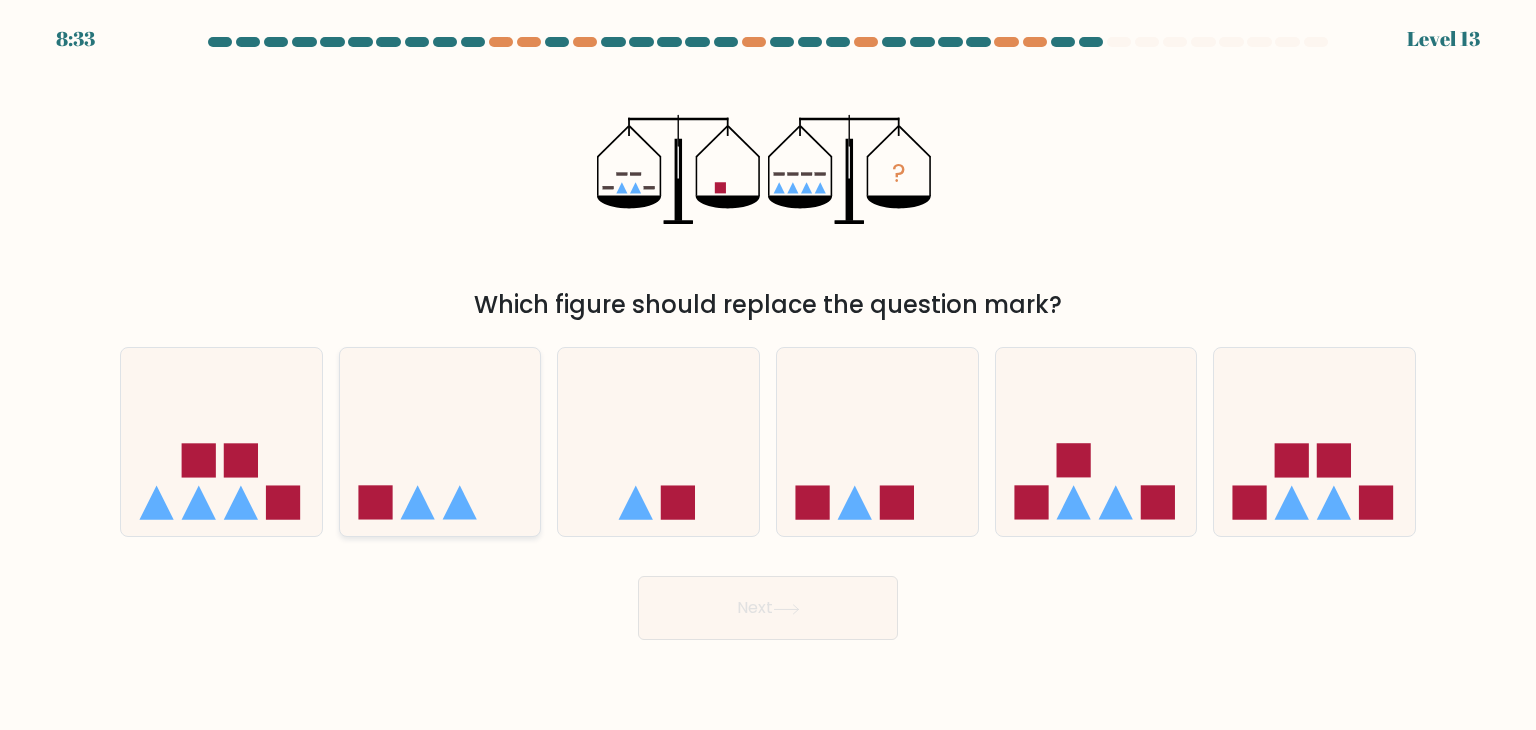 click 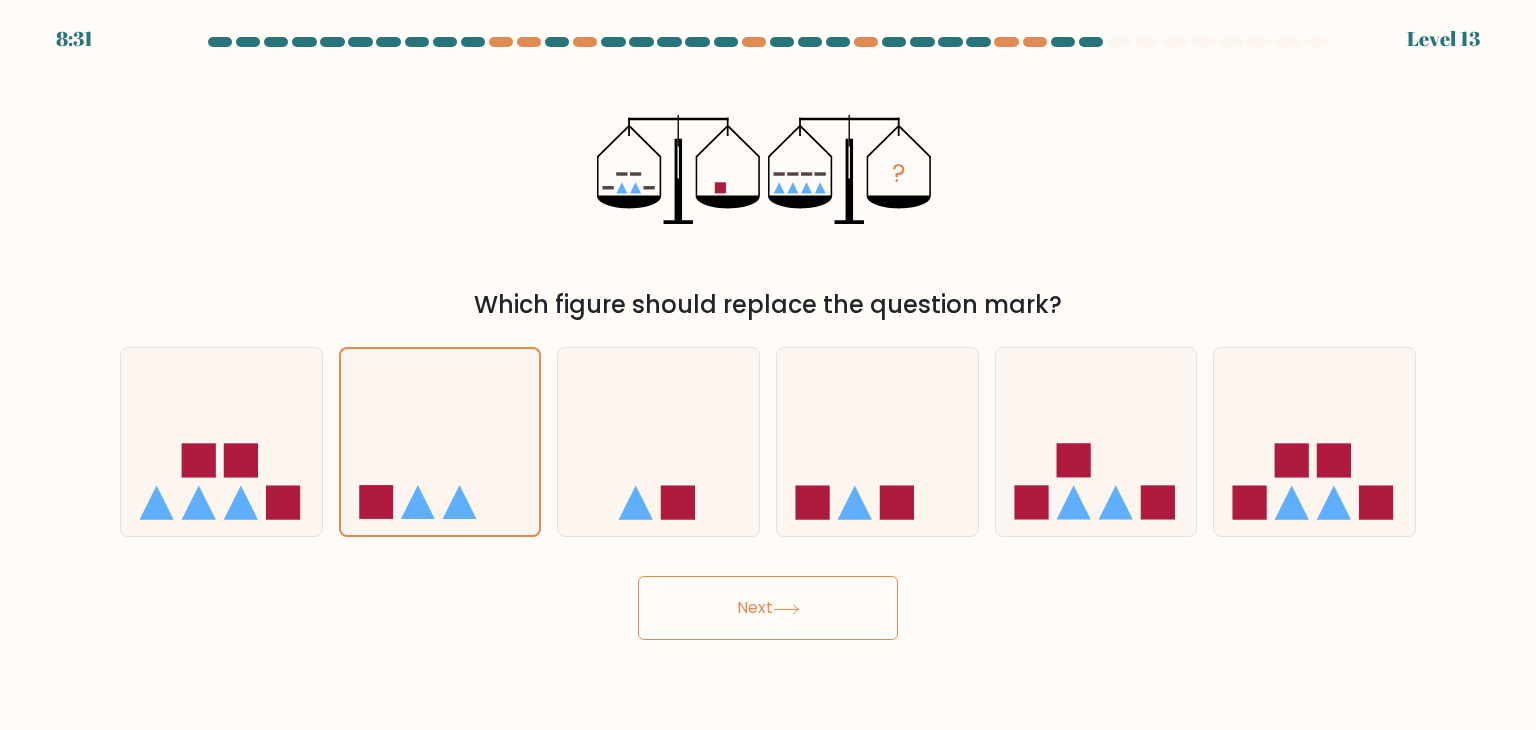 click on "Next" at bounding box center [768, 608] 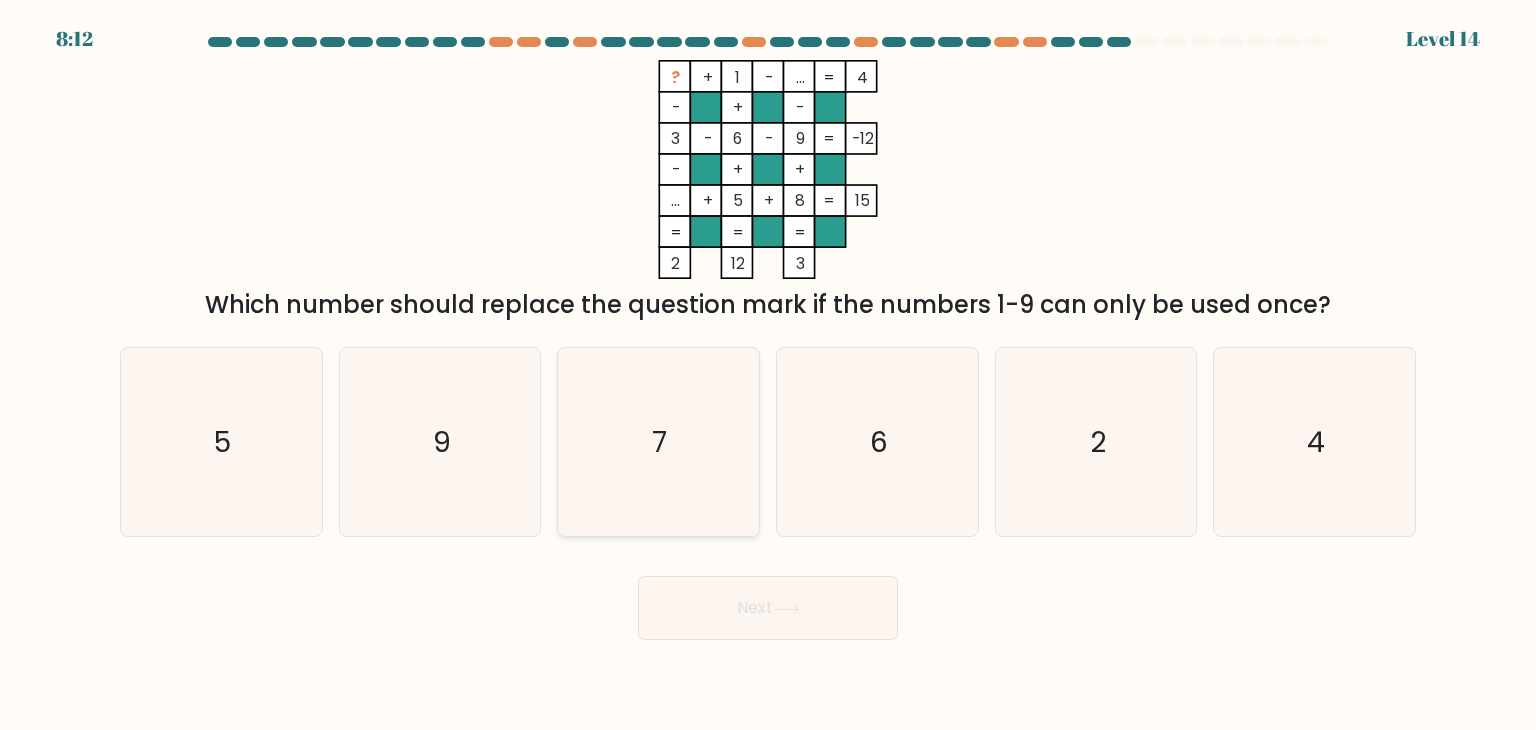 click on "7" 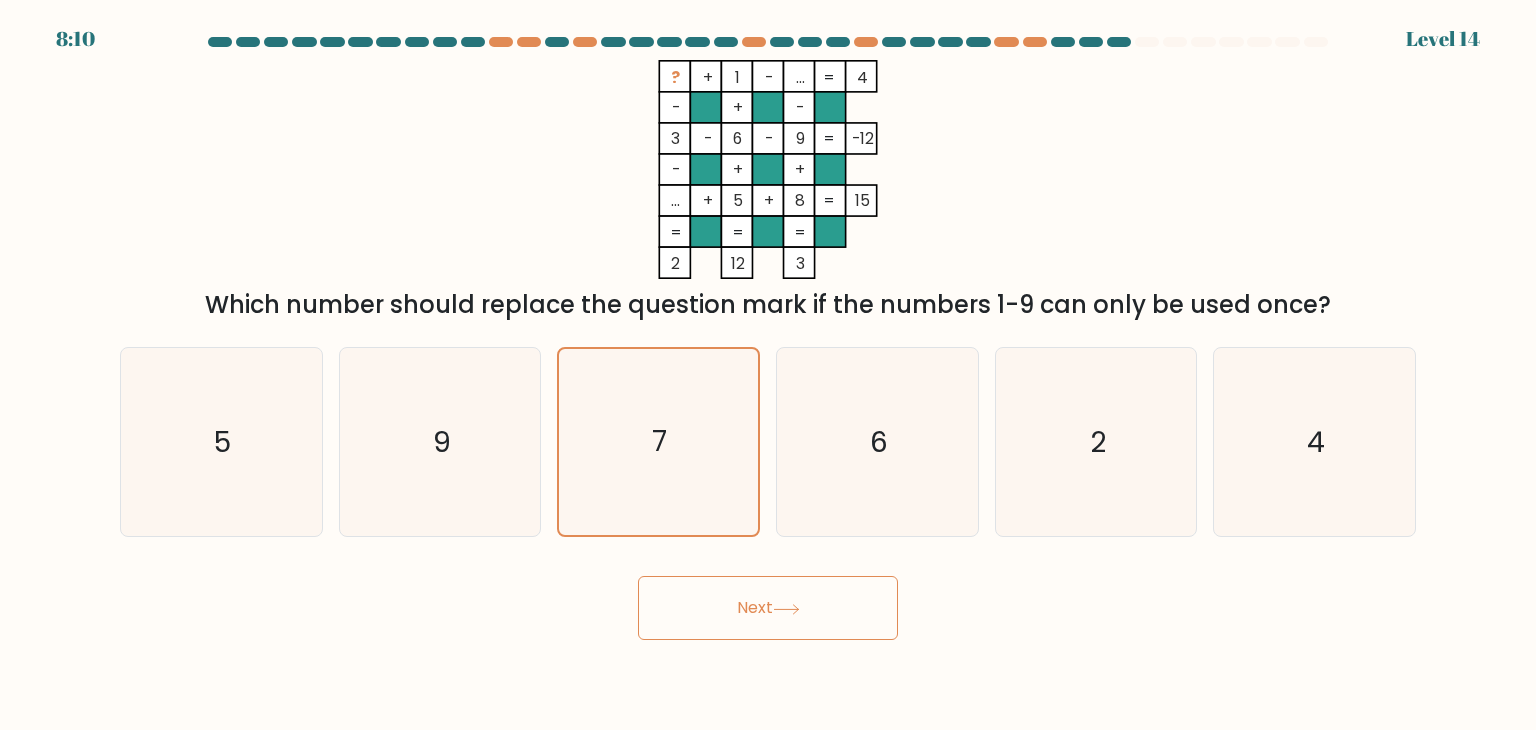 click on "Next" at bounding box center [768, 608] 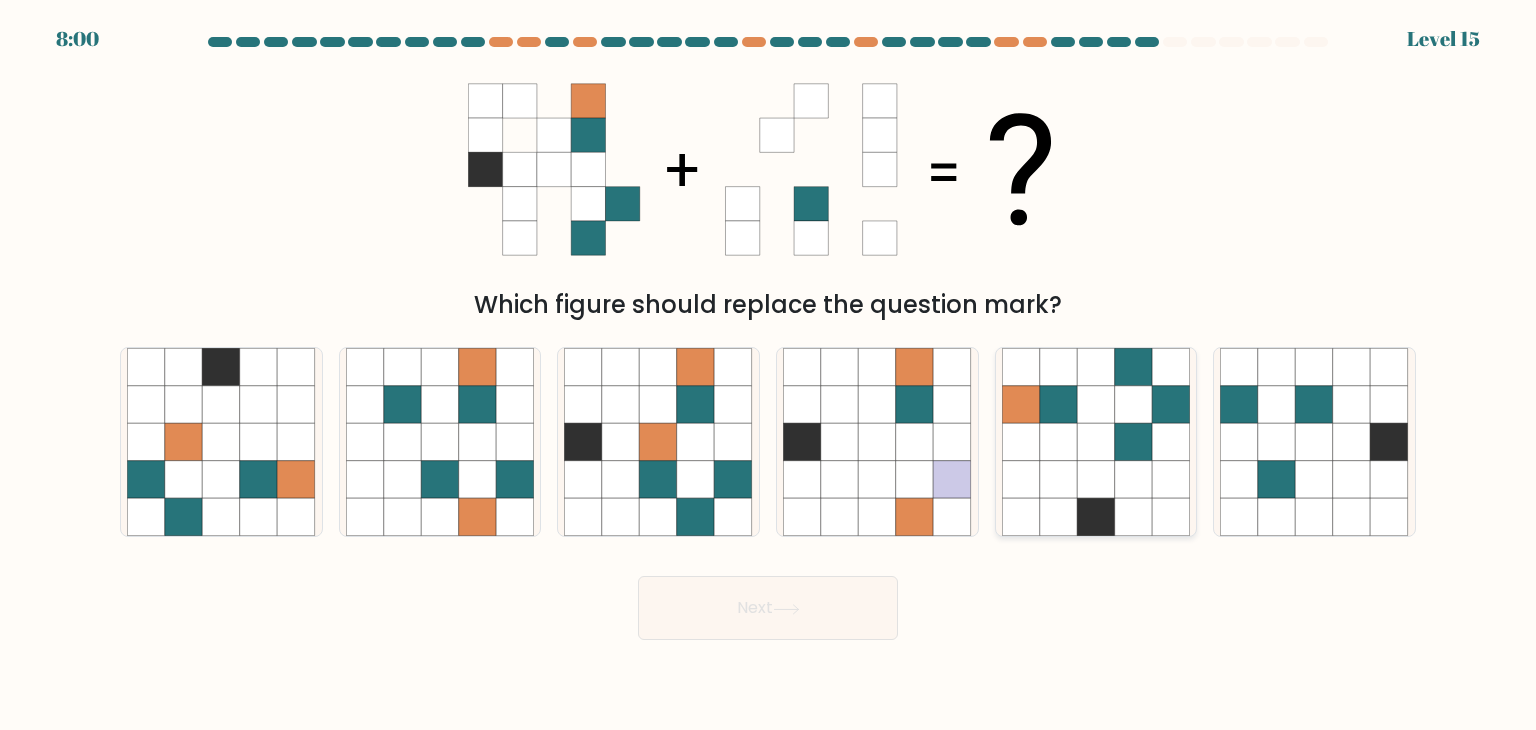 click 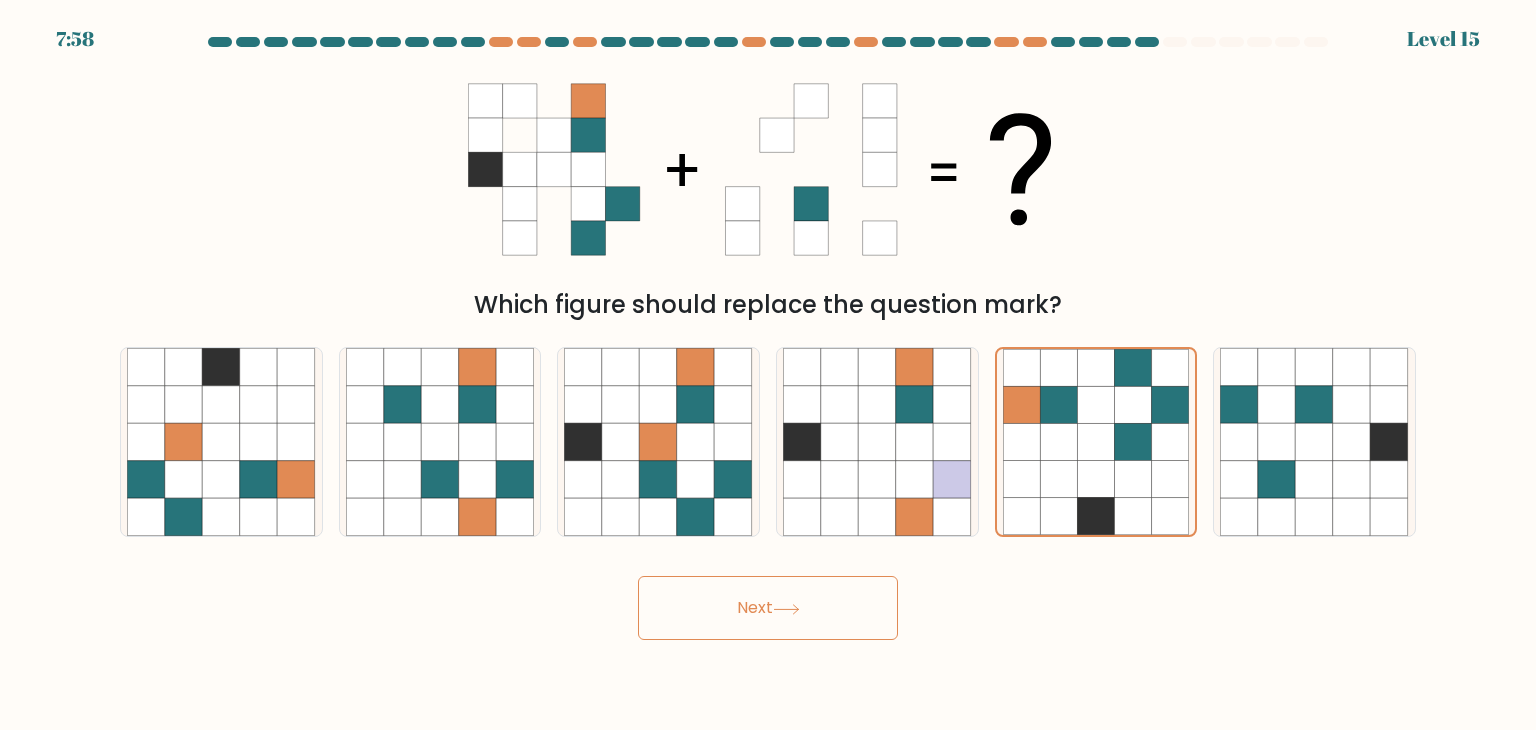 click on "Next" at bounding box center [768, 608] 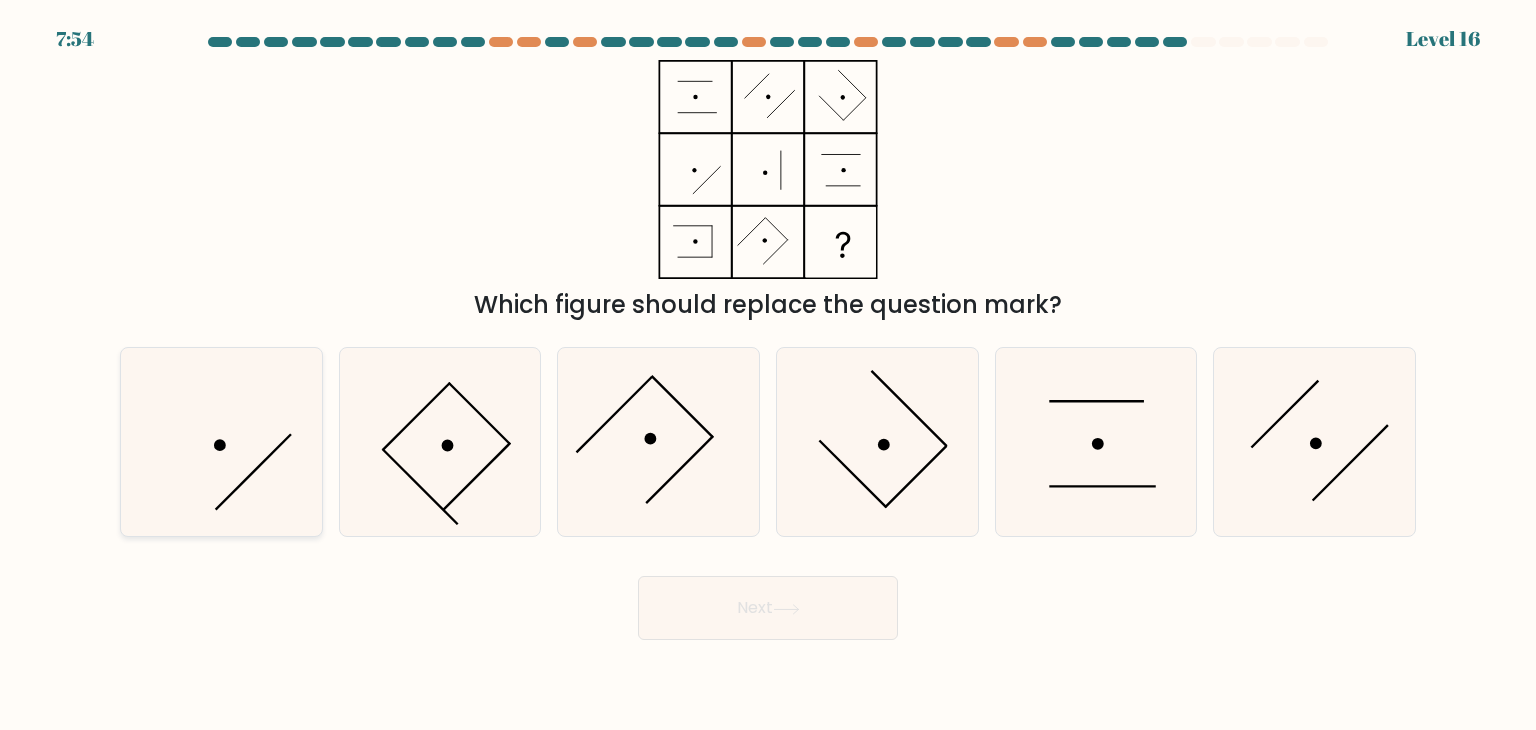 click 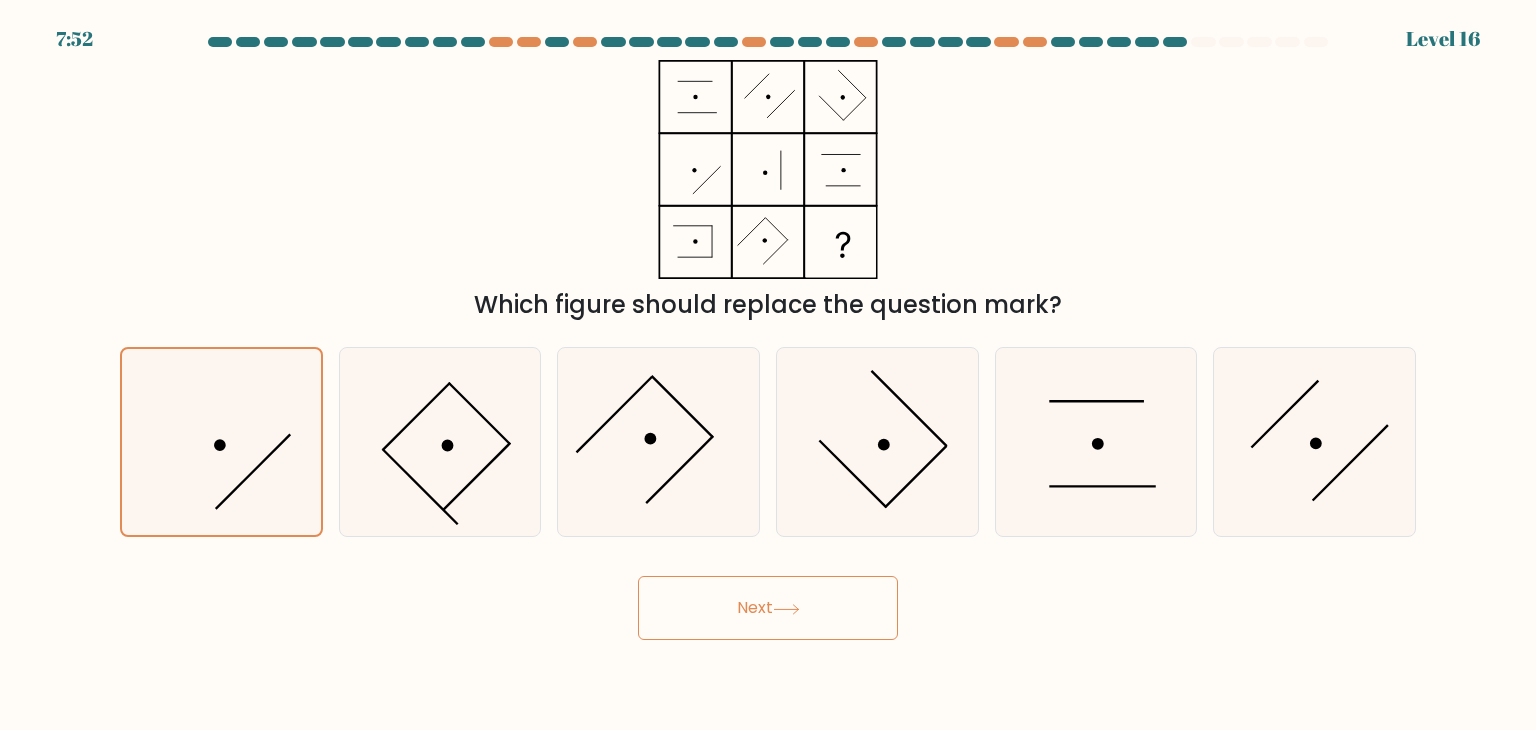 click on "Next" at bounding box center (768, 608) 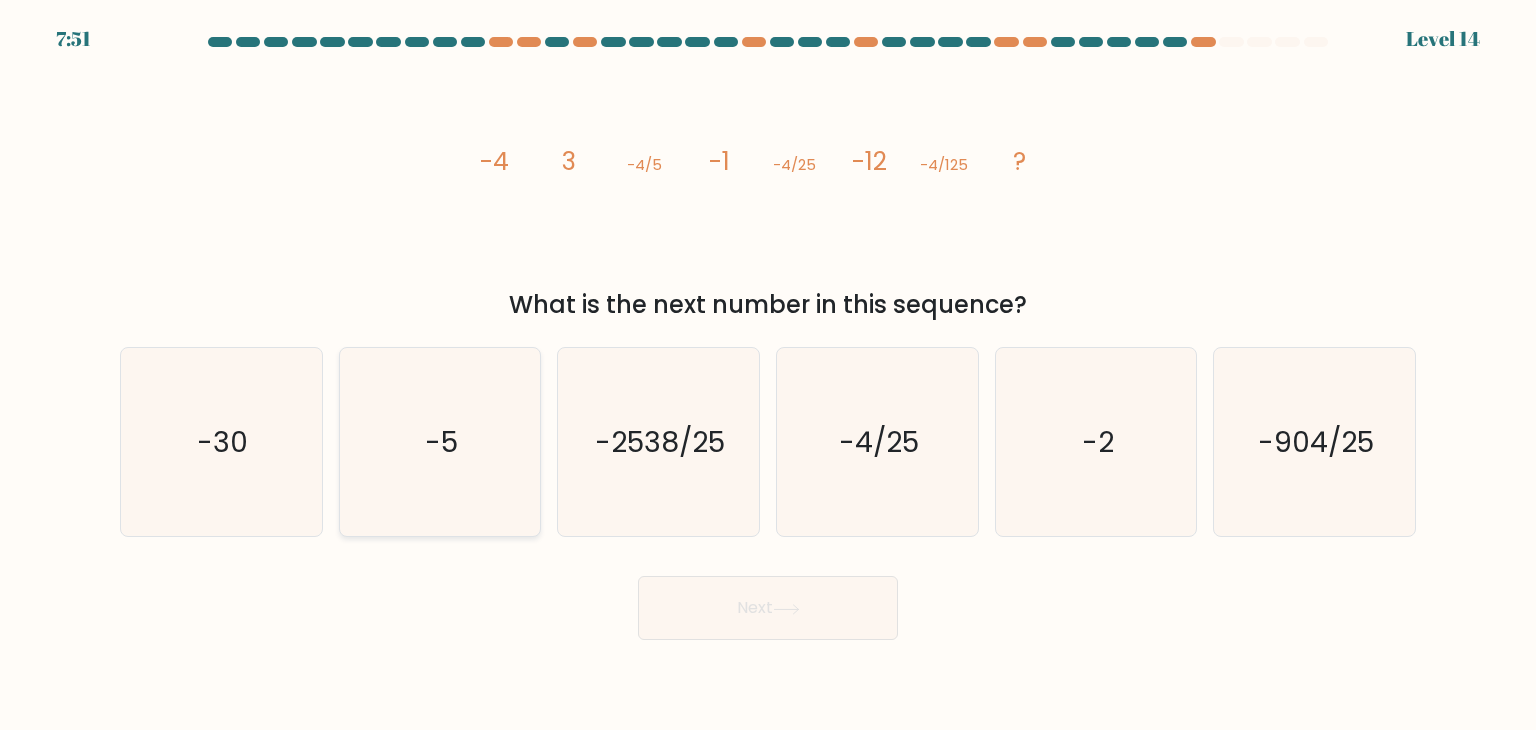 click on "-5" 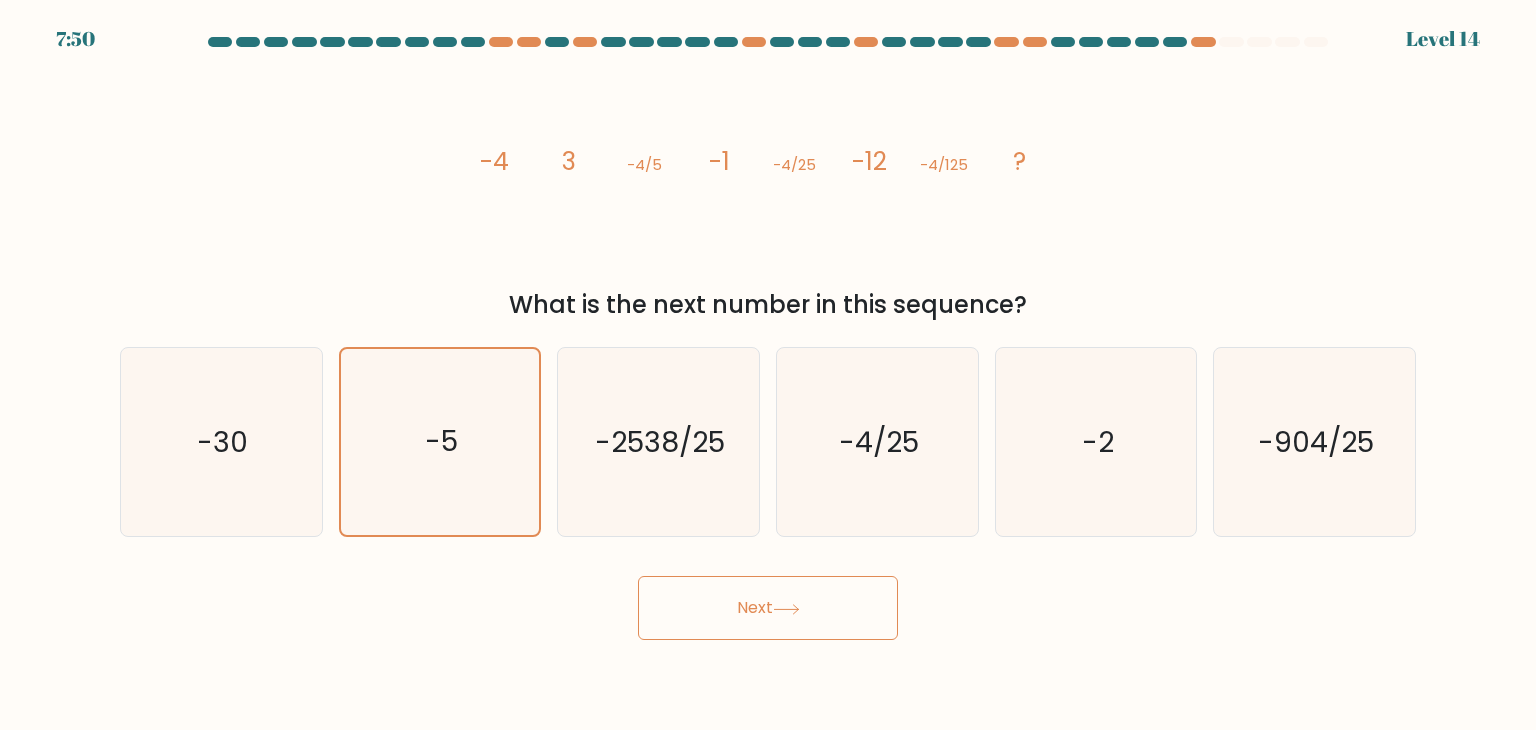 click on "Next" at bounding box center (768, 608) 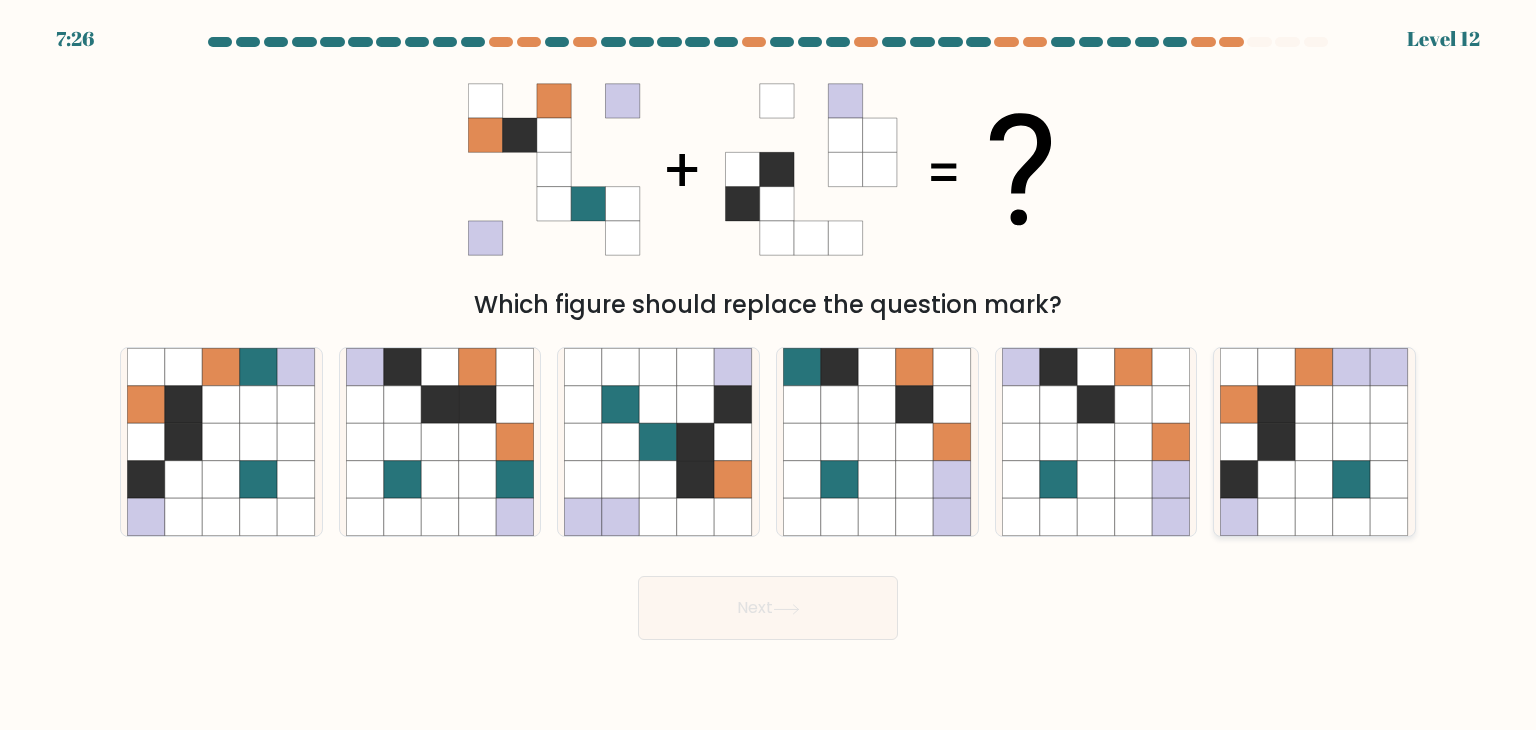 click 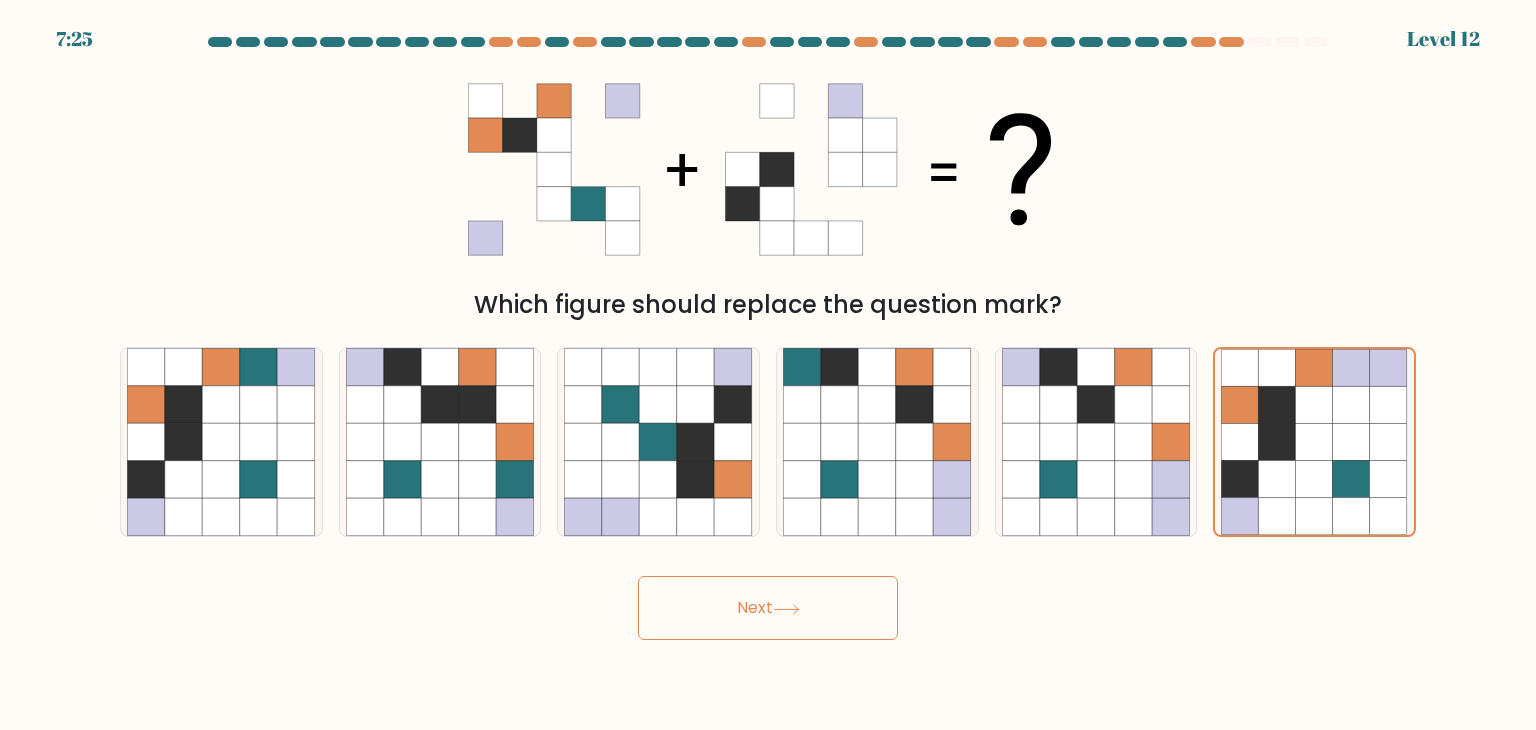 click on "Next" at bounding box center [768, 608] 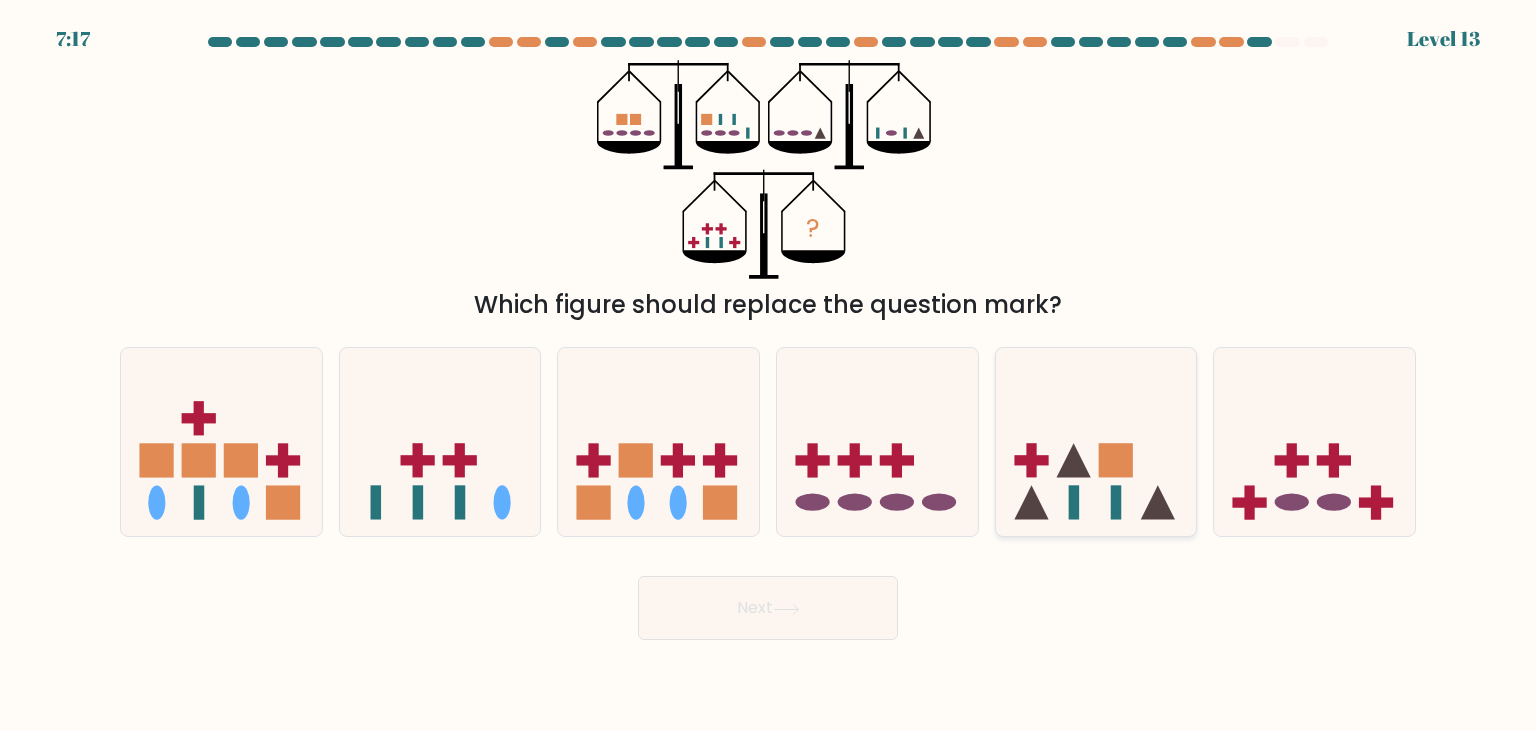 click 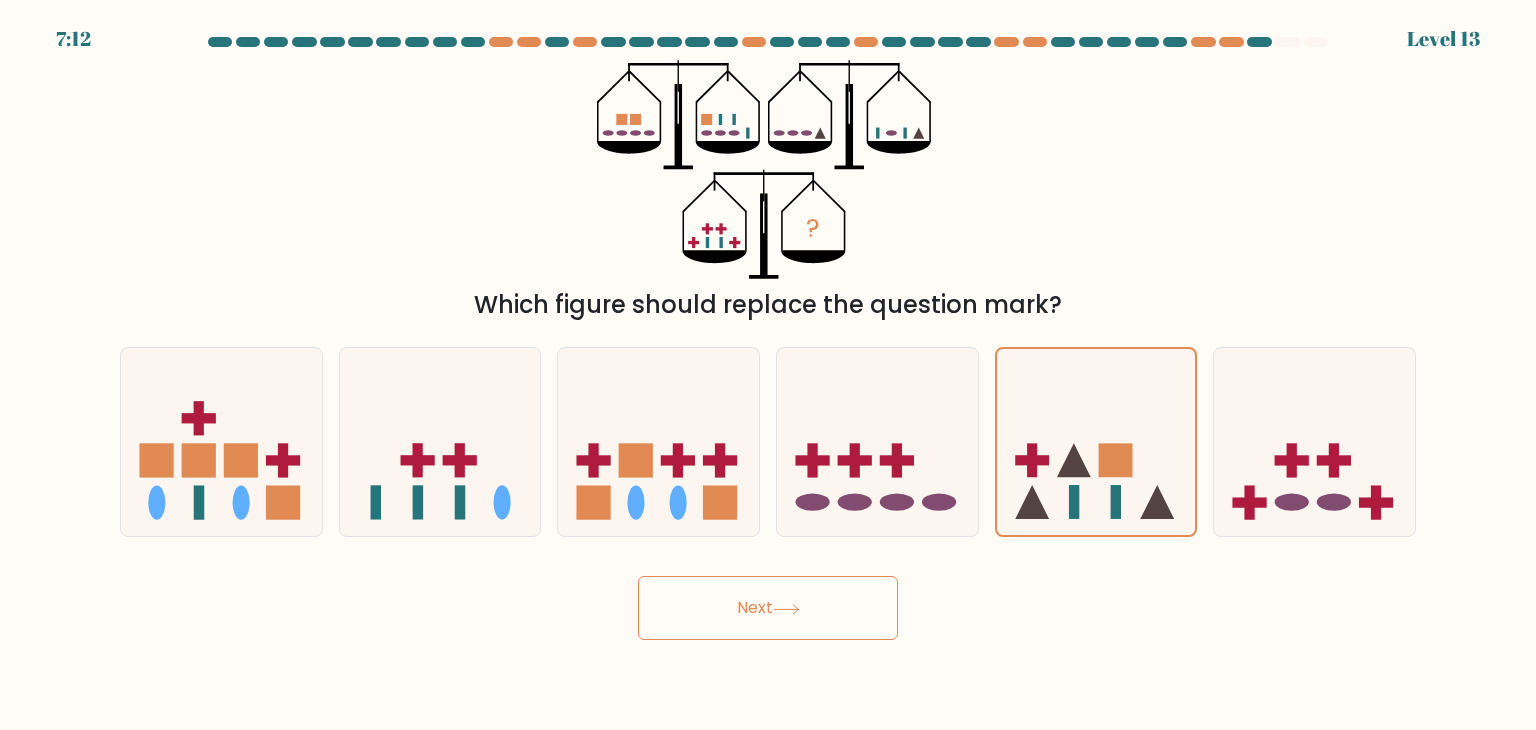 click on "Next" at bounding box center (768, 608) 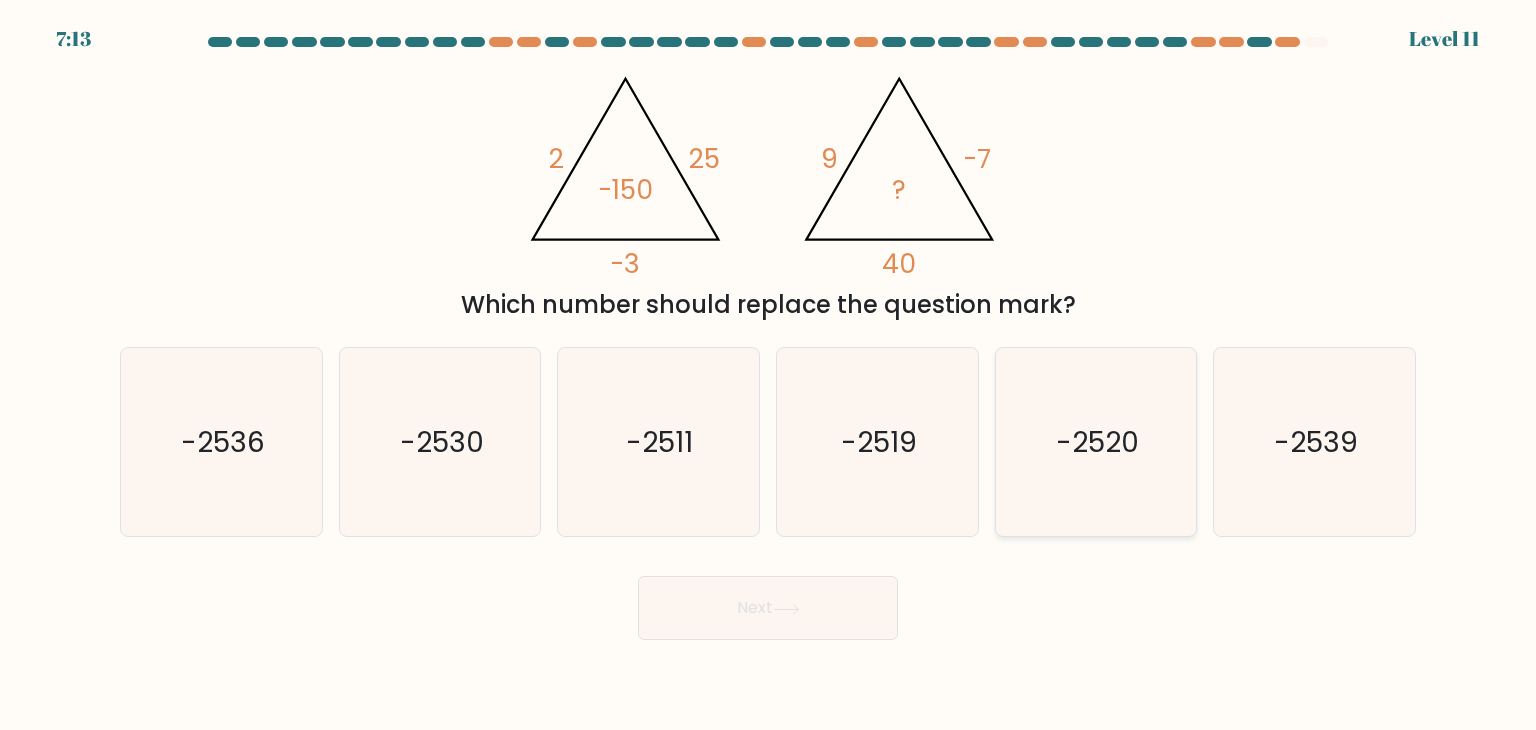click on "-2520" 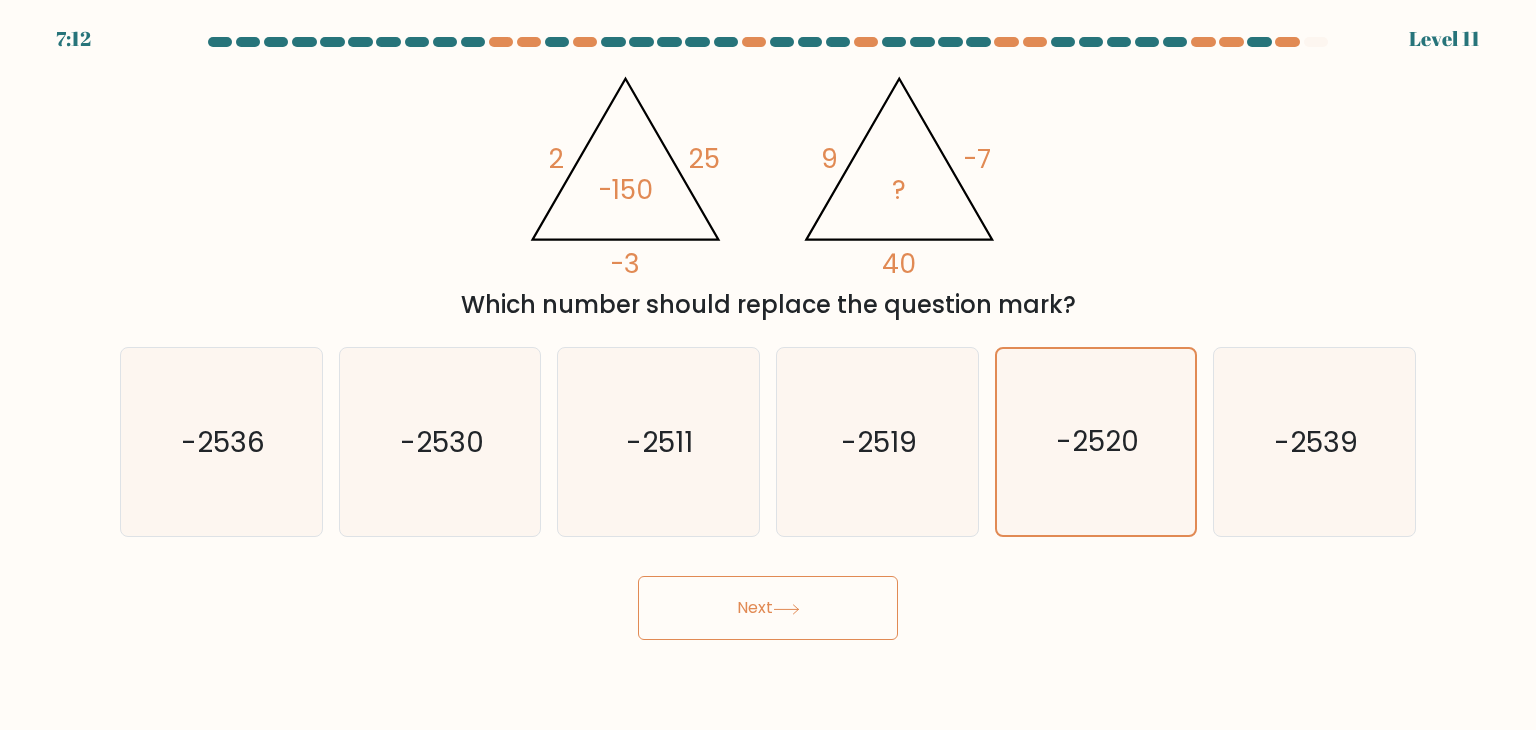click on "Next" at bounding box center (768, 608) 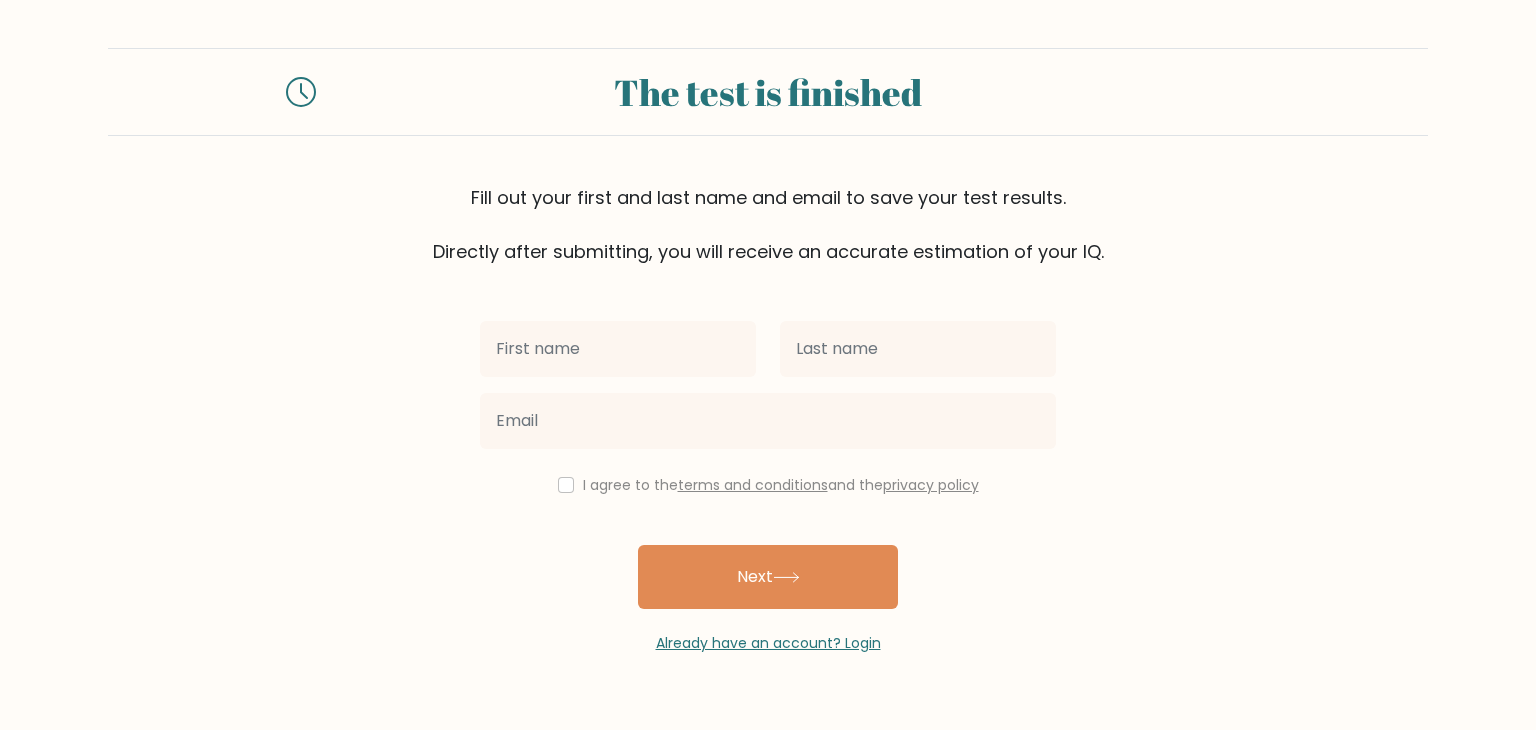 scroll, scrollTop: 0, scrollLeft: 0, axis: both 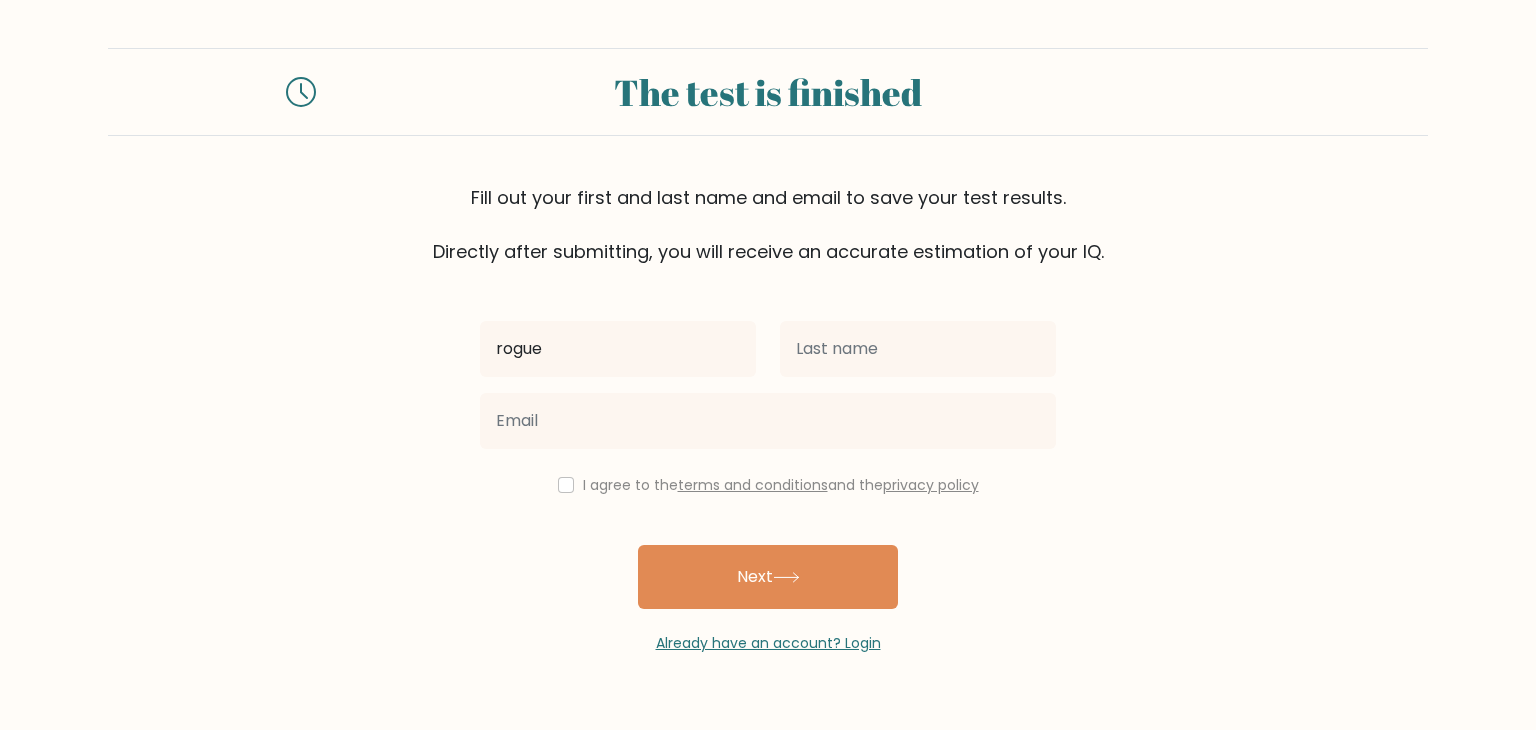 type on "rogue" 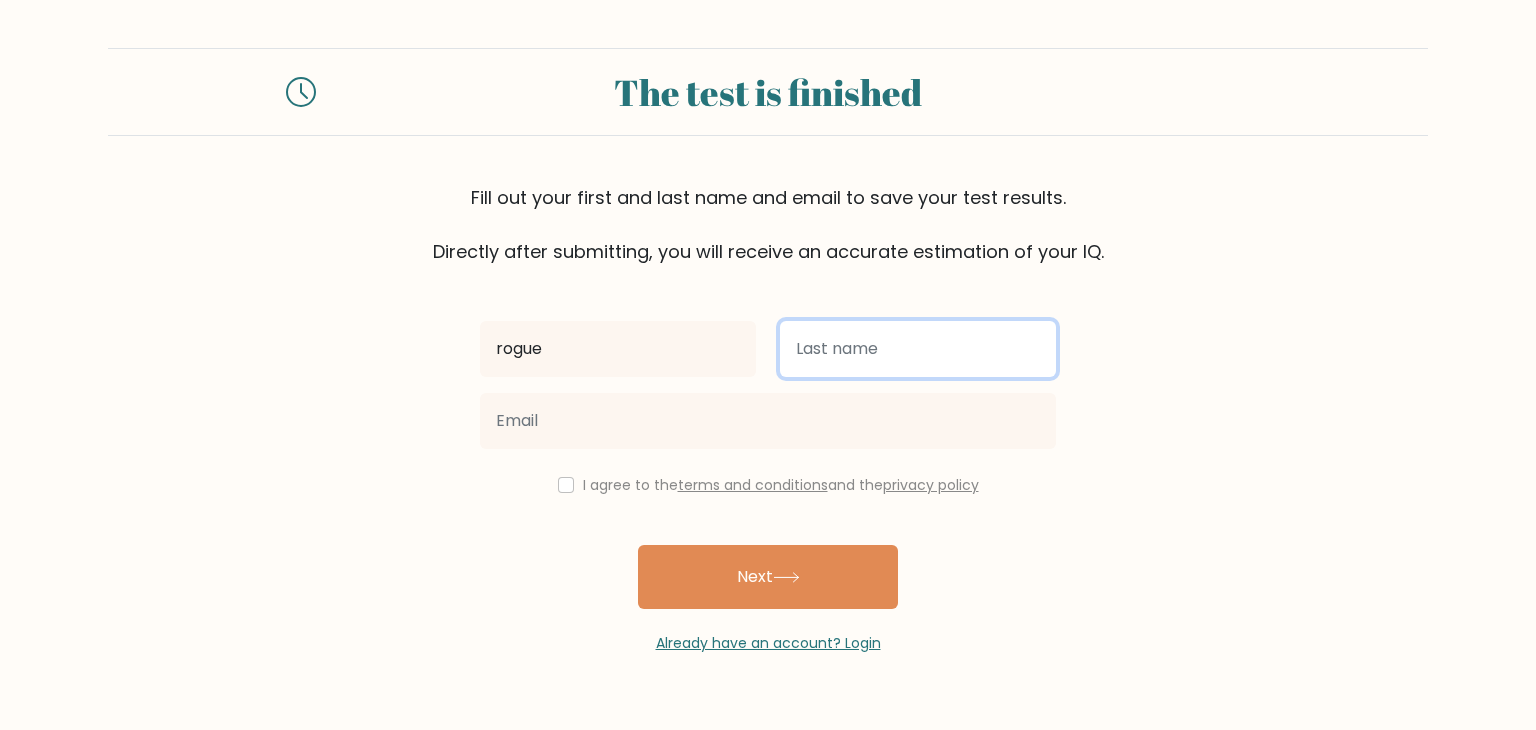 click at bounding box center (918, 349) 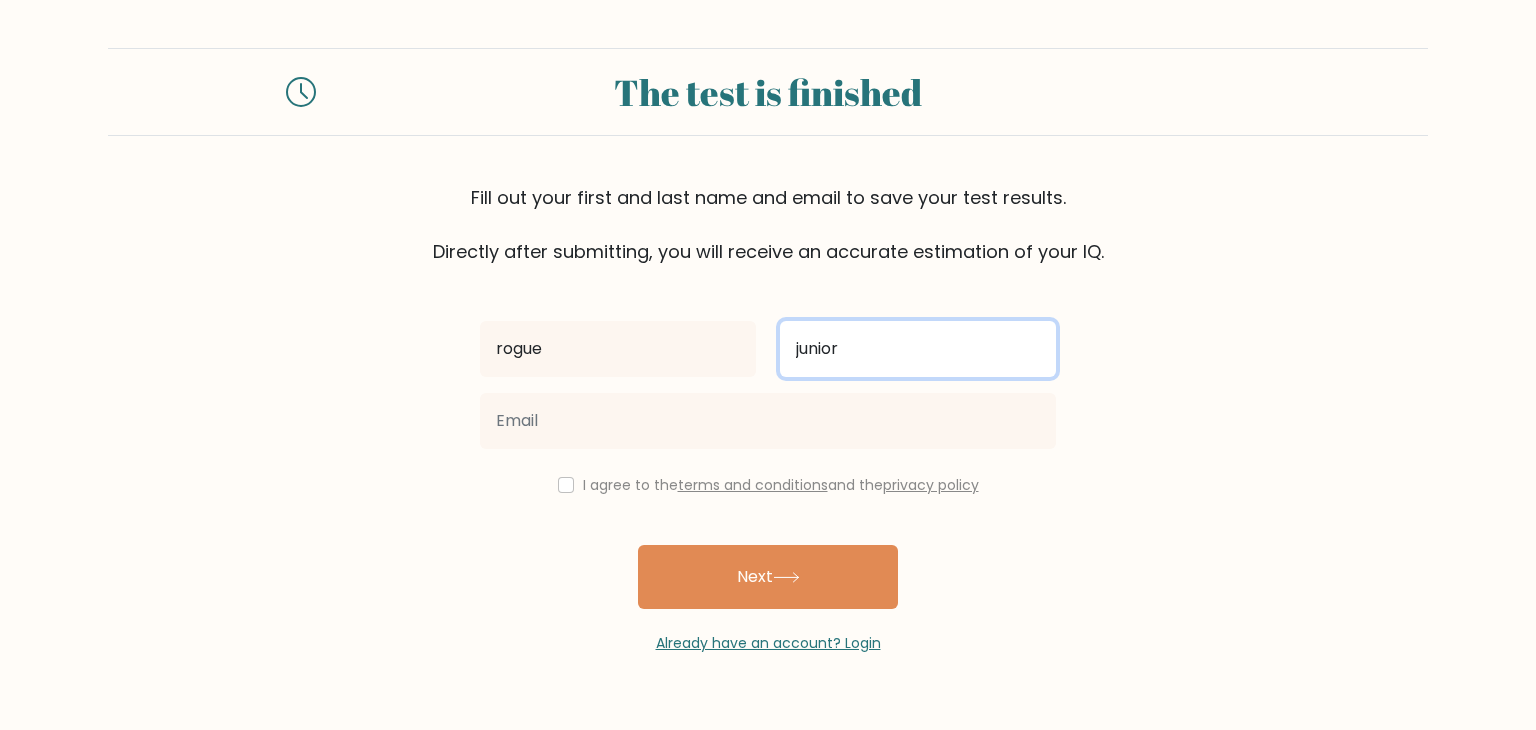 type on "junior" 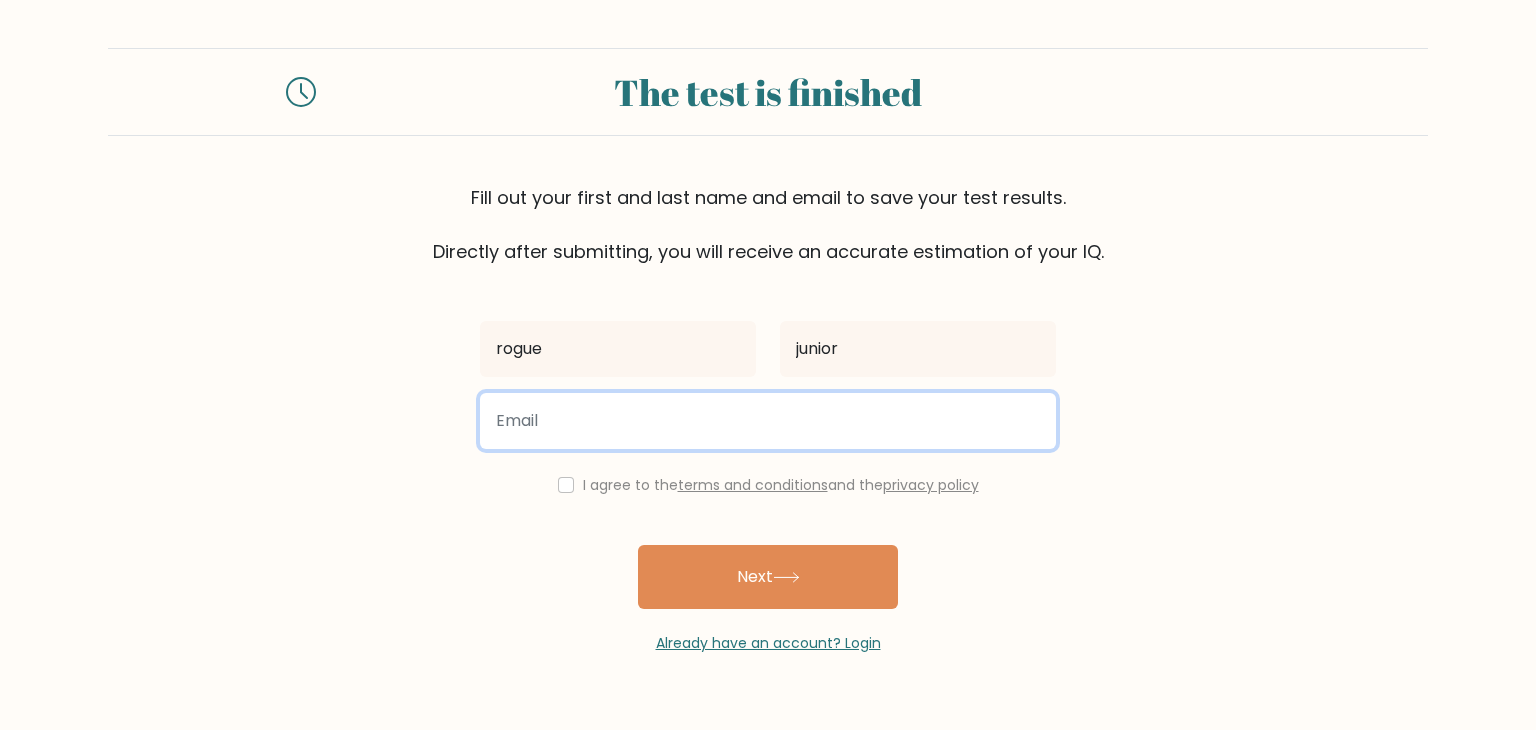 click at bounding box center [768, 421] 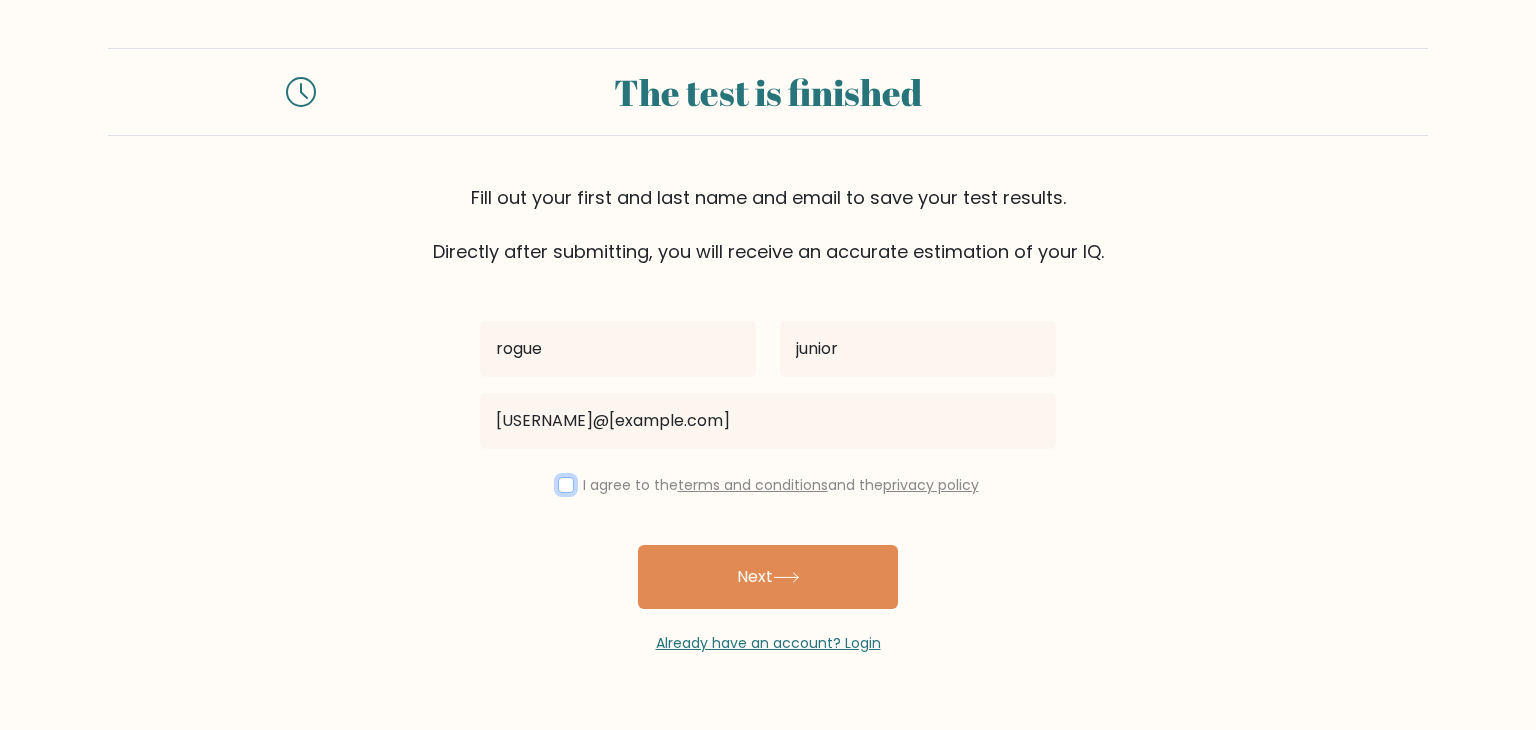 click at bounding box center [566, 485] 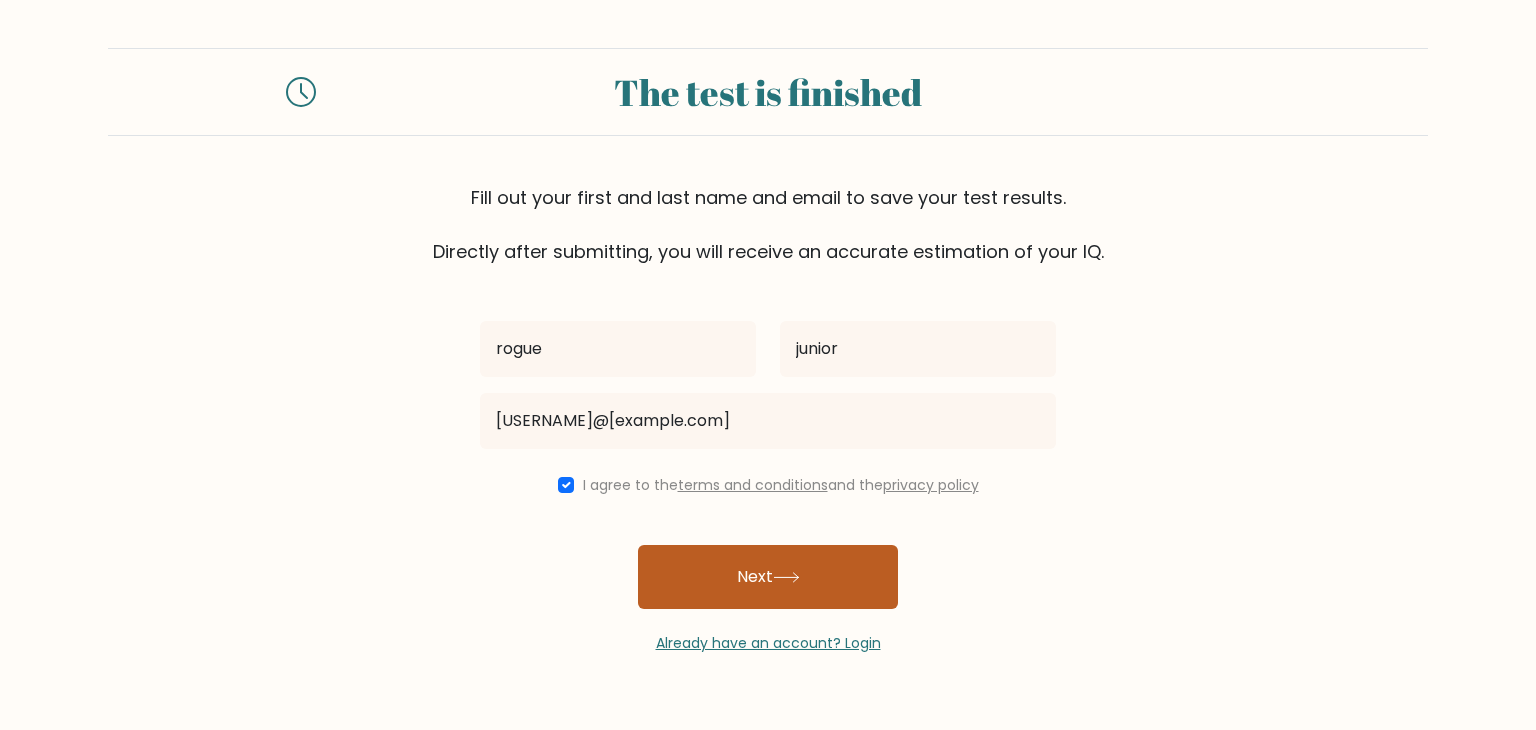 click on "Next" at bounding box center (768, 577) 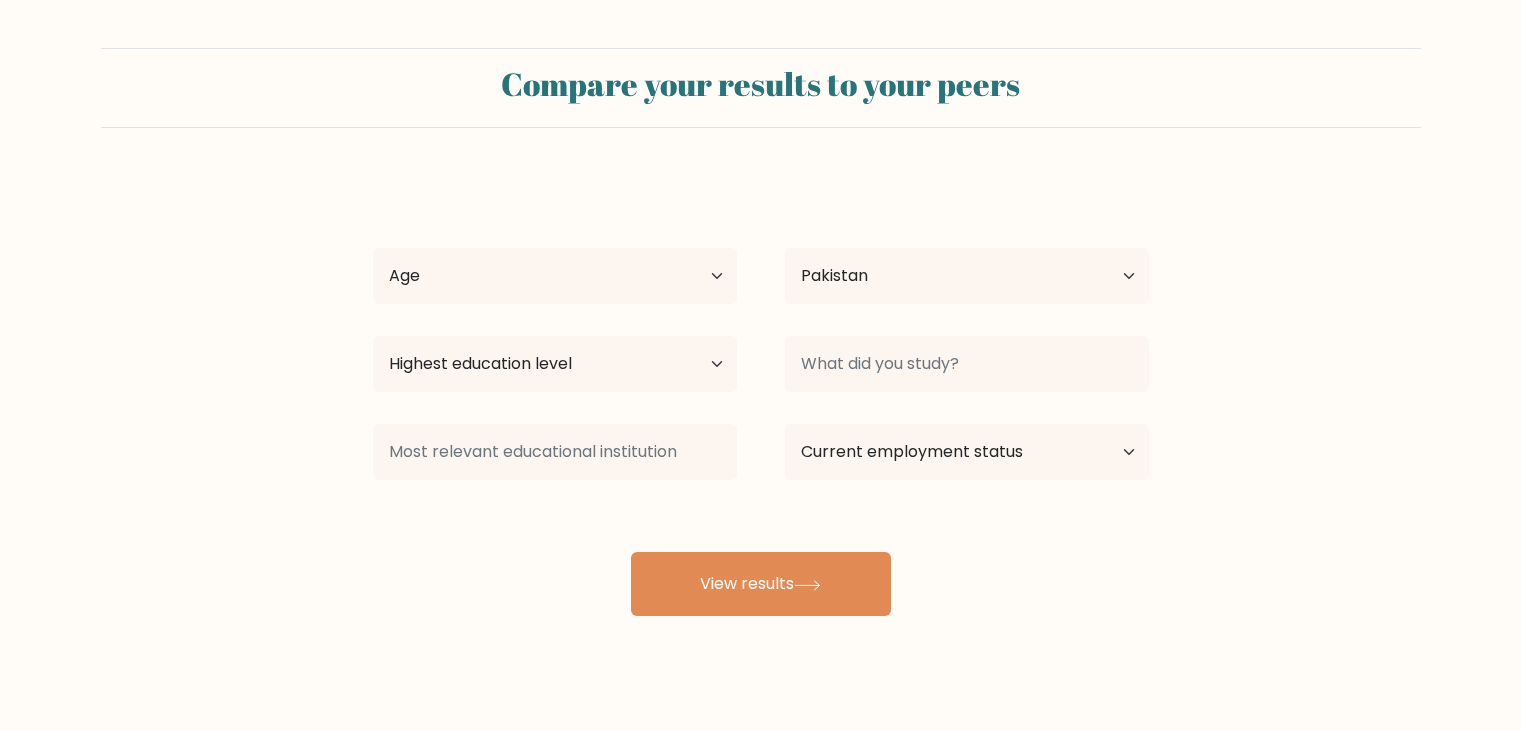 select on "PK" 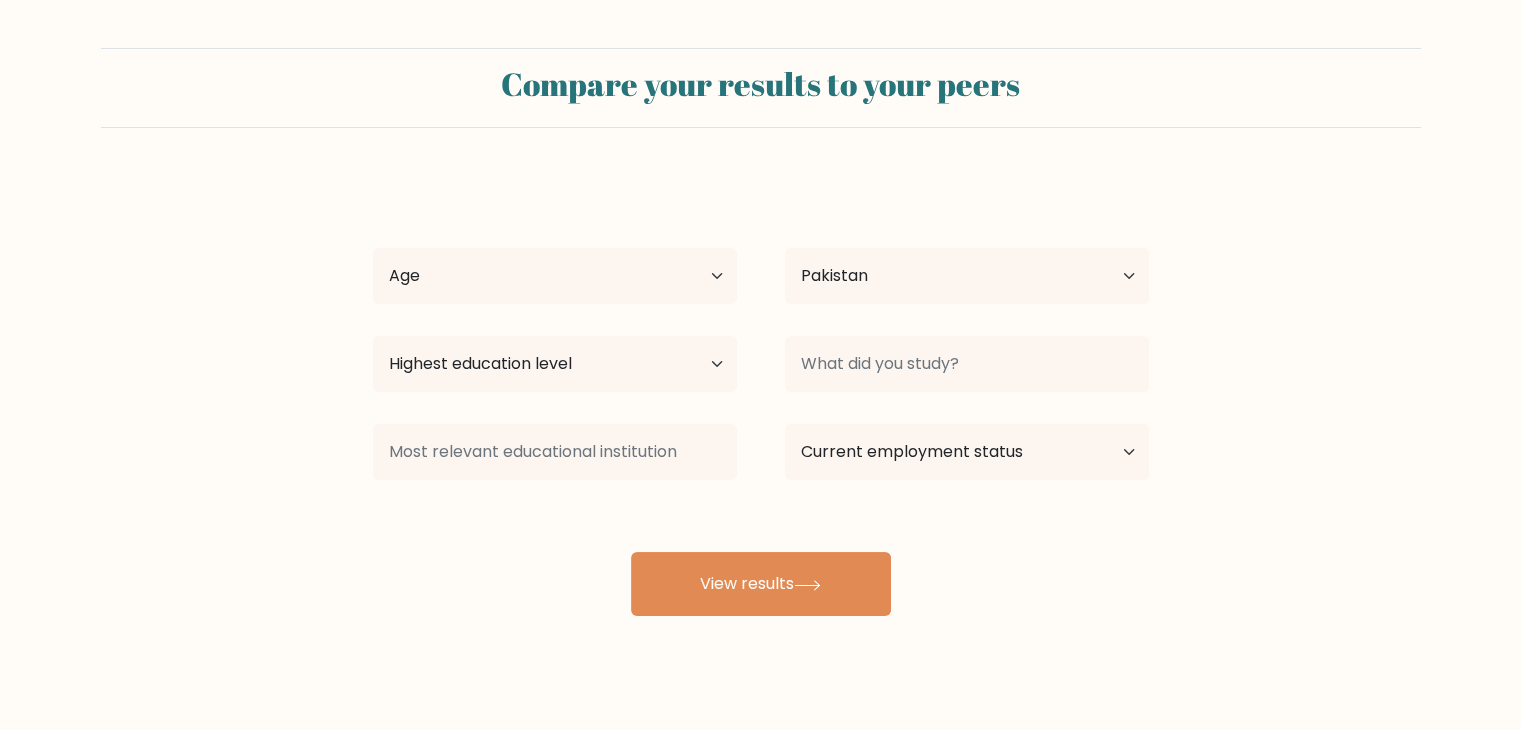 click on "View results" at bounding box center (761, 584) 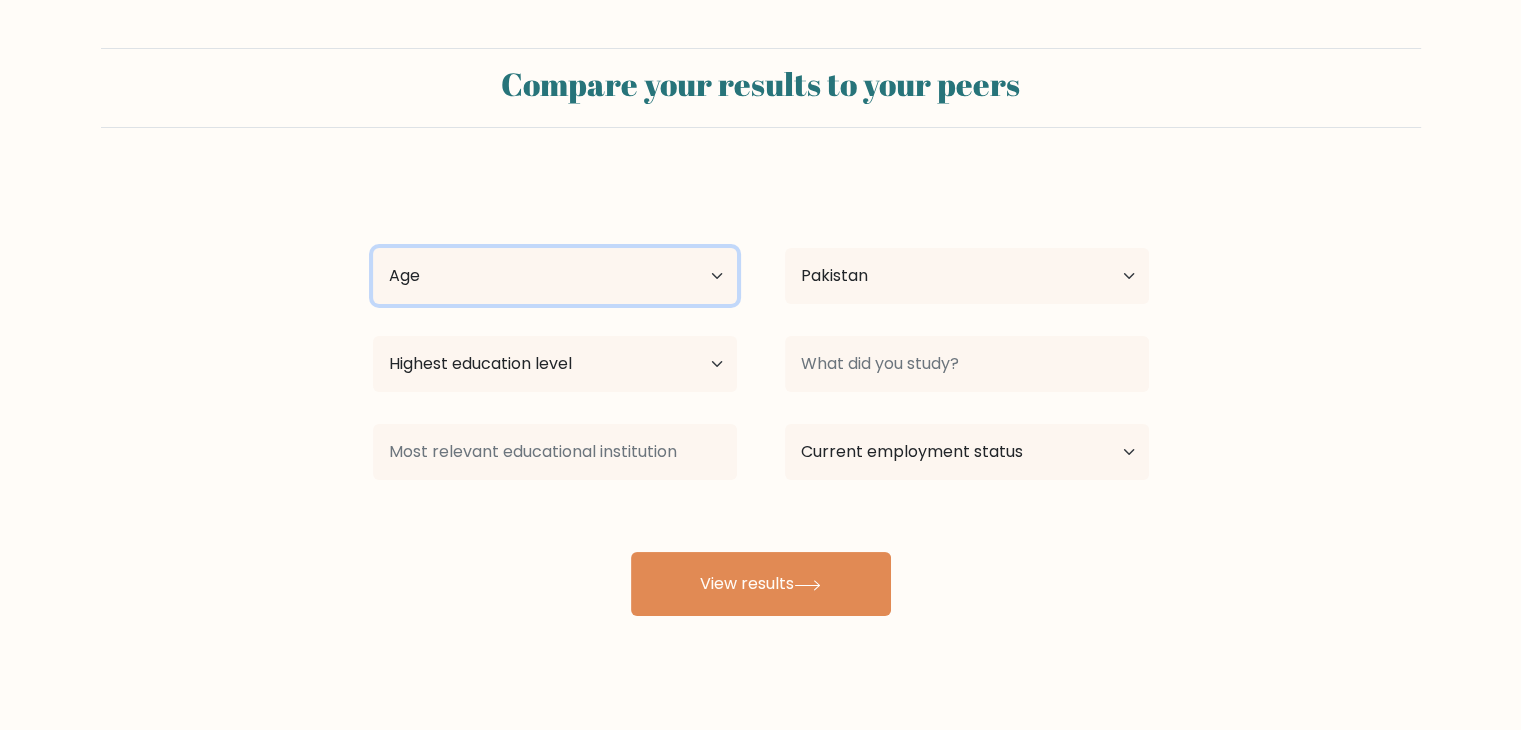 click on "Age
Under 18 years old
18-24 years old
25-34 years old
35-44 years old
45-54 years old
55-64 years old
65 years old and above" at bounding box center [555, 276] 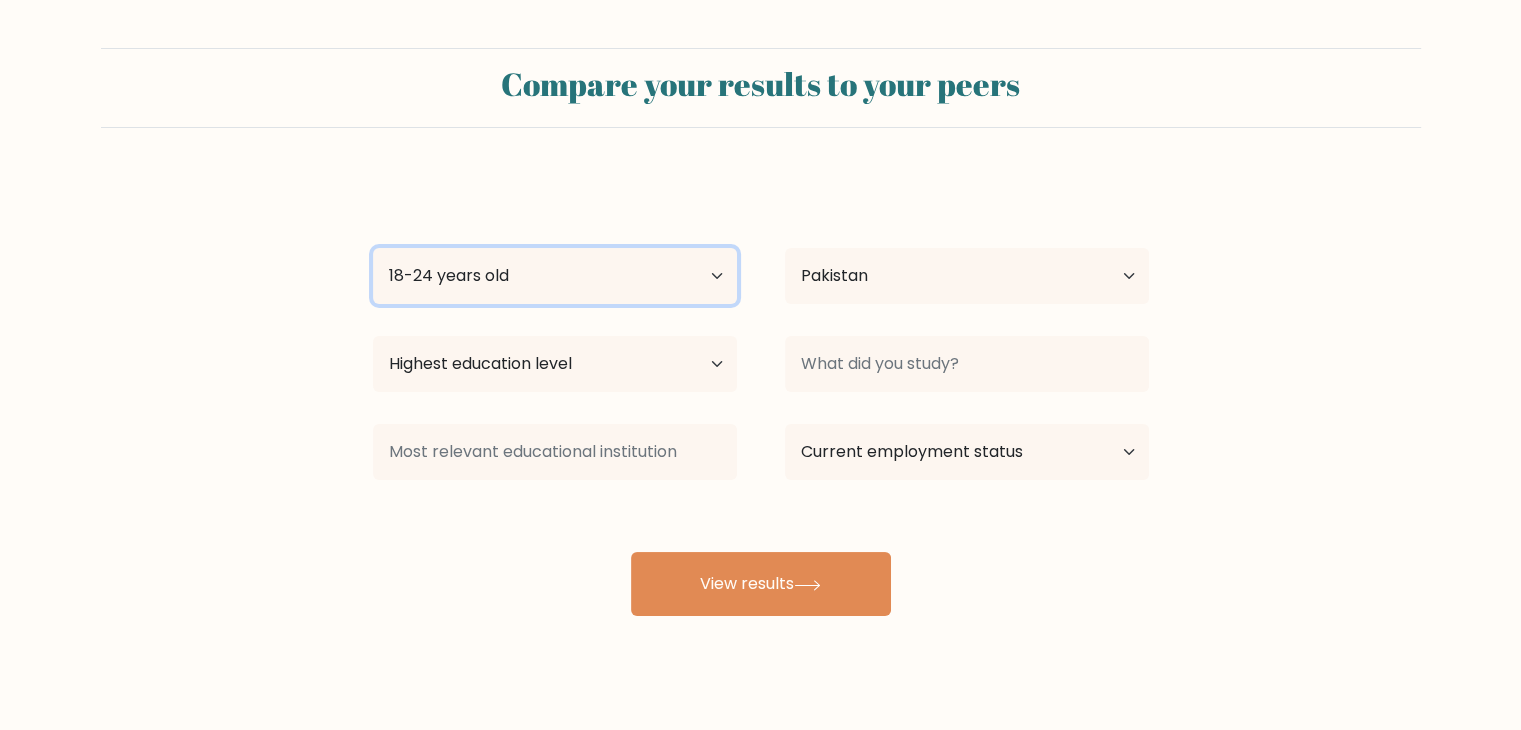 click on "Age
Under 18 years old
18-24 years old
25-34 years old
35-44 years old
45-54 years old
55-64 years old
65 years old and above" at bounding box center (555, 276) 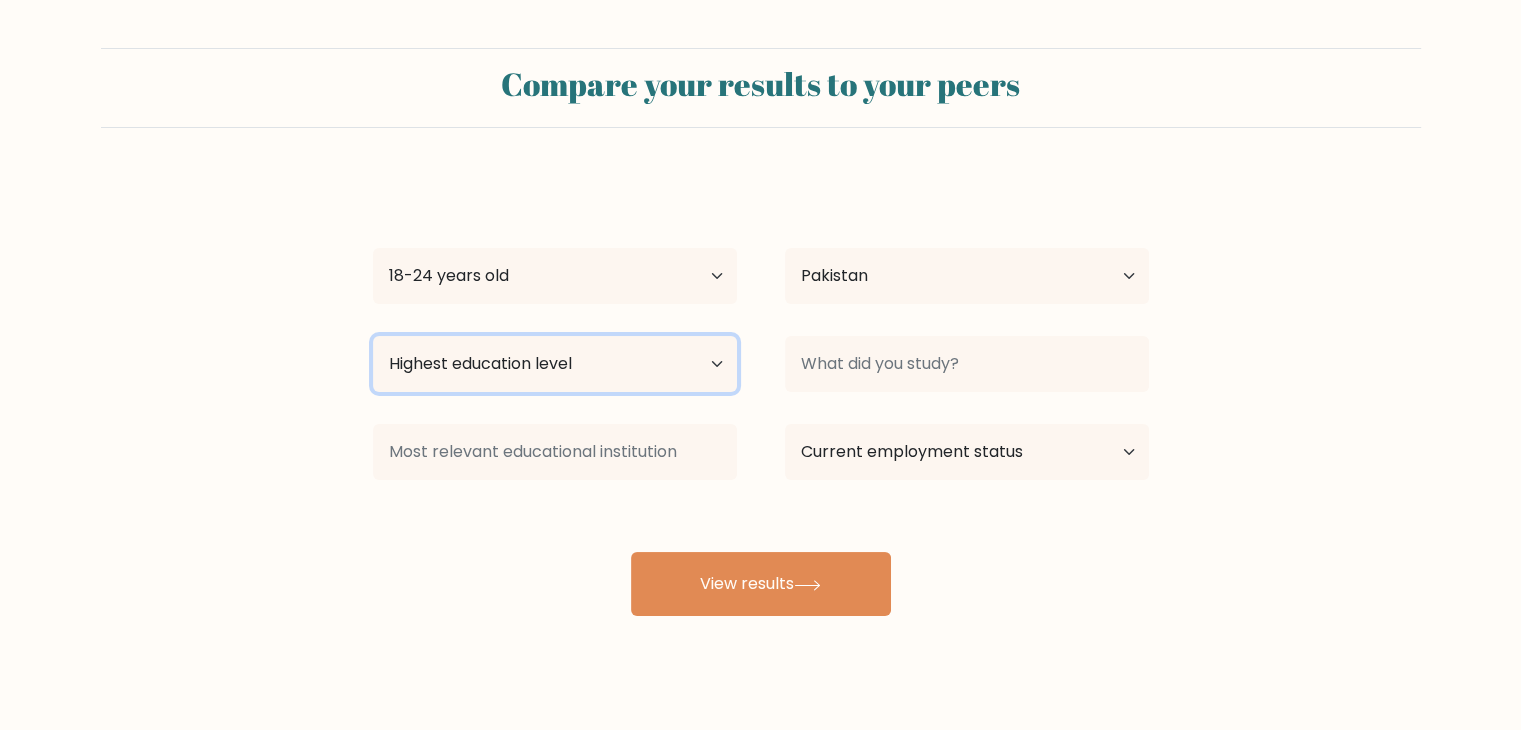 click on "Highest education level
No schooling
Primary
Lower Secondary
Upper Secondary
Occupation Specific
Bachelor's degree
Master's degree
Doctoral degree" at bounding box center [555, 364] 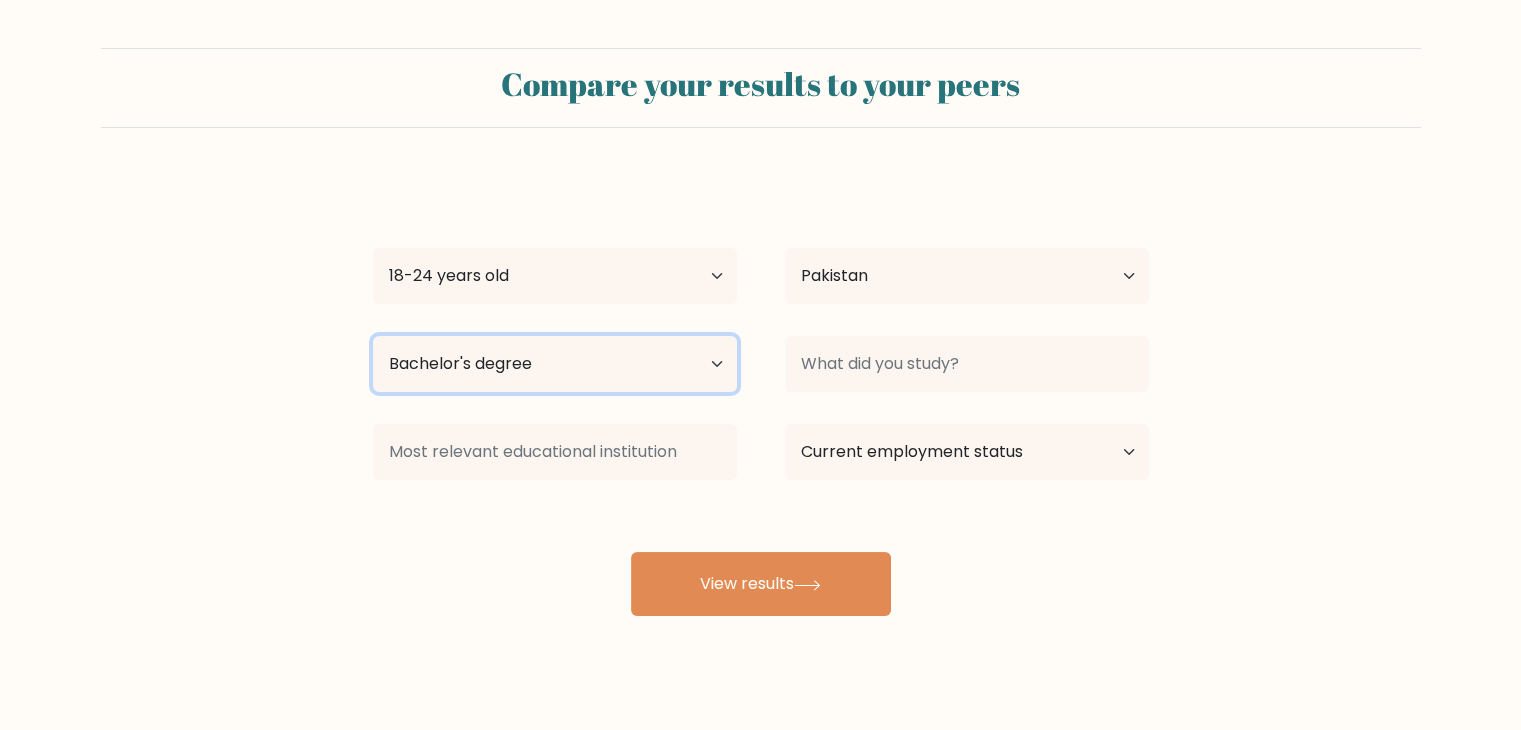 click on "Highest education level
No schooling
Primary
Lower Secondary
Upper Secondary
Occupation Specific
Bachelor's degree
Master's degree
Doctoral degree" at bounding box center [555, 364] 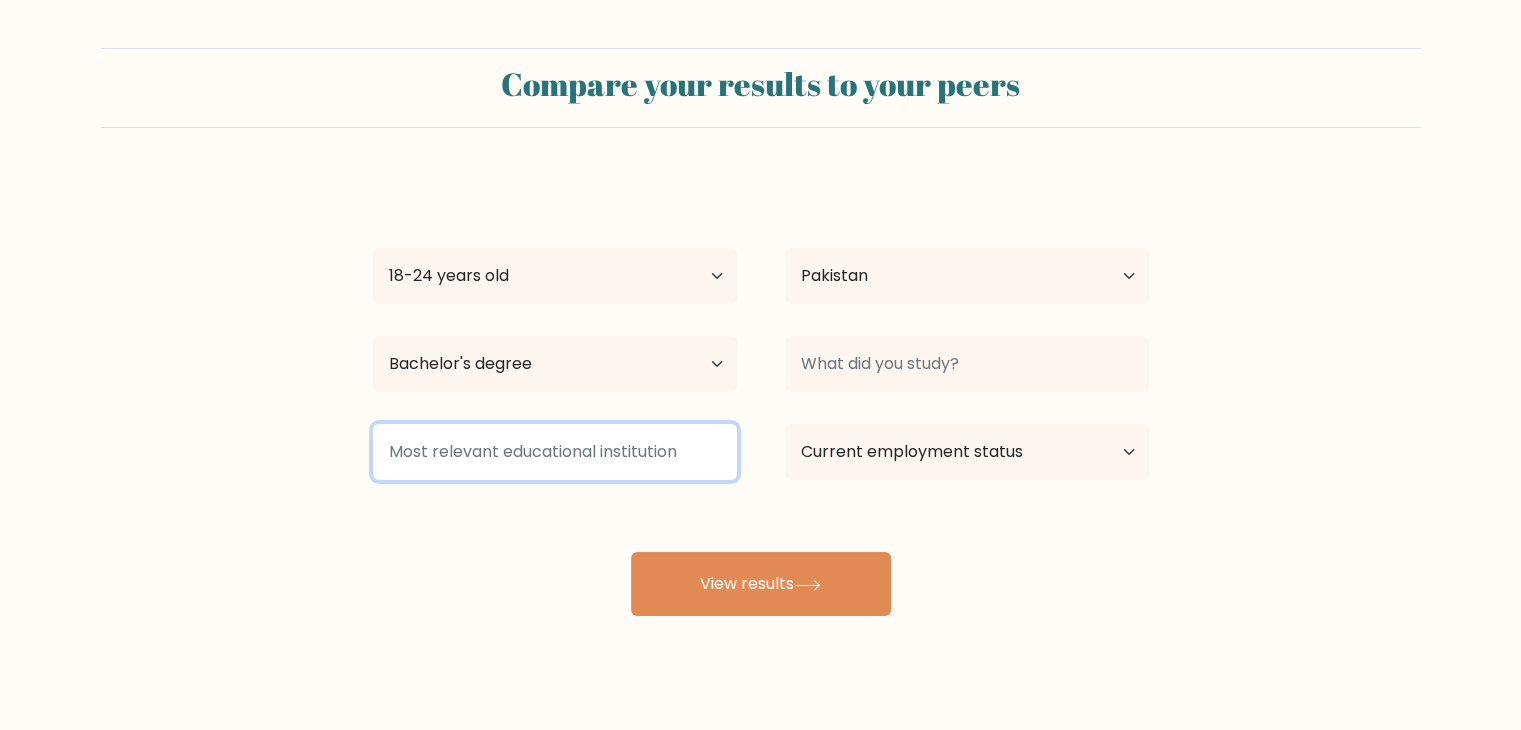 click at bounding box center [555, 452] 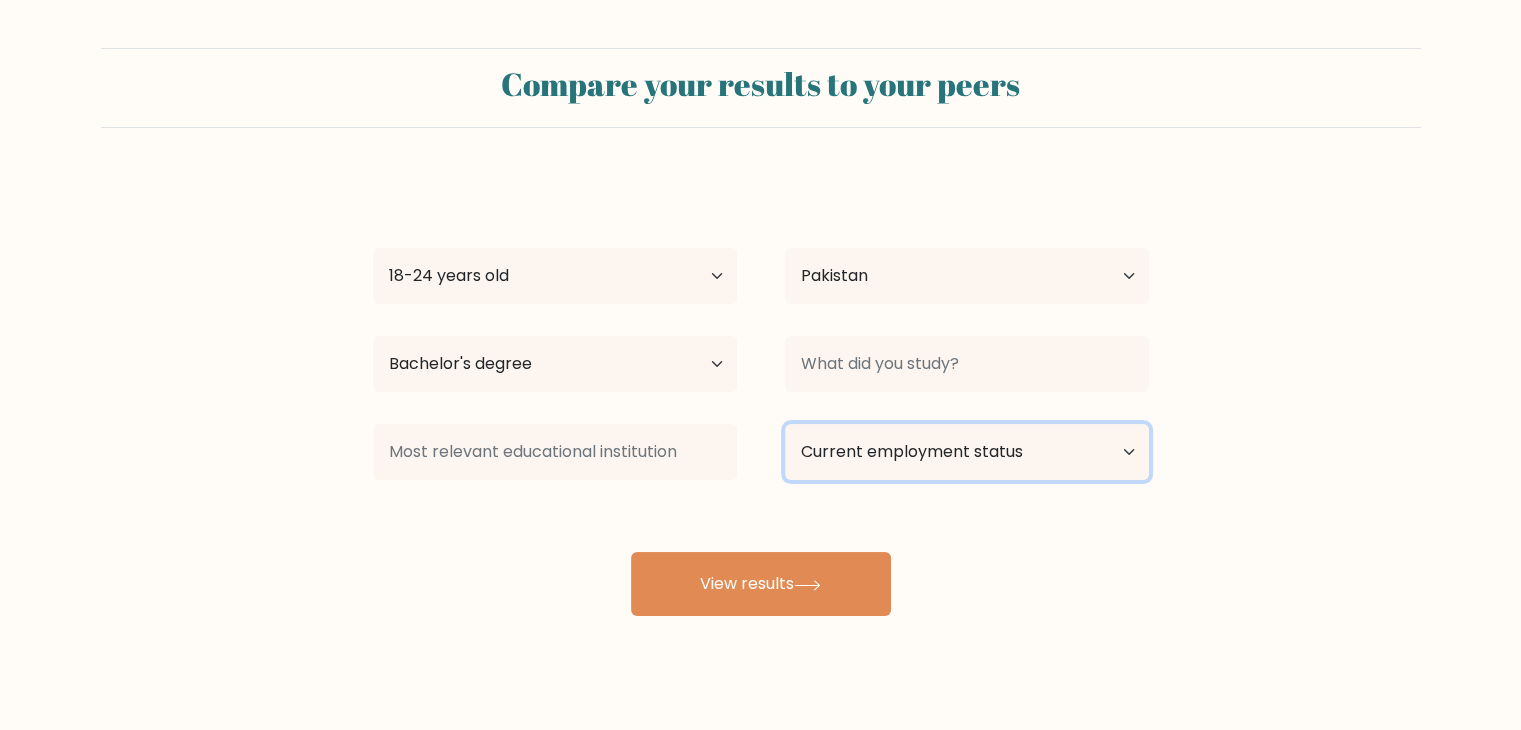 click on "Current employment status
Employed
Student
Retired
Other / prefer not to answer" at bounding box center (967, 452) 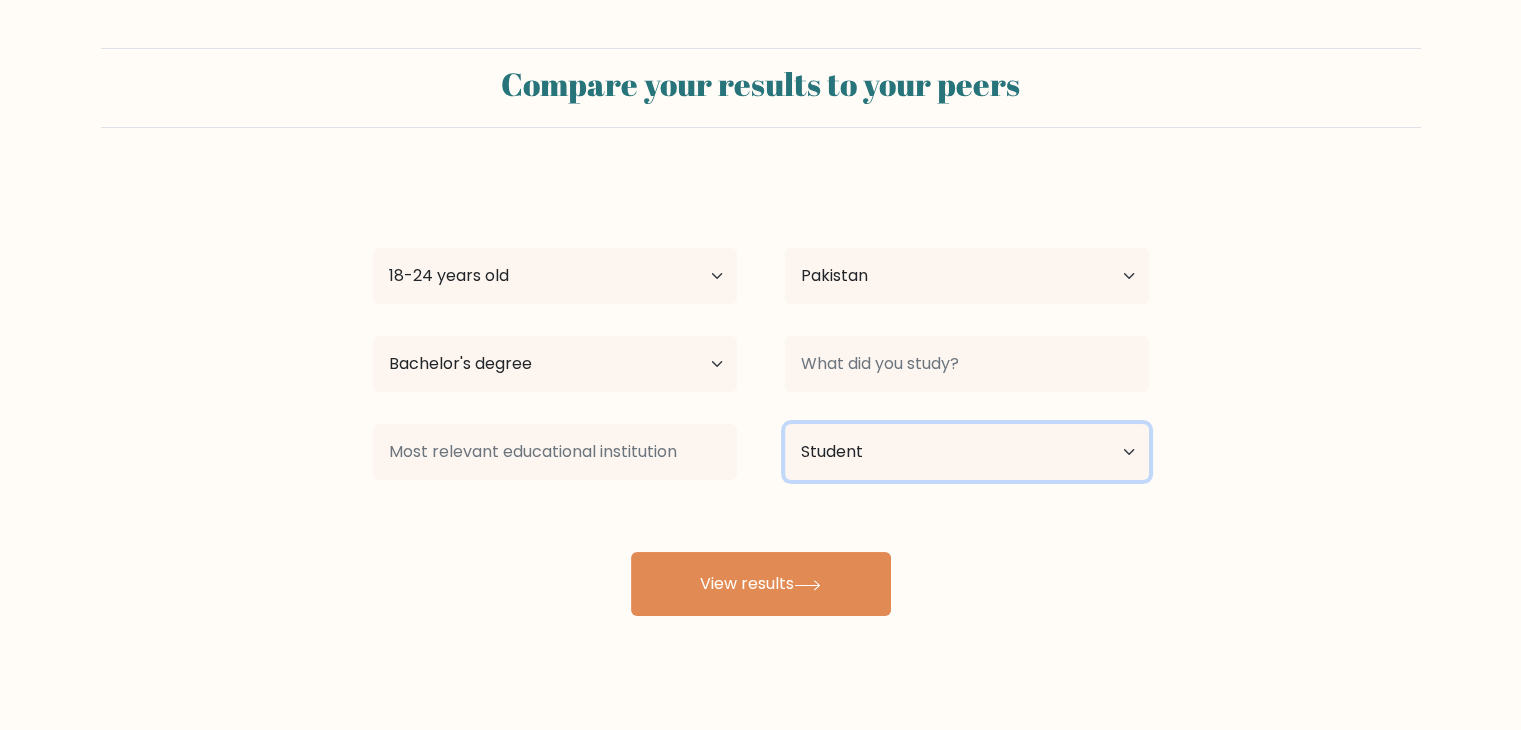click on "Current employment status
Employed
Student
Retired
Other / prefer not to answer" at bounding box center [967, 452] 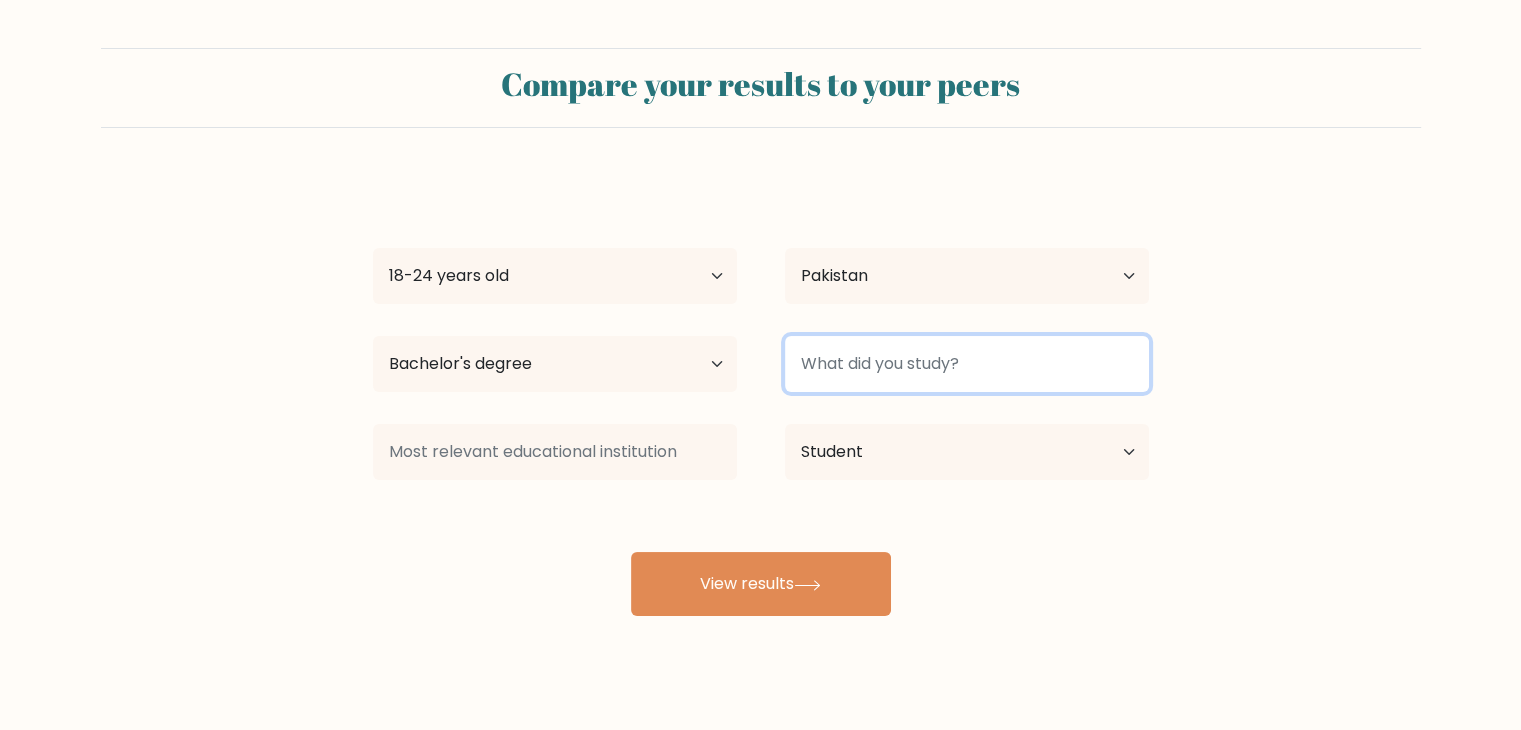 click at bounding box center (967, 364) 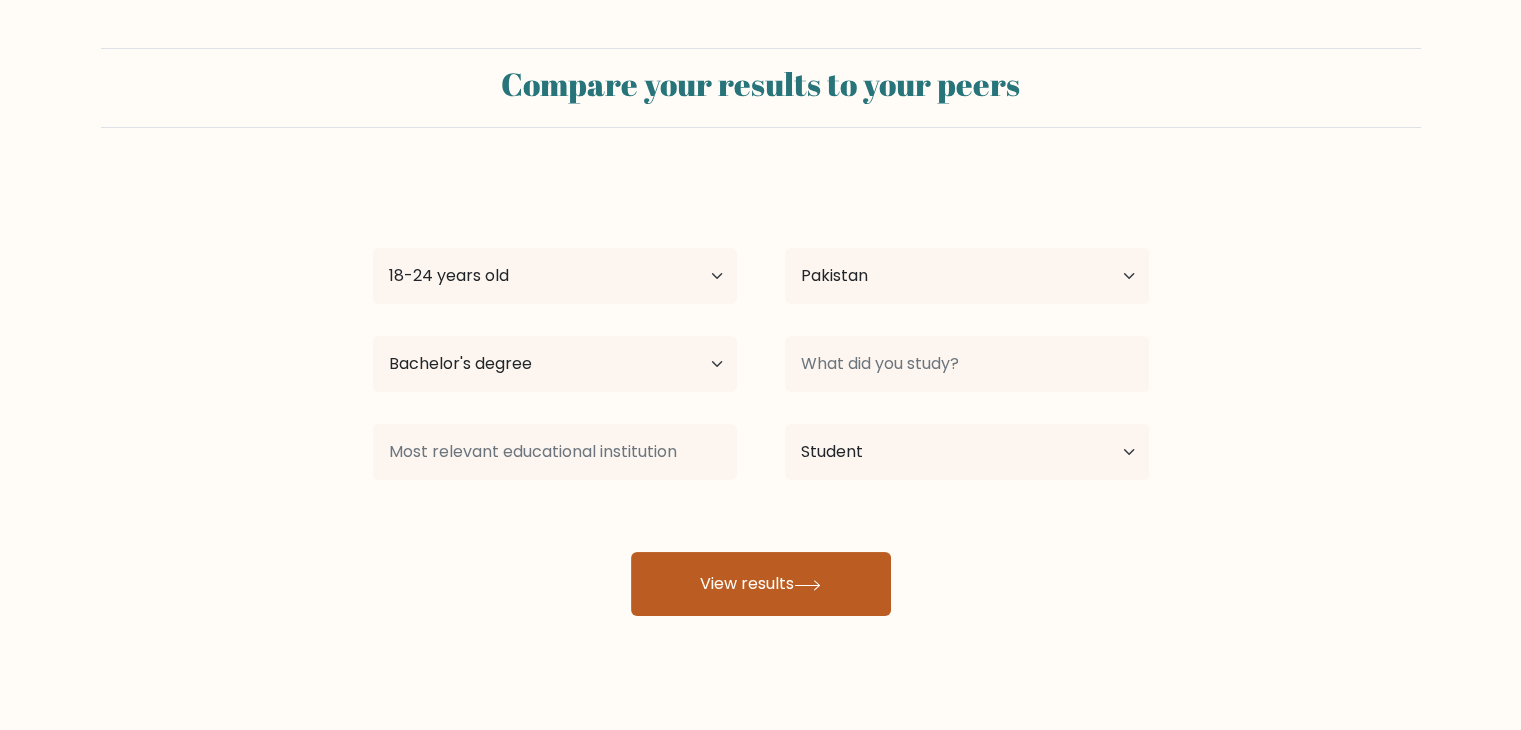 click on "View results" at bounding box center [761, 584] 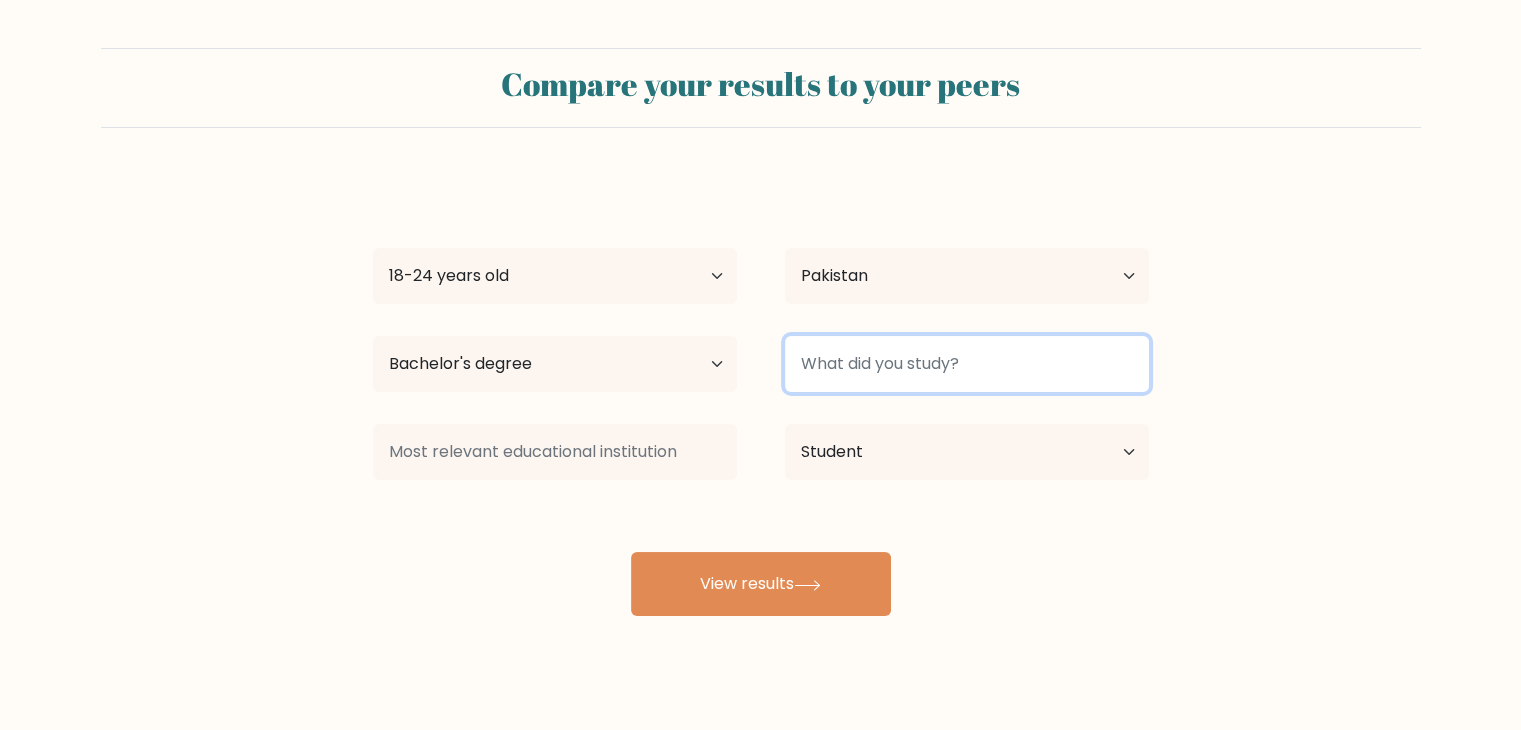 click at bounding box center (967, 364) 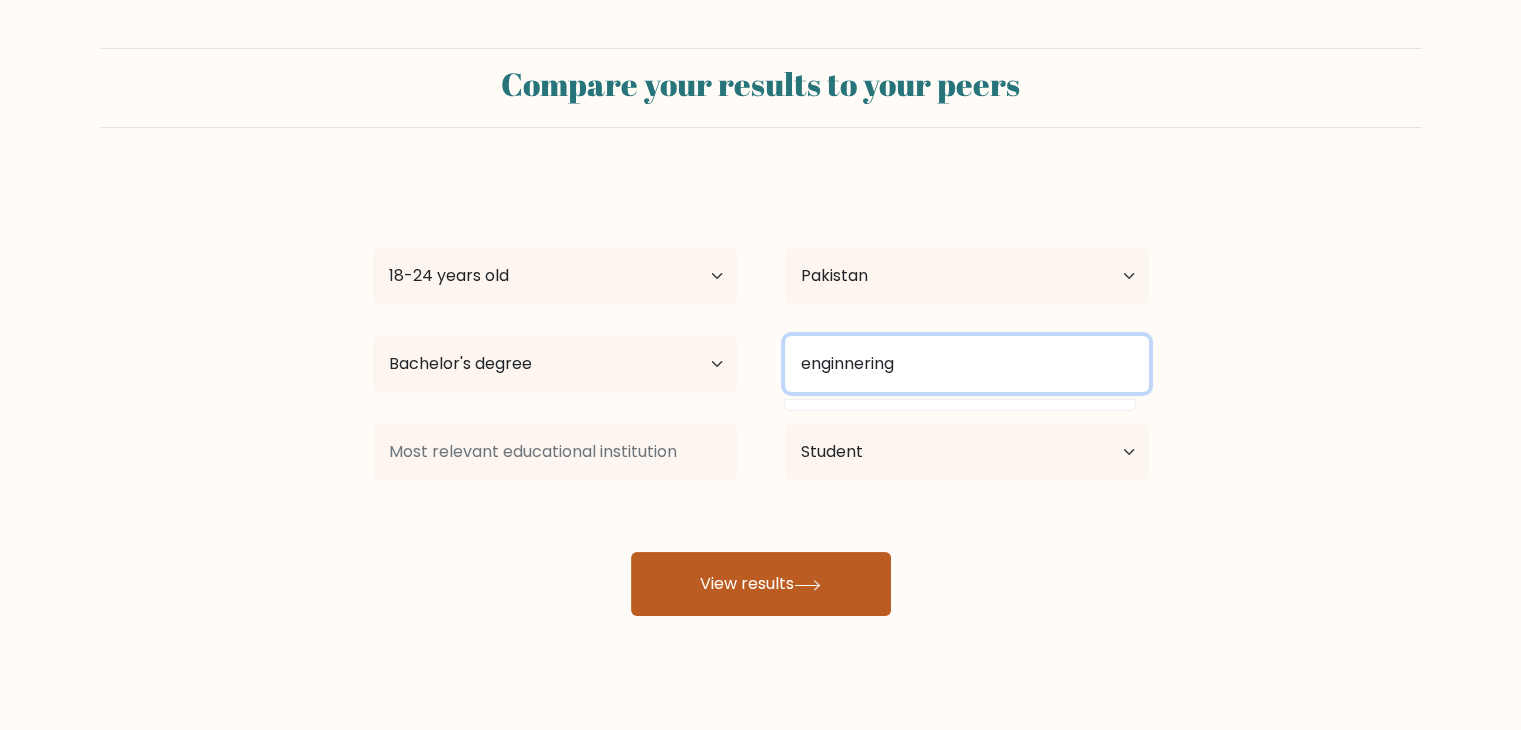 type on "enginnering" 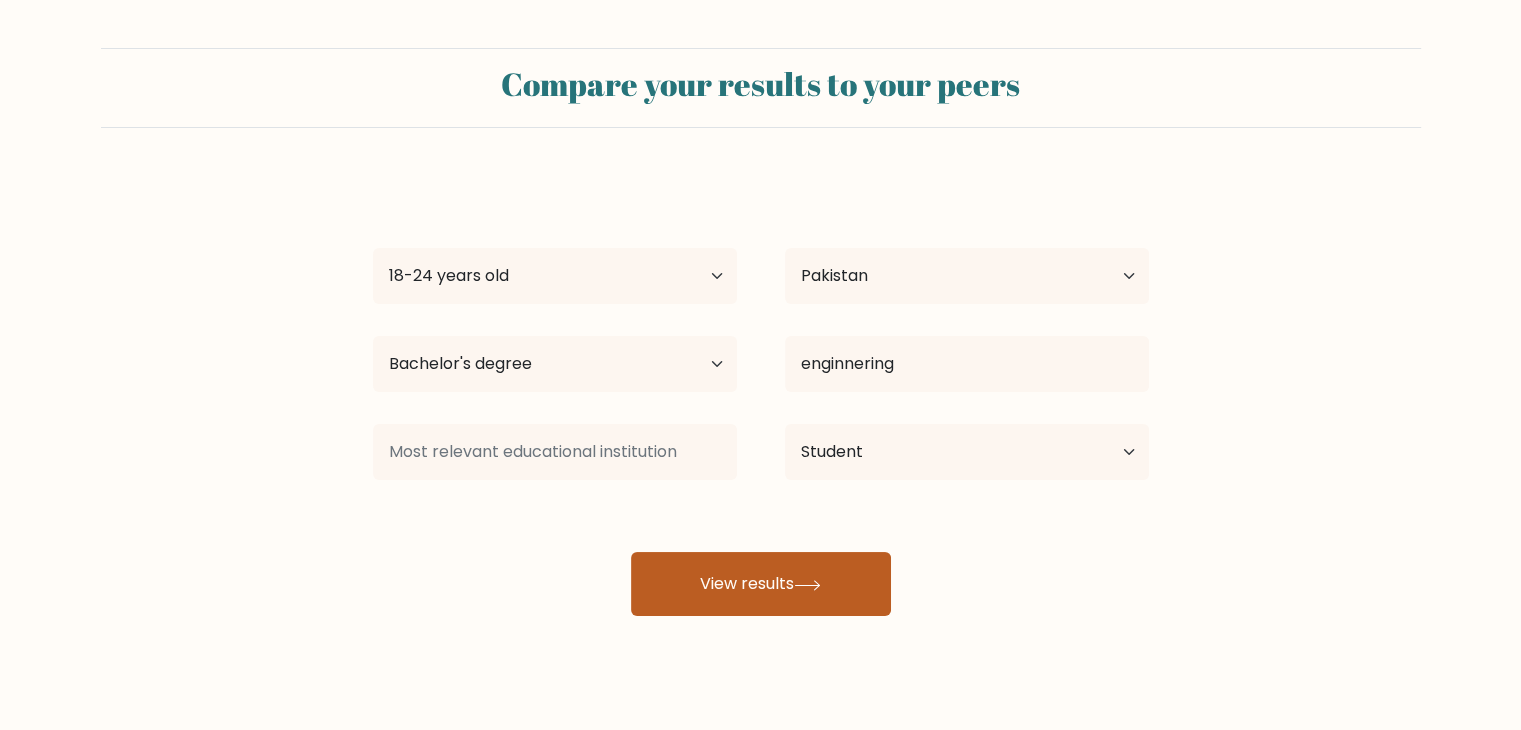 click on "View results" at bounding box center [761, 584] 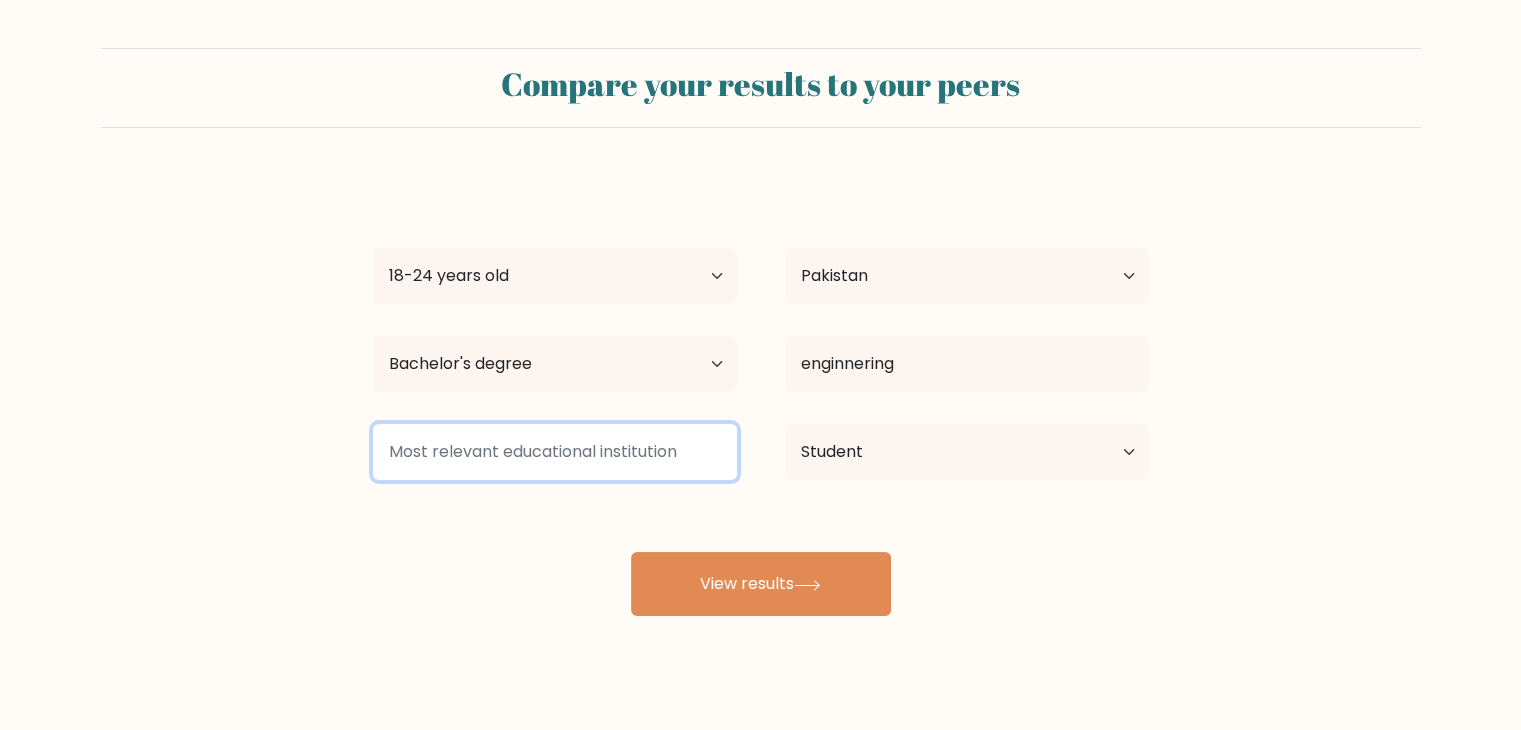 click at bounding box center [555, 452] 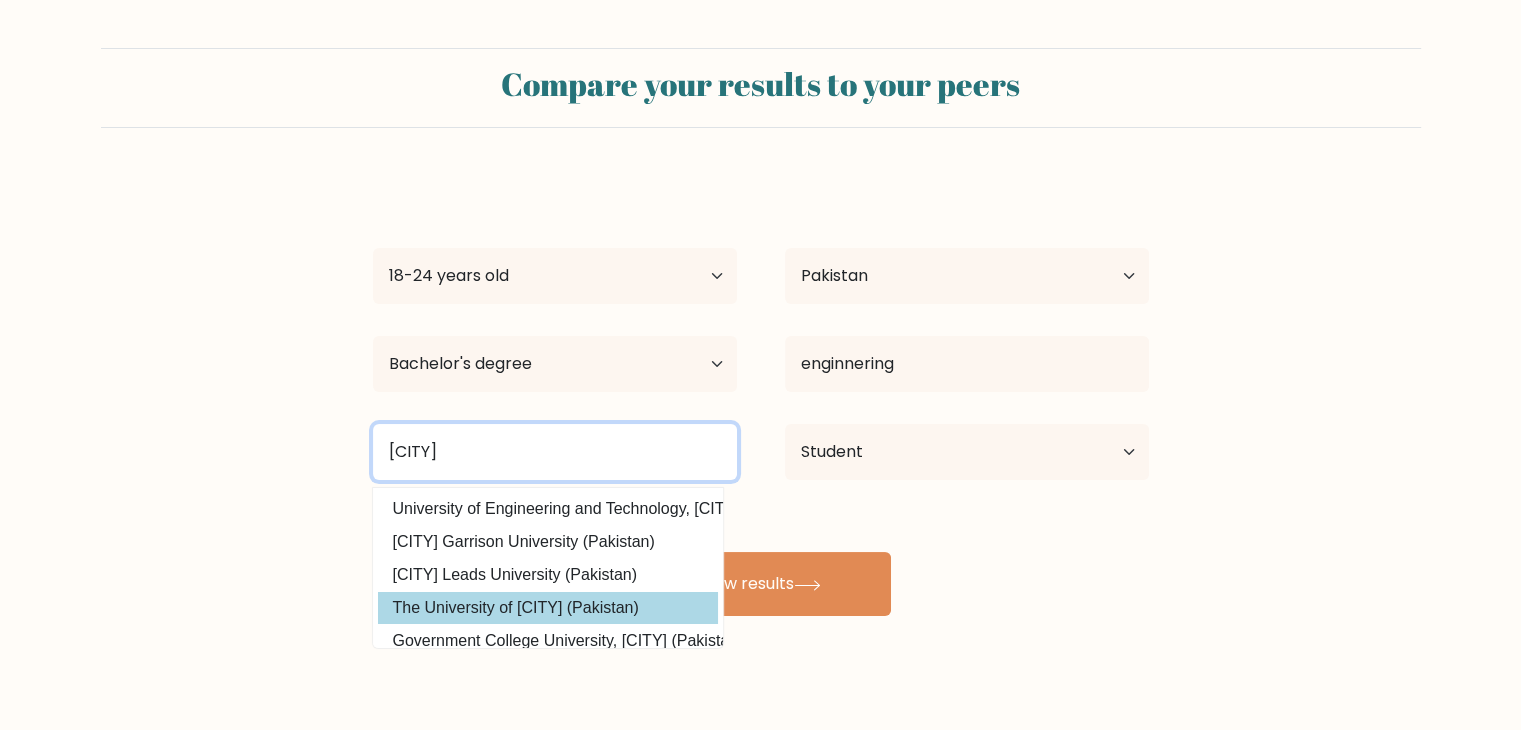 type on "lahore" 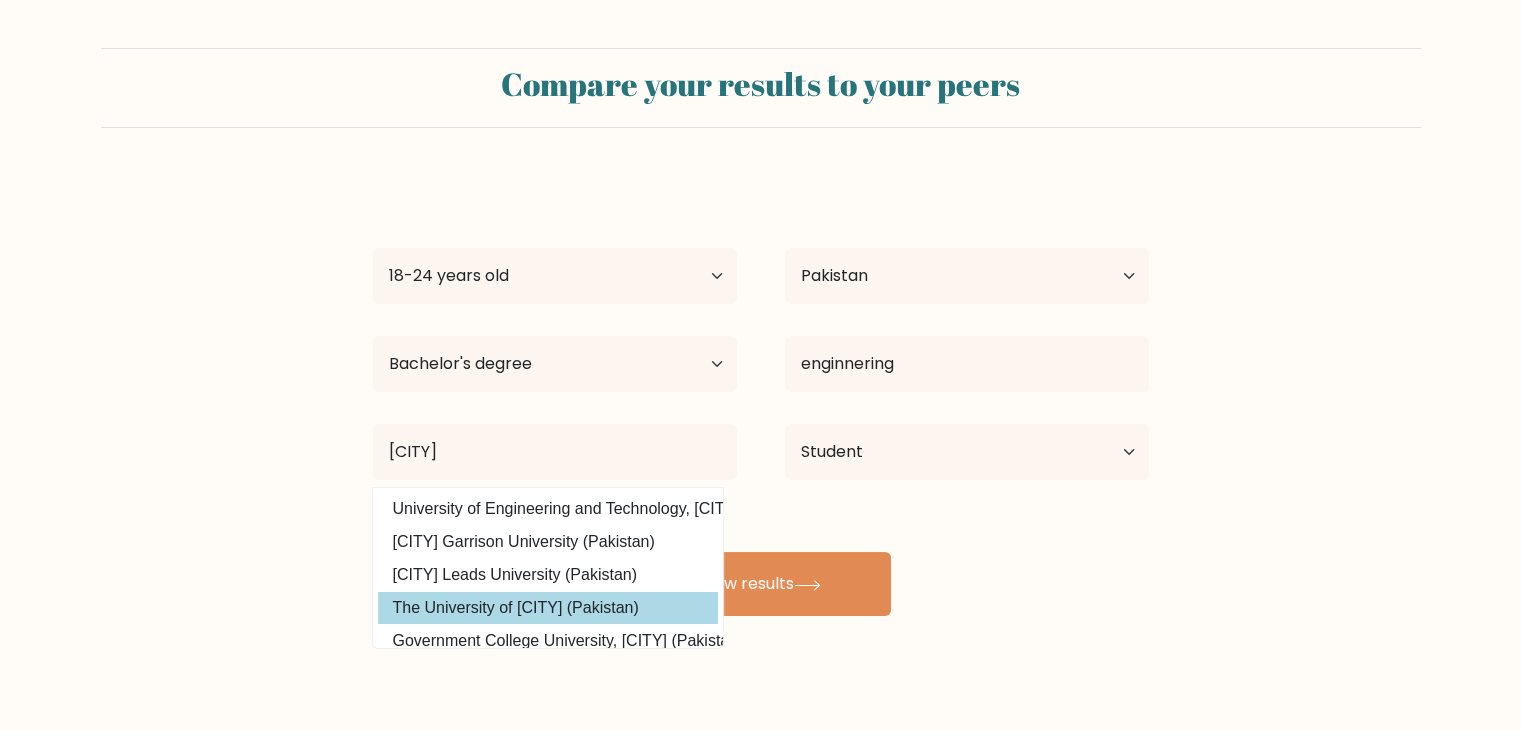 click on "rogue
junior
Age
Under 18 years old
18-24 years old
25-34 years old
35-44 years old
45-54 years old
55-64 years old
65 years old and above
Country
Afghanistan
Albania
Algeria
American Samoa
Andorra
Angola
Anguilla
Antarctica
Antigua and Barbuda
Argentina
Armenia
Aruba
Australia
Austria
Azerbaijan
Bahamas
Bahrain
Bangladesh
Barbados
Belarus
Belgium
Belize
Benin
Bermuda
Bhutan
Bolivia
Bonaire, Sint Eustatius and Saba
Bosnia and Herzegovina
Botswana
Bouvet Island
Brazil
Brunei Chad" at bounding box center [761, 396] 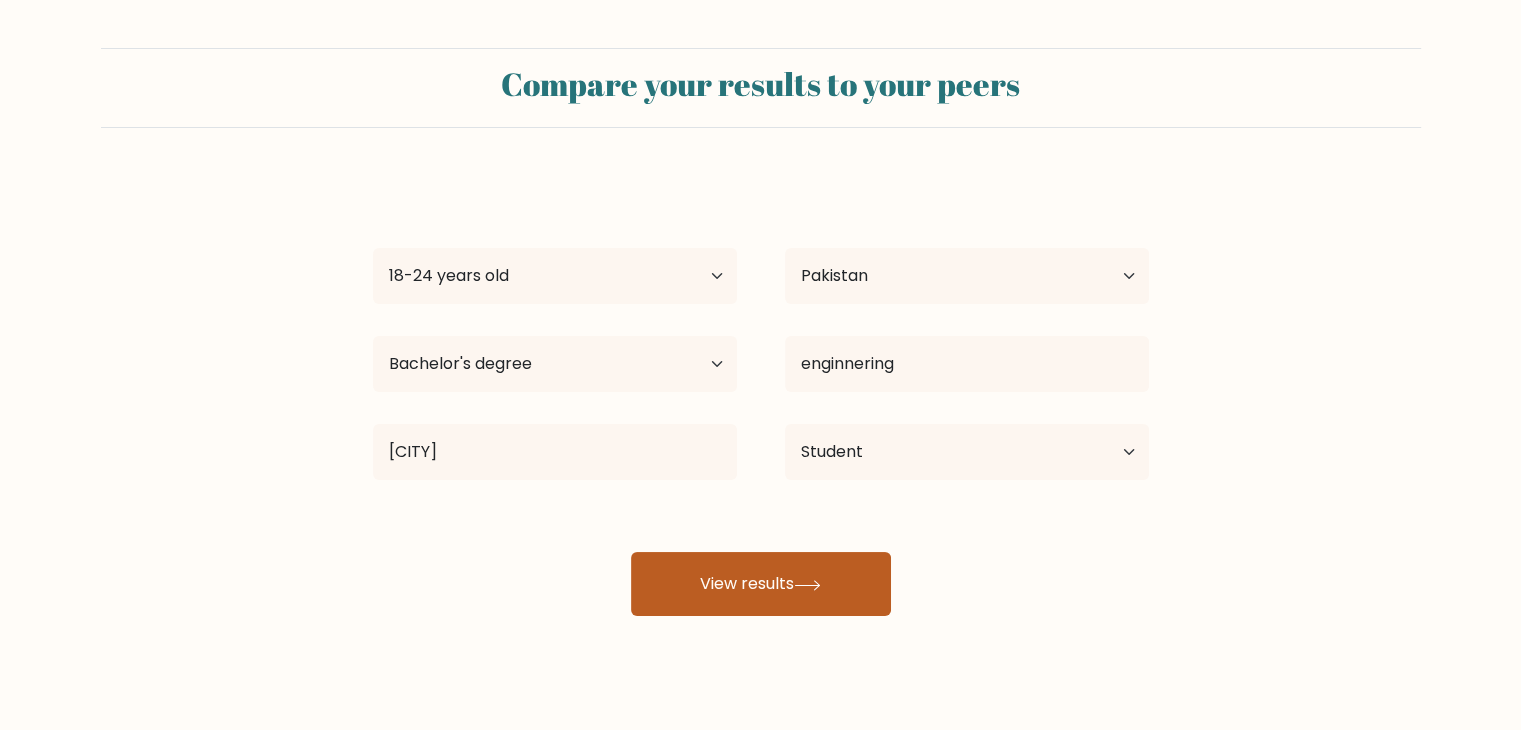 click on "View results" at bounding box center (761, 584) 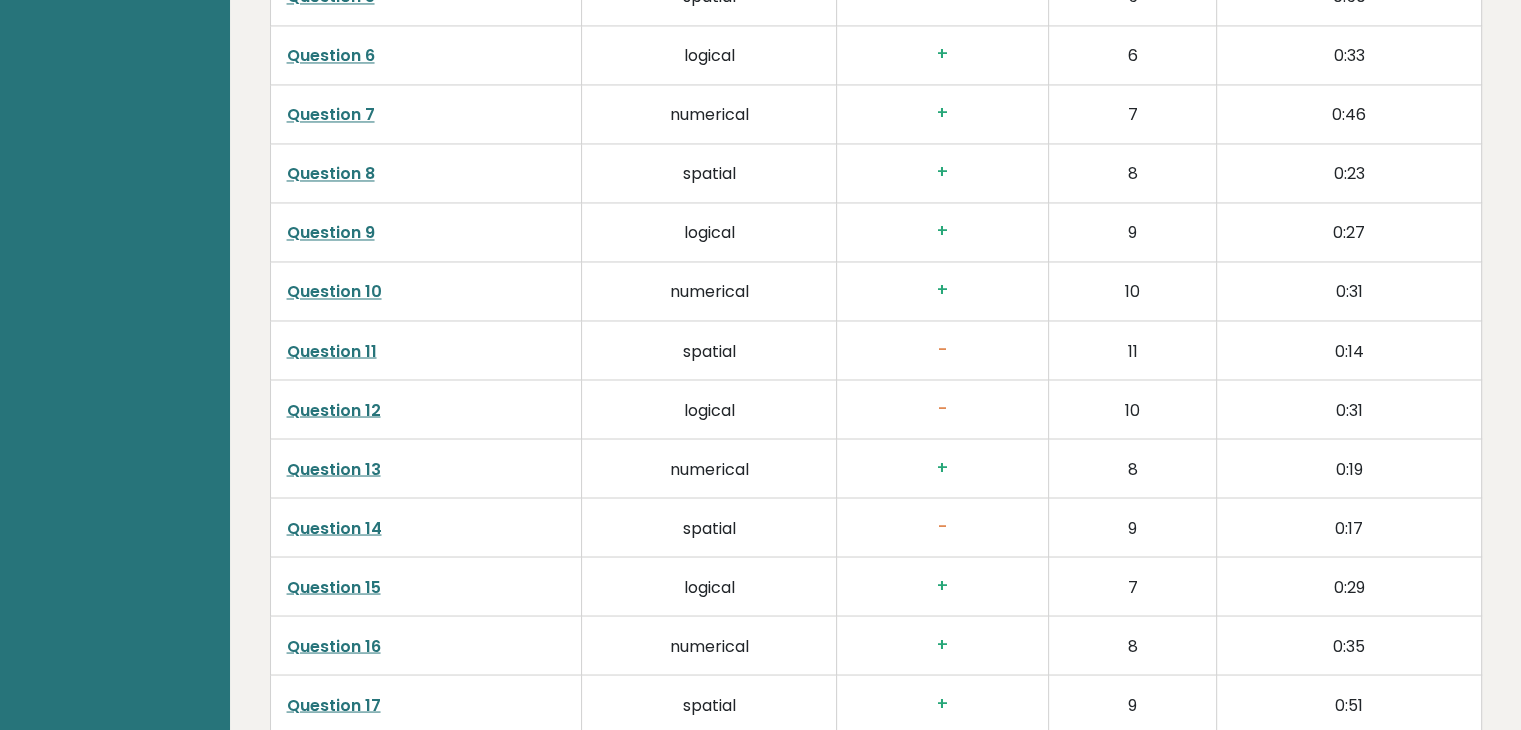 scroll, scrollTop: 3474, scrollLeft: 0, axis: vertical 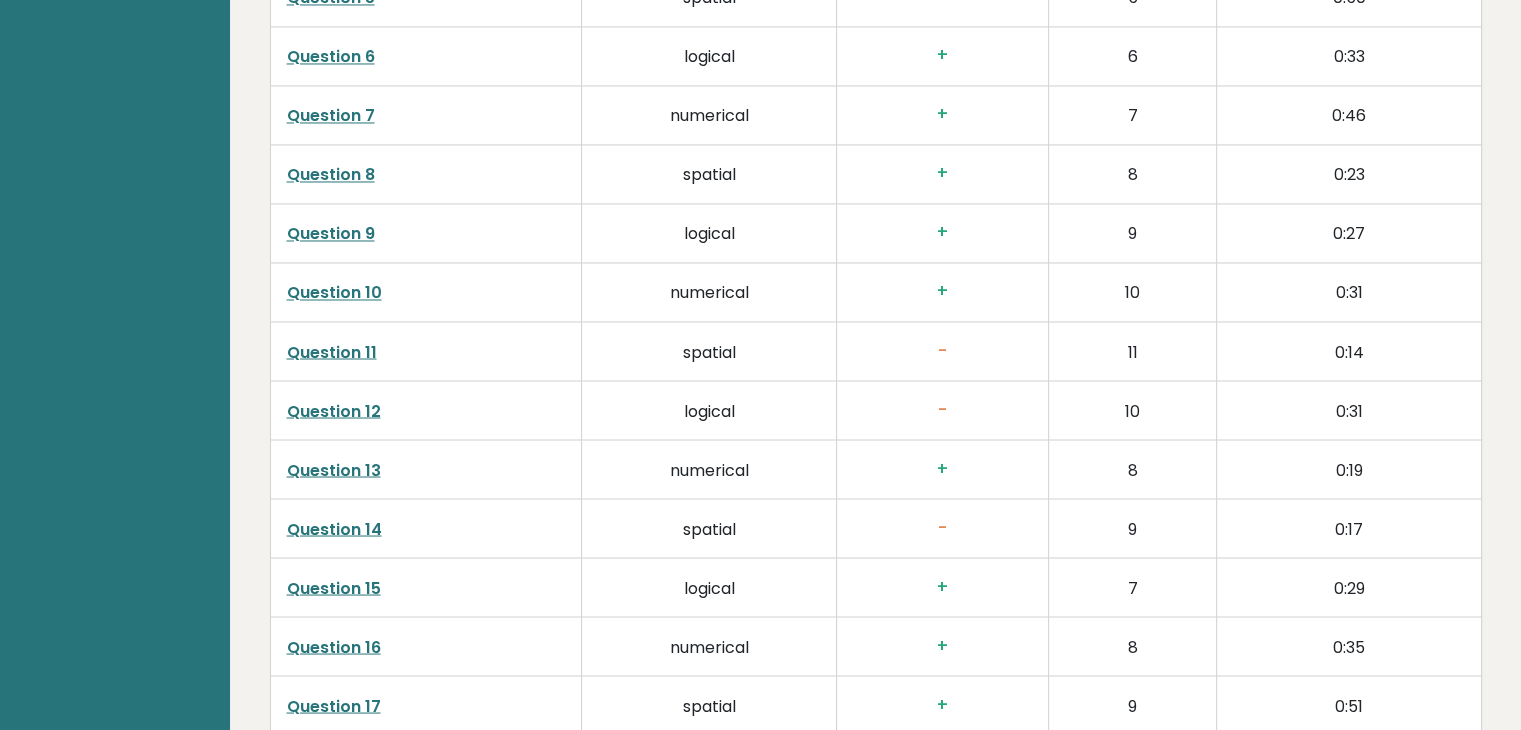 click on "Question
11" at bounding box center [332, 351] 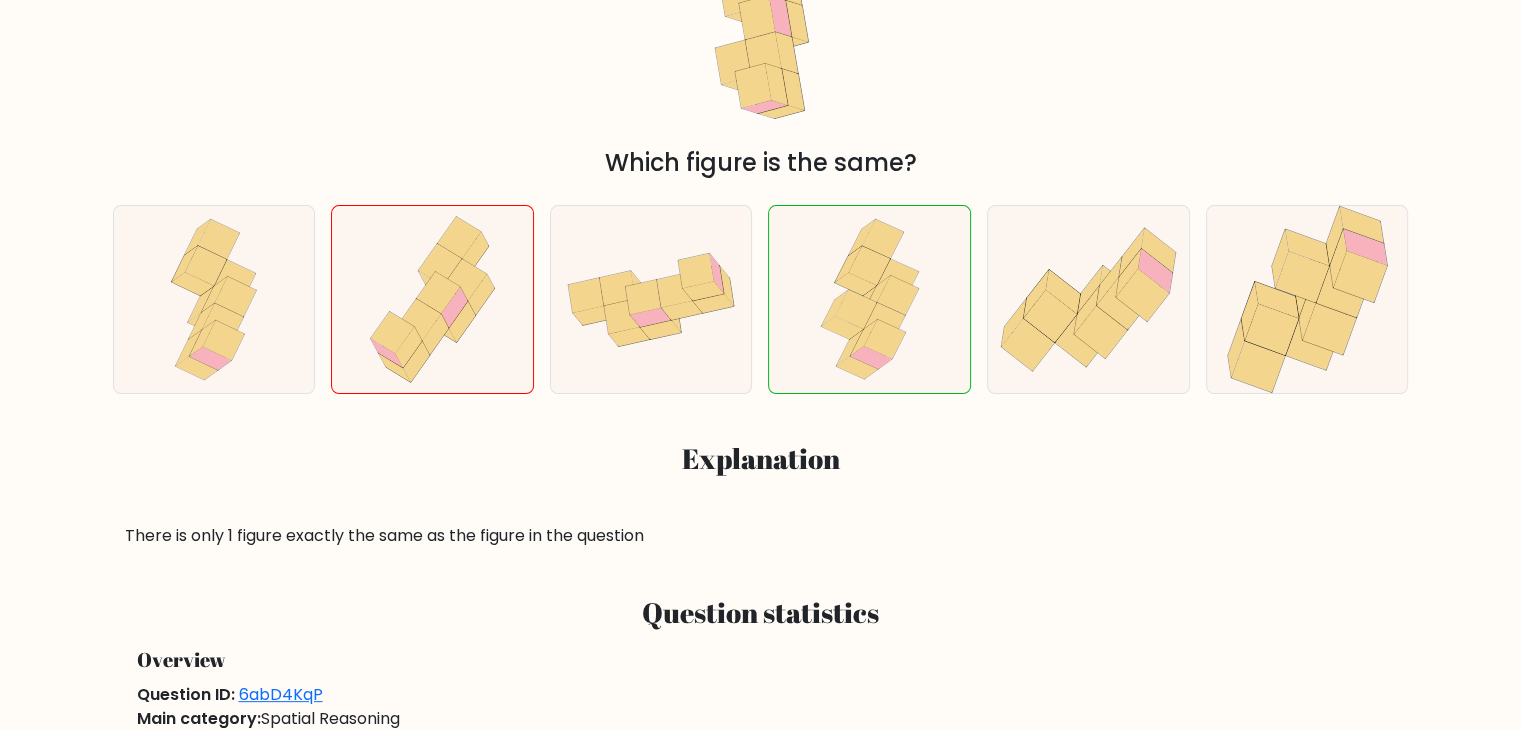 scroll, scrollTop: 354, scrollLeft: 0, axis: vertical 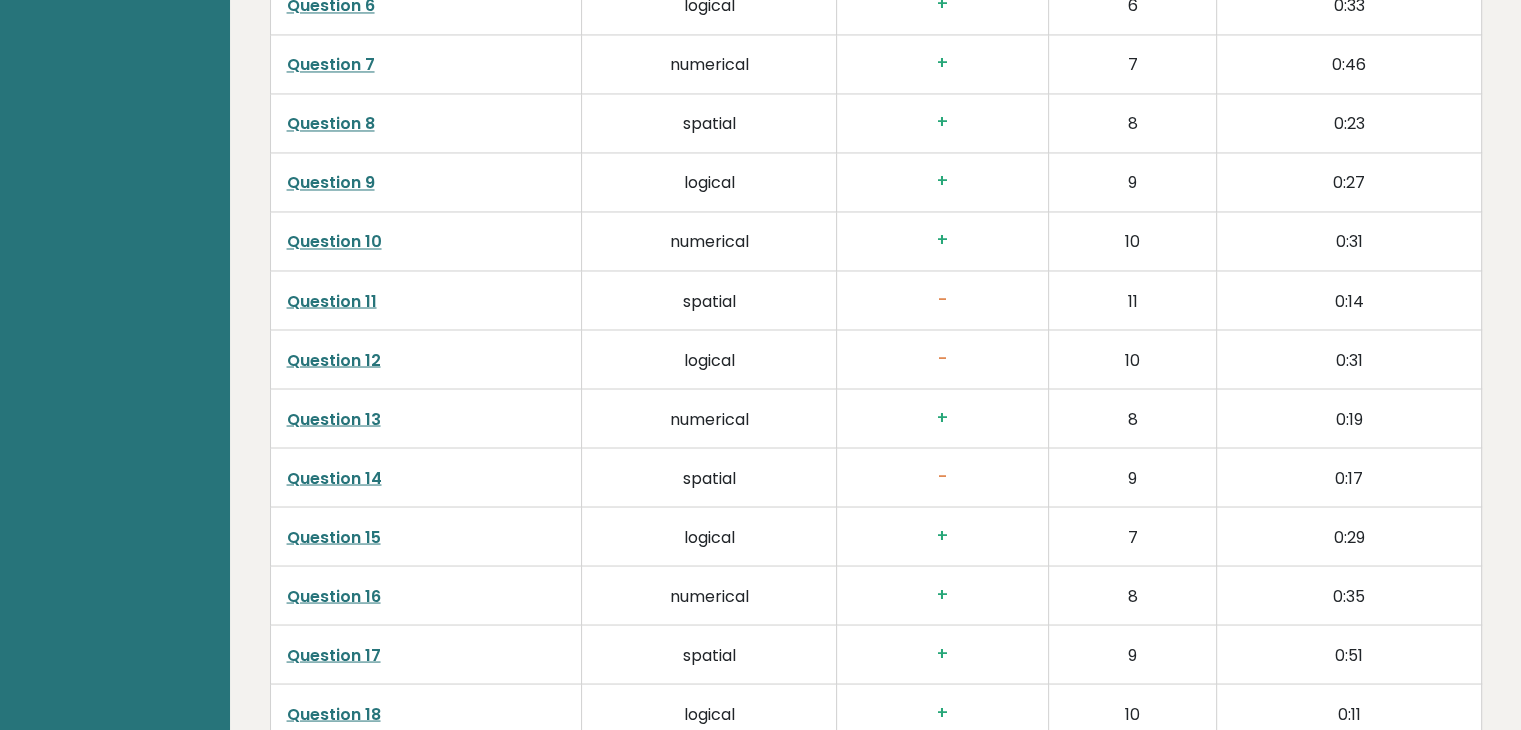 click on "Question
12" at bounding box center [334, 359] 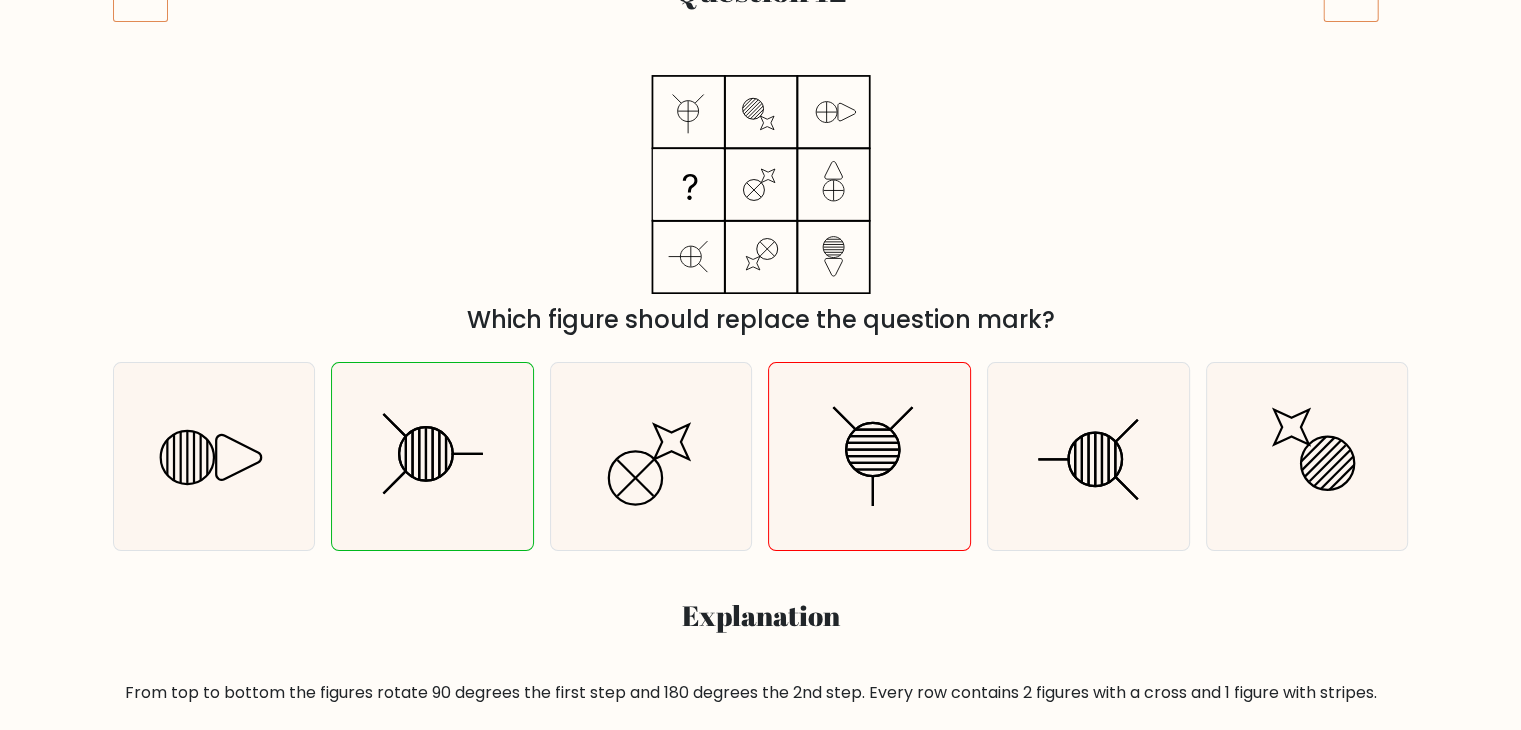 scroll, scrollTop: 334, scrollLeft: 0, axis: vertical 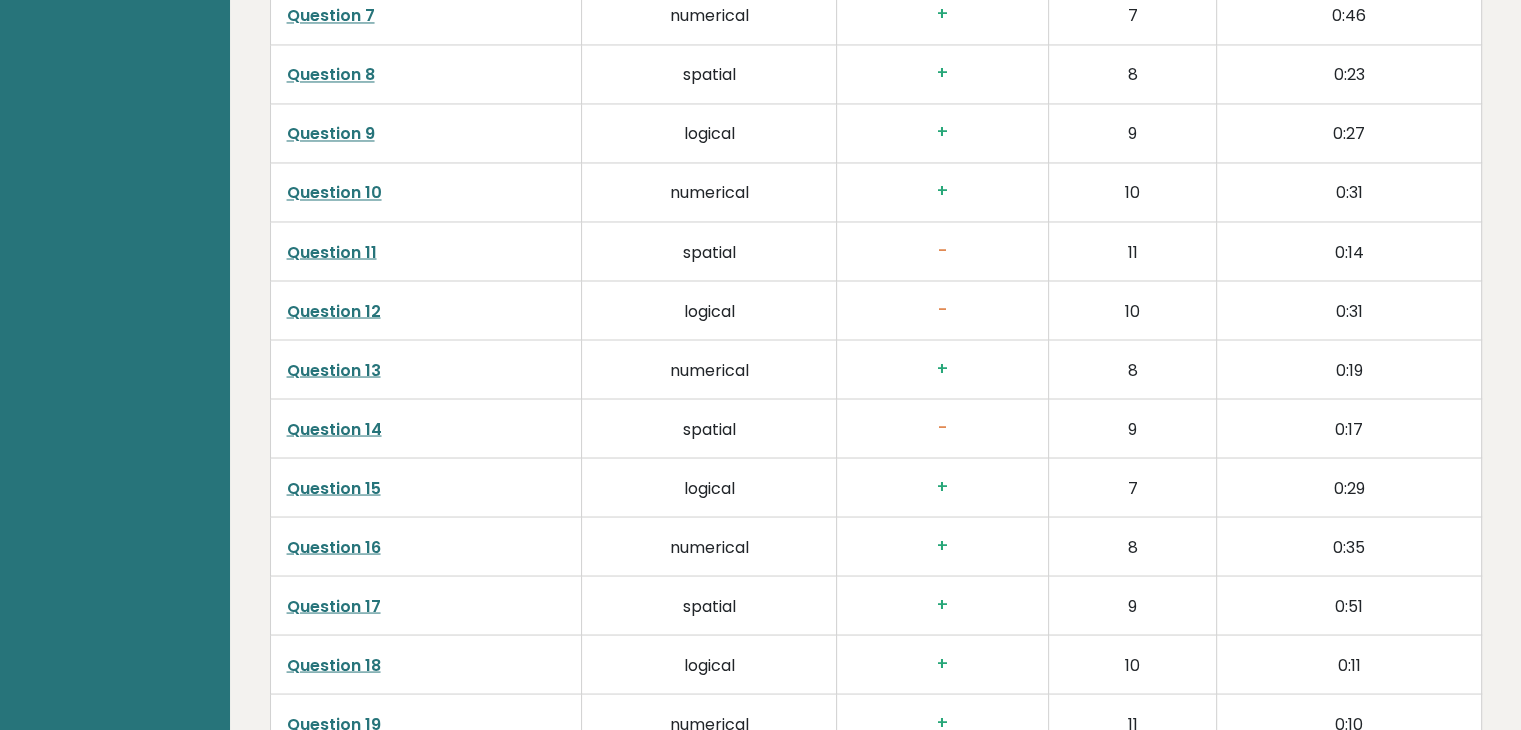 click on "Question
14" at bounding box center [334, 428] 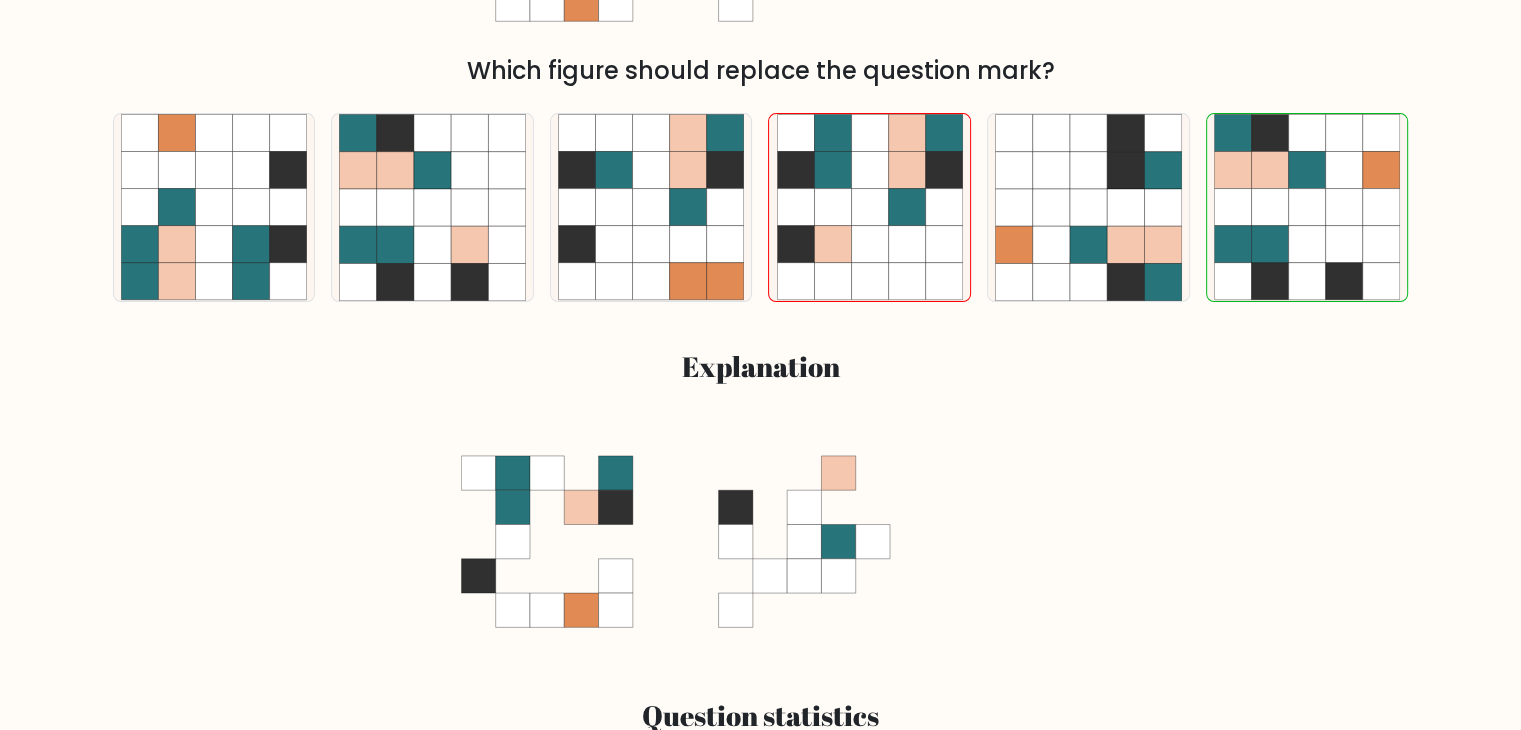 scroll, scrollTop: 568, scrollLeft: 0, axis: vertical 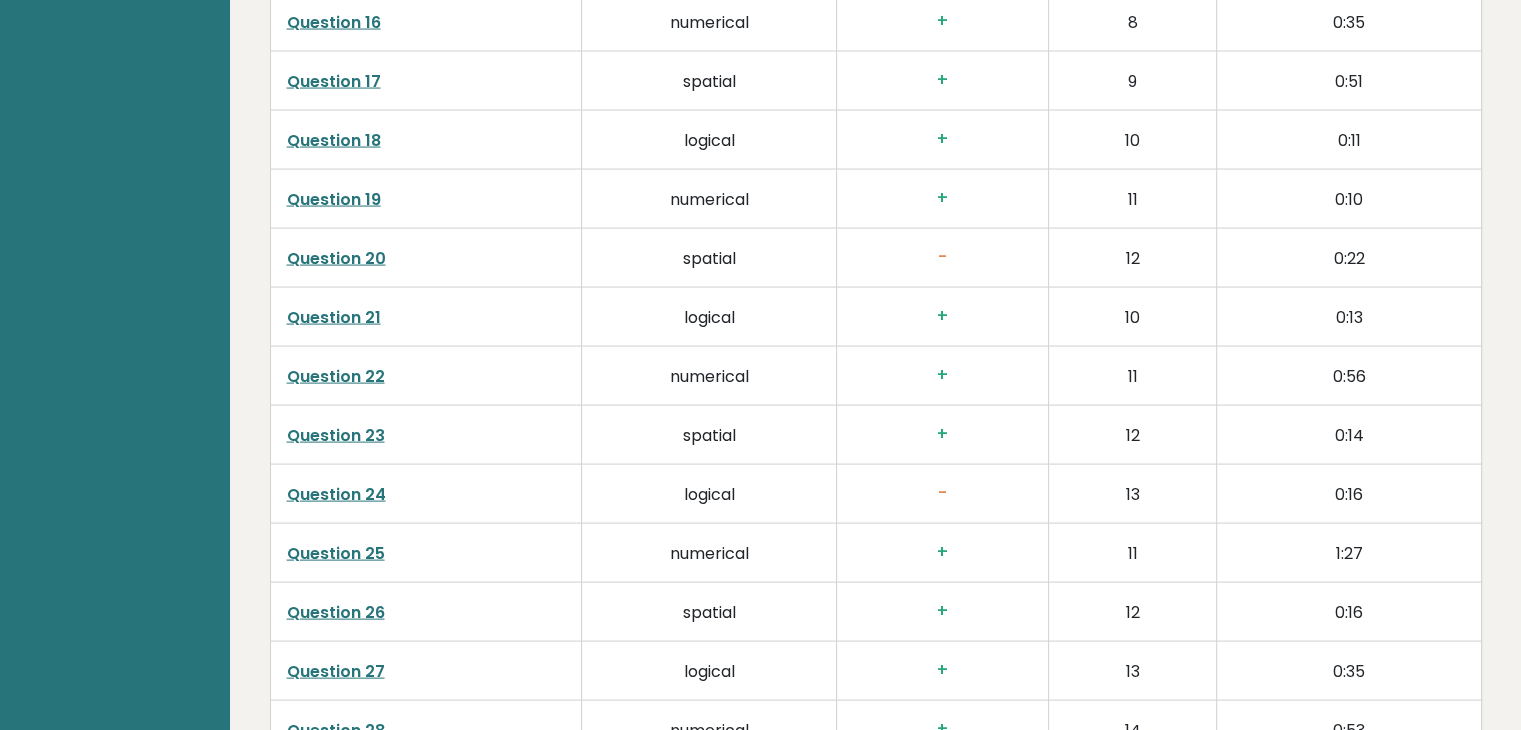 click on "Question
24" at bounding box center (336, 494) 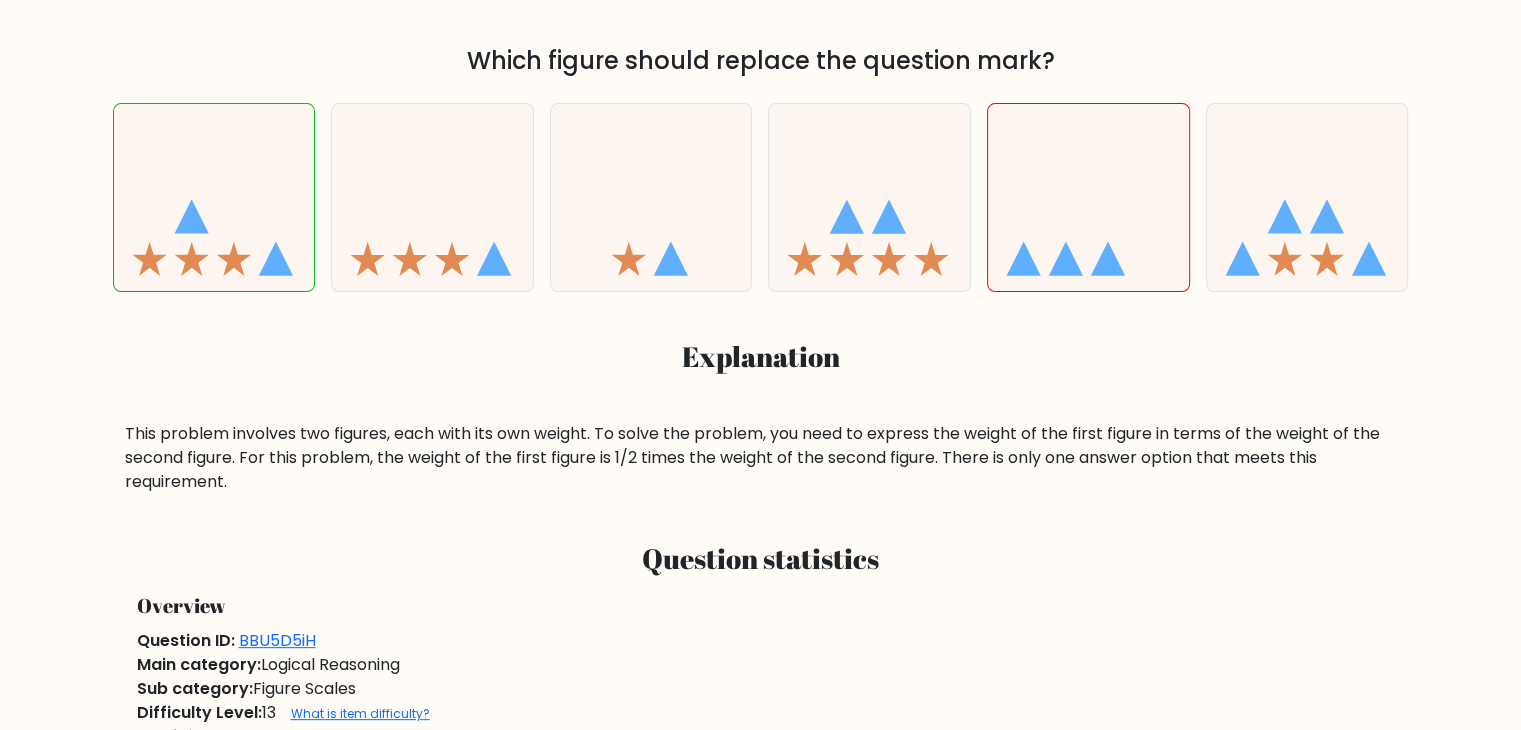 scroll, scrollTop: 571, scrollLeft: 0, axis: vertical 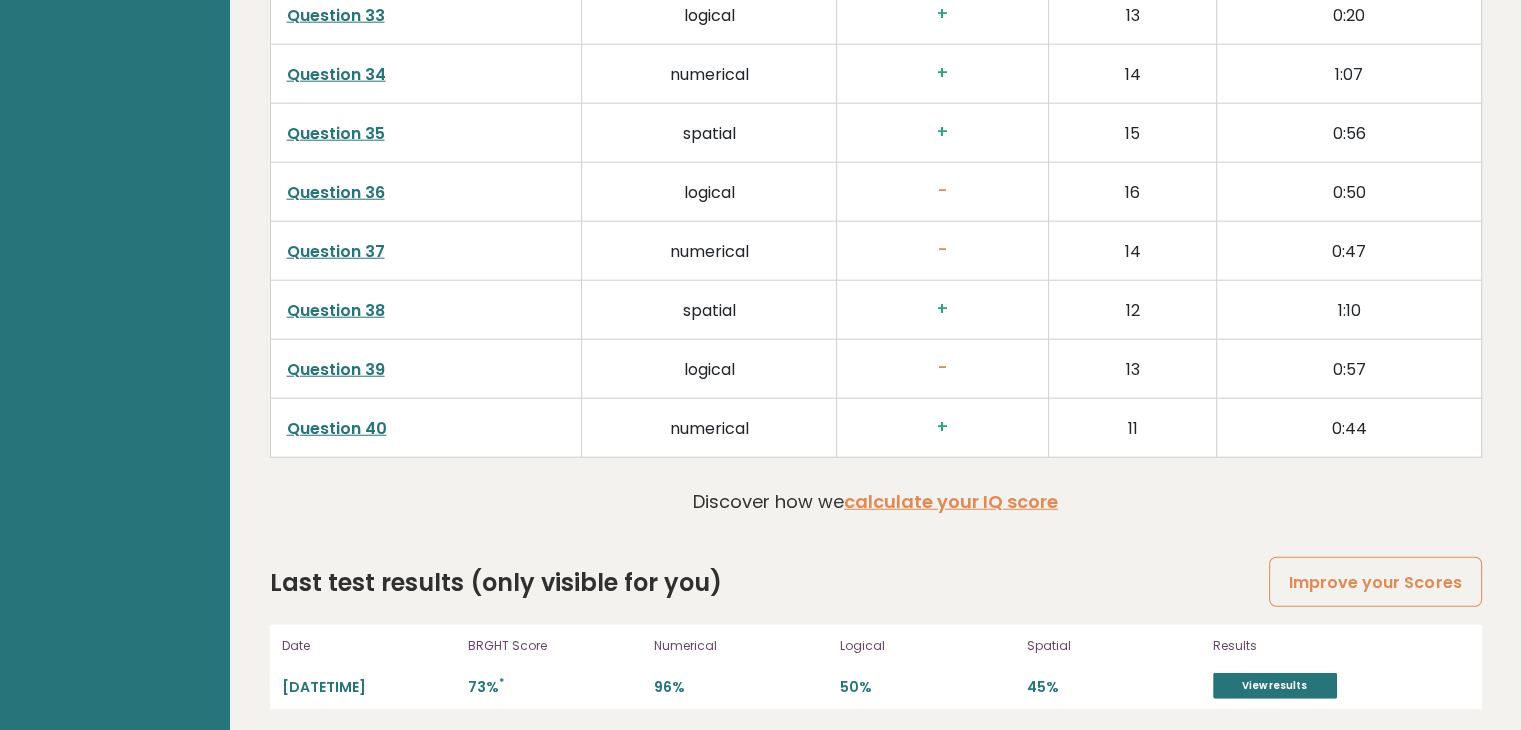 click on "Question
39" at bounding box center (336, 369) 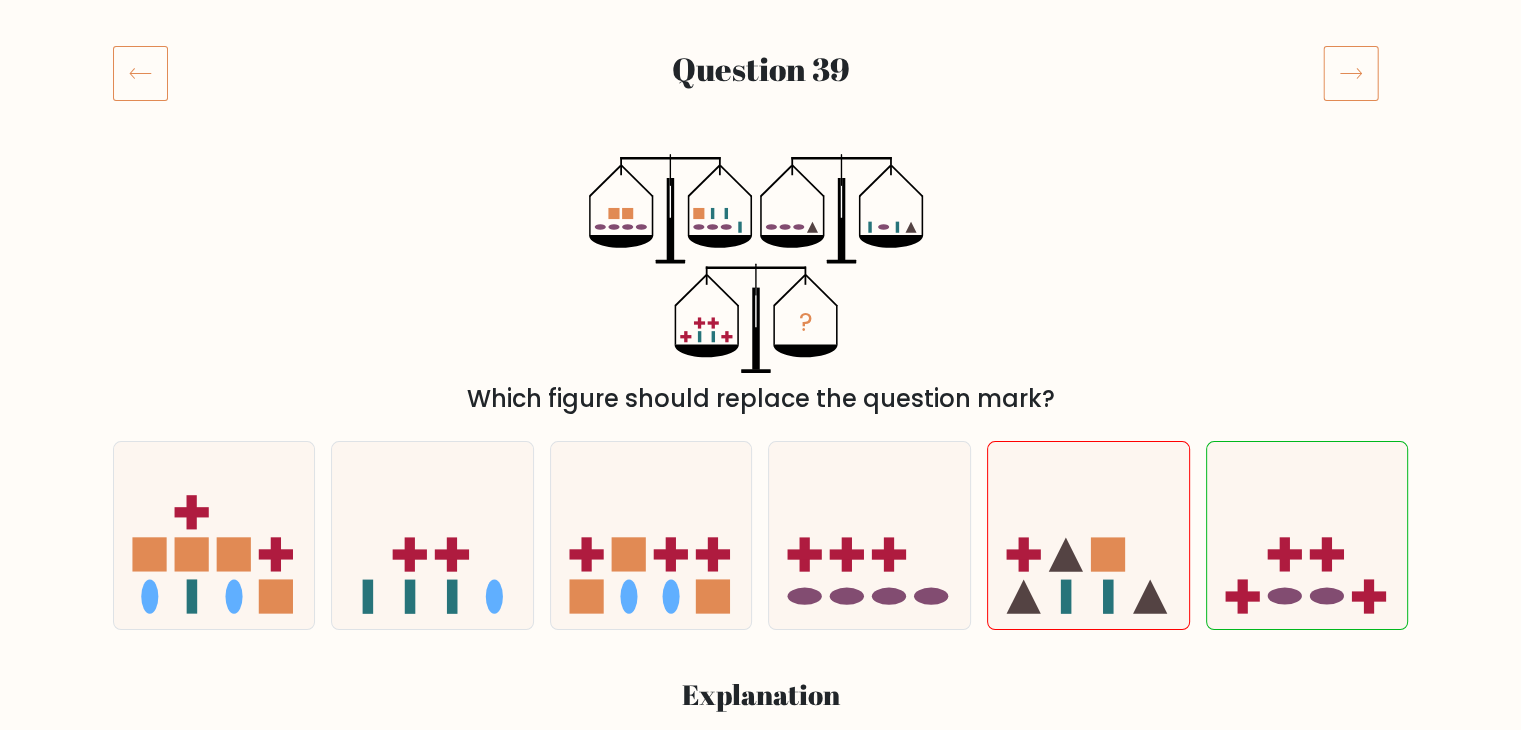 scroll, scrollTop: 236, scrollLeft: 0, axis: vertical 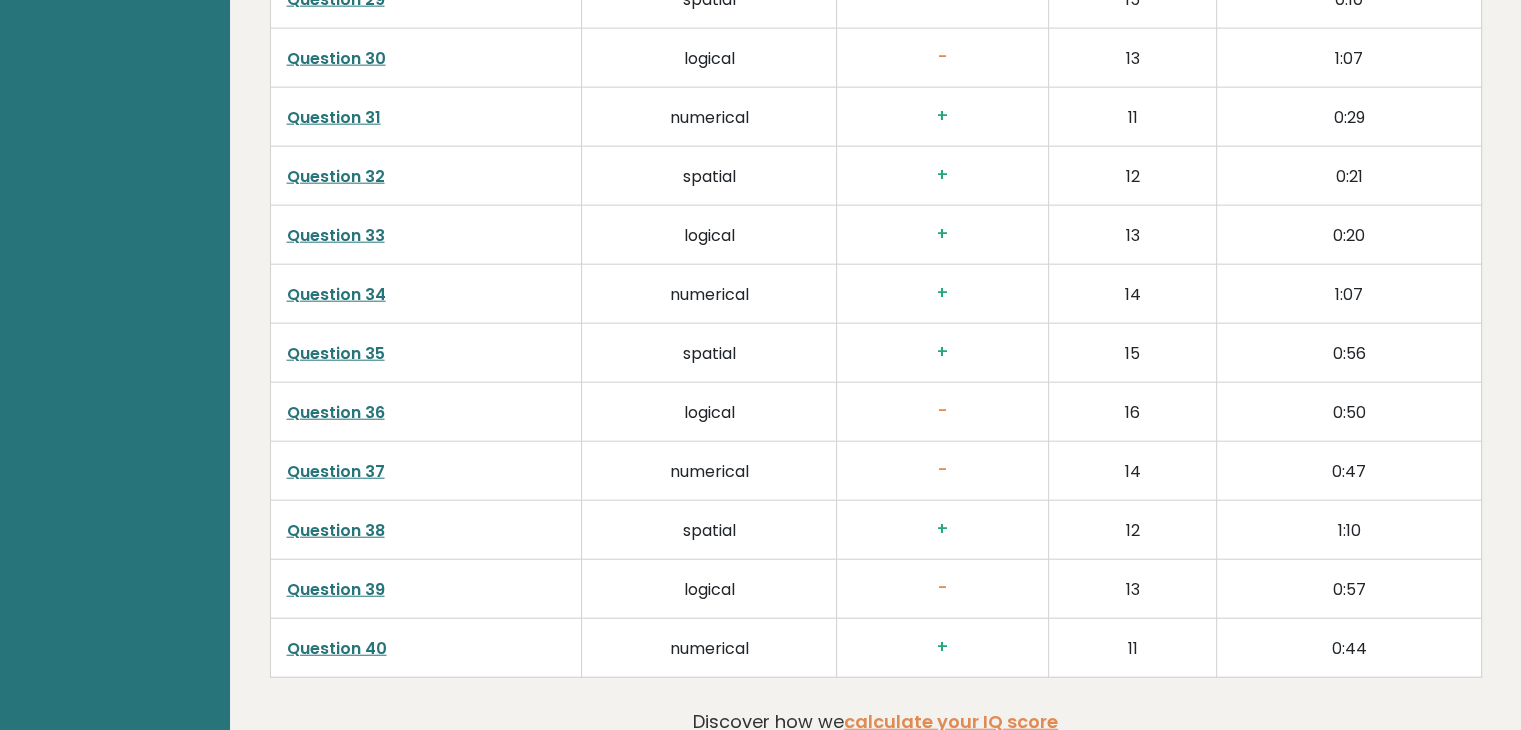 click on "Question
36" at bounding box center [336, 412] 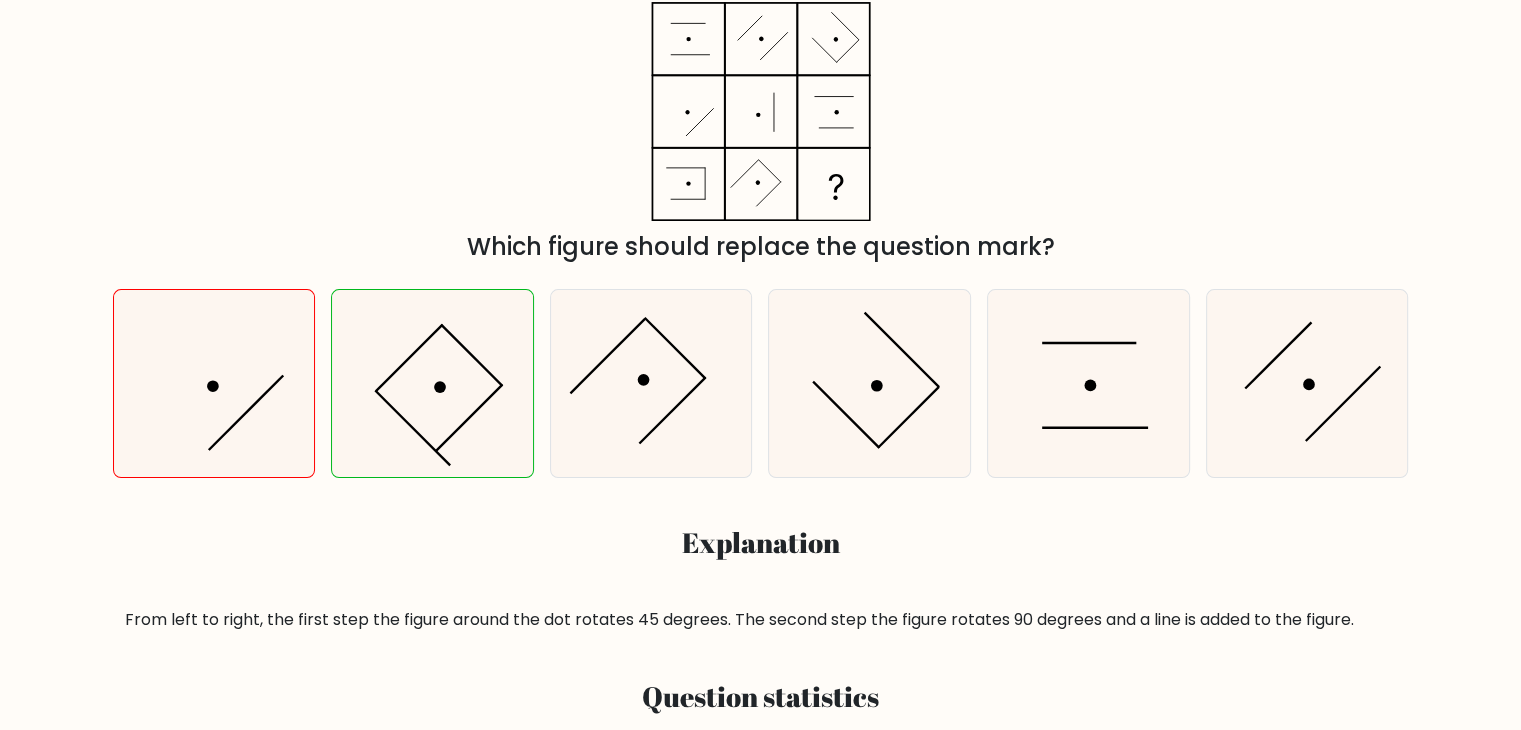 scroll, scrollTop: 392, scrollLeft: 0, axis: vertical 